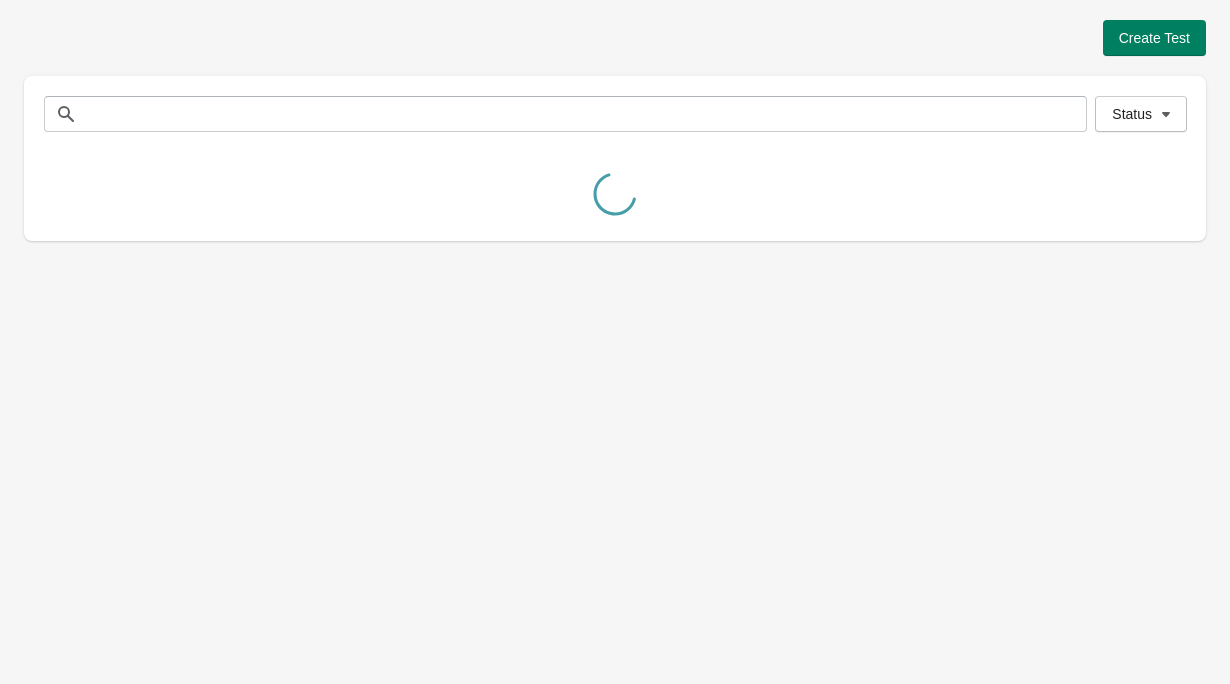 scroll, scrollTop: 0, scrollLeft: 0, axis: both 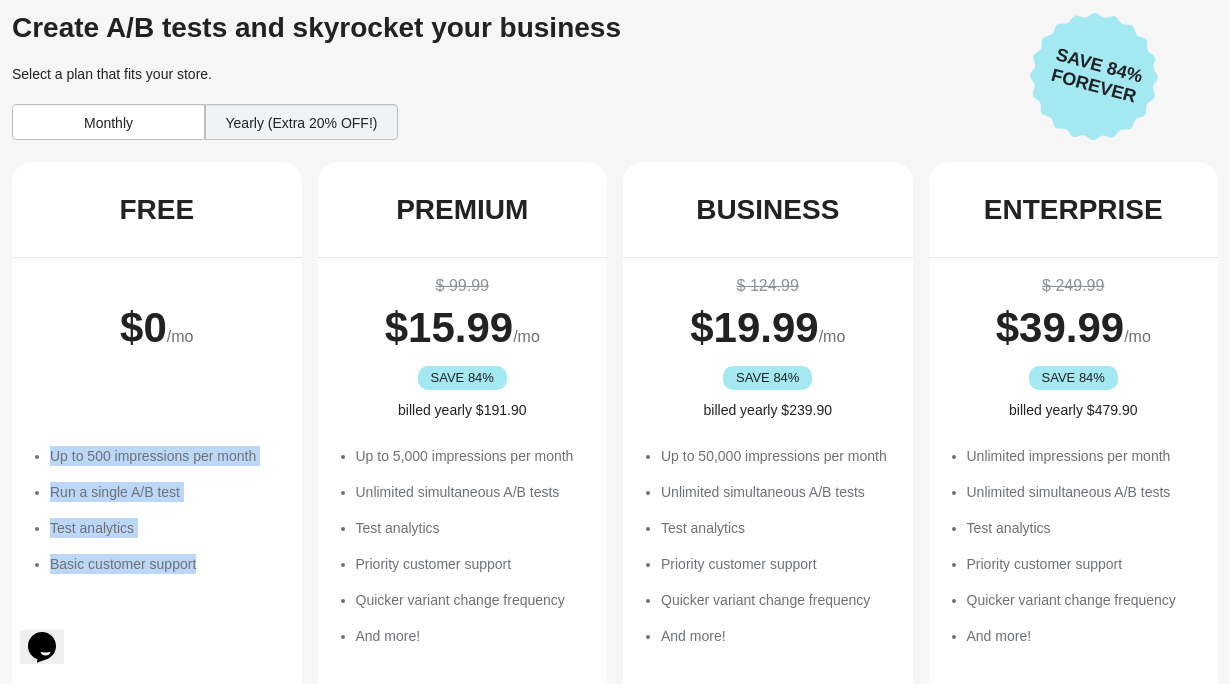 drag, startPoint x: 284, startPoint y: 409, endPoint x: 266, endPoint y: 580, distance: 171.94476 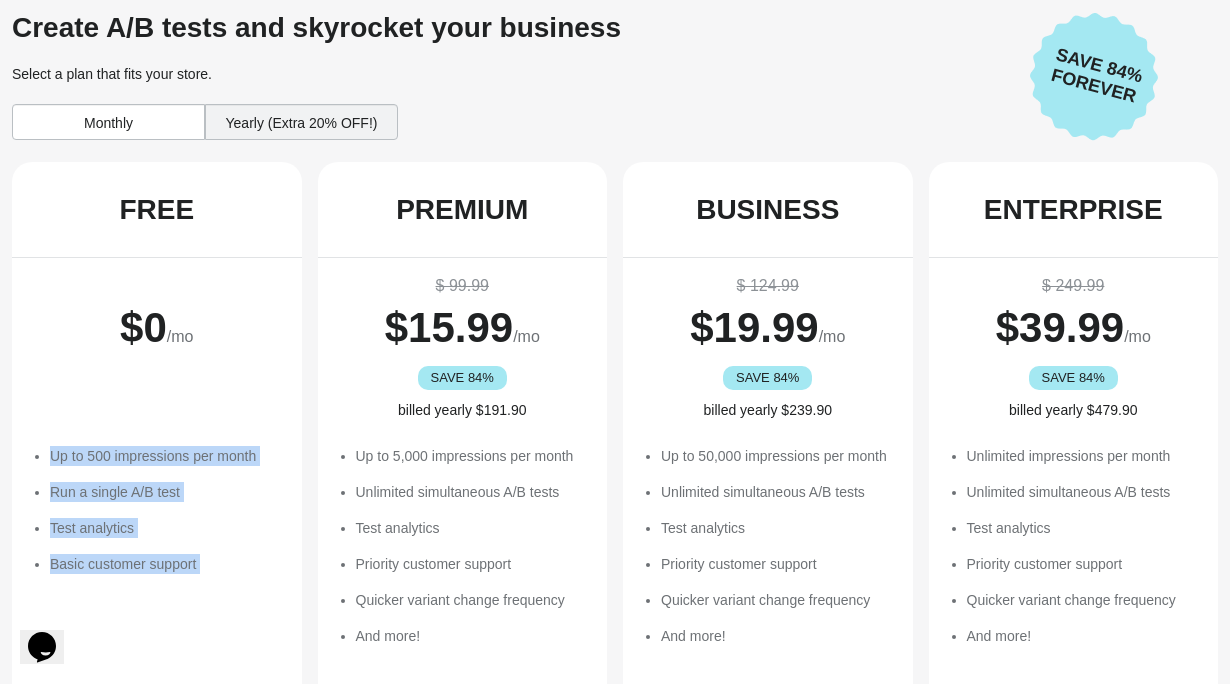 drag, startPoint x: 266, startPoint y: 580, endPoint x: 257, endPoint y: 416, distance: 164.24677 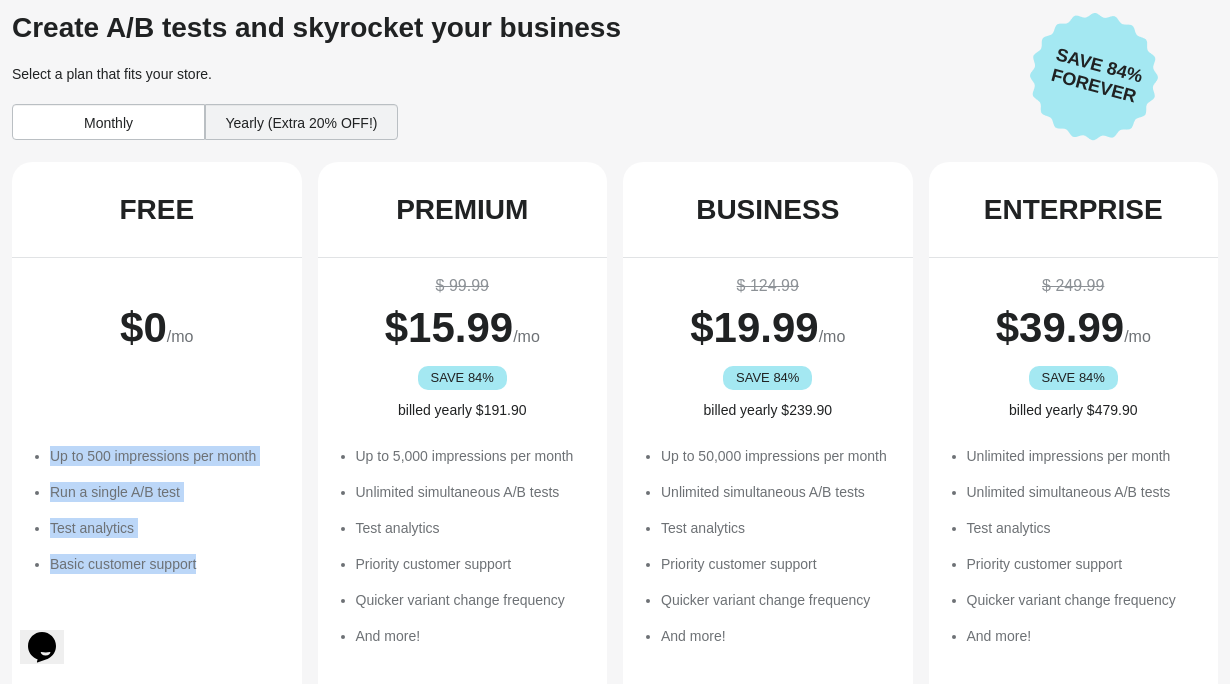 drag, startPoint x: 261, startPoint y: 421, endPoint x: 272, endPoint y: 597, distance: 176.34341 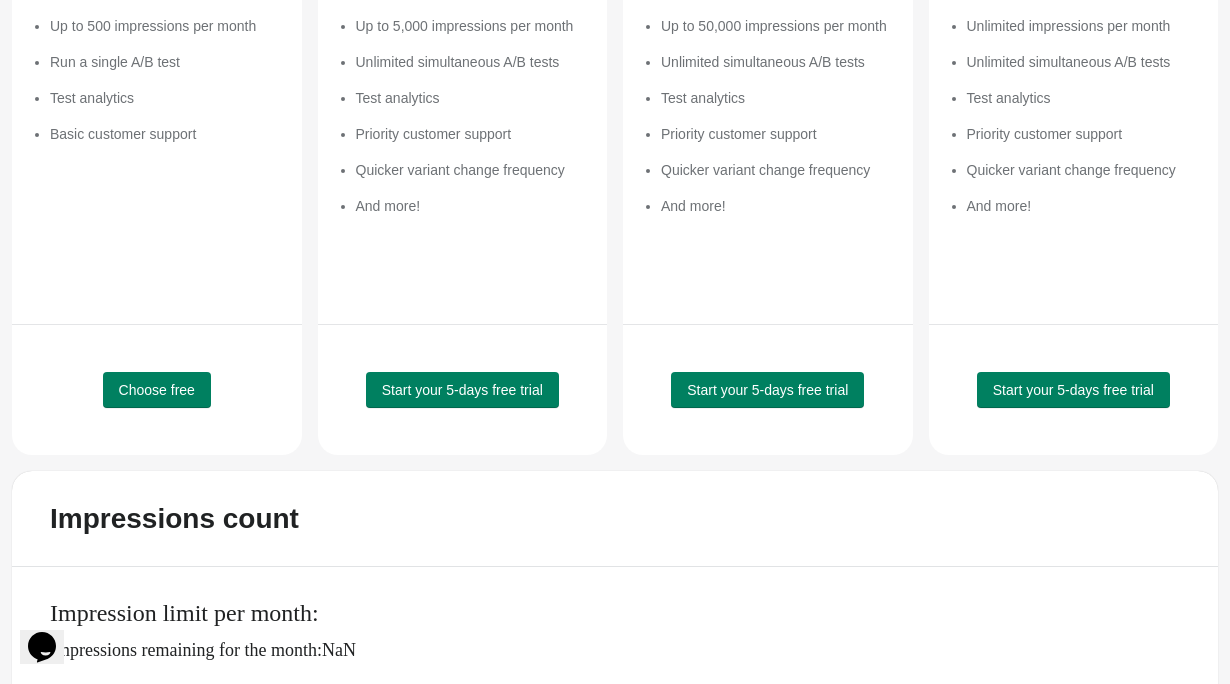 scroll, scrollTop: 470, scrollLeft: 0, axis: vertical 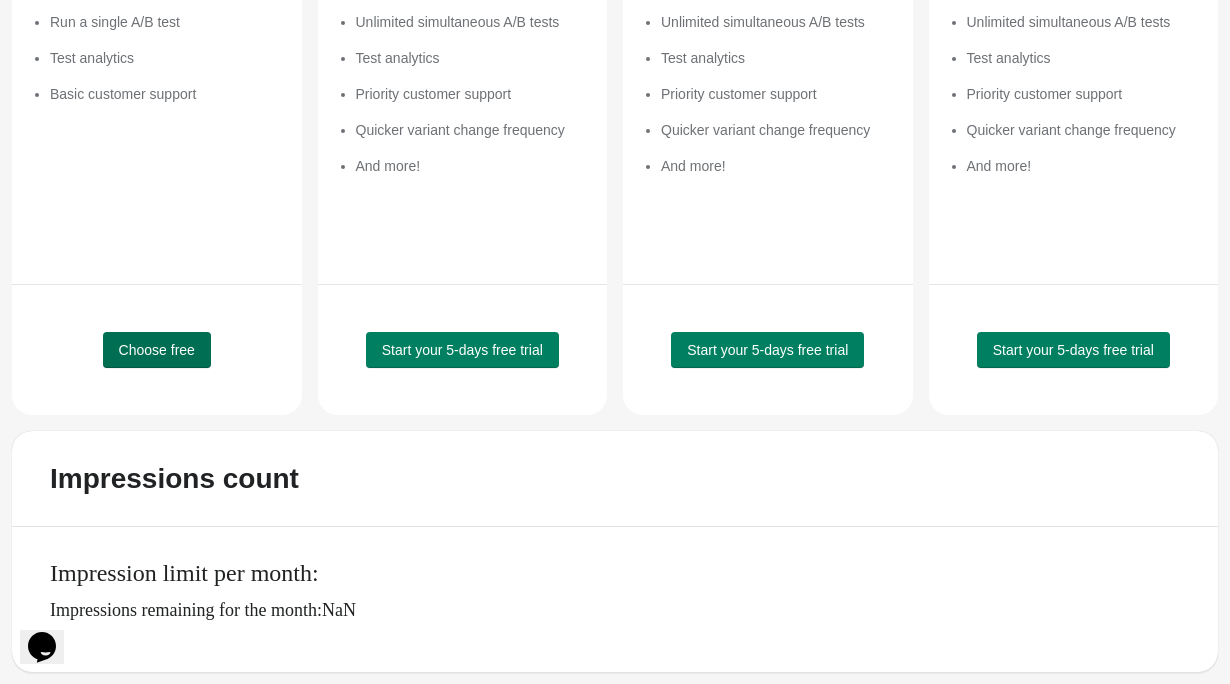click on "Choose free" at bounding box center (157, 350) 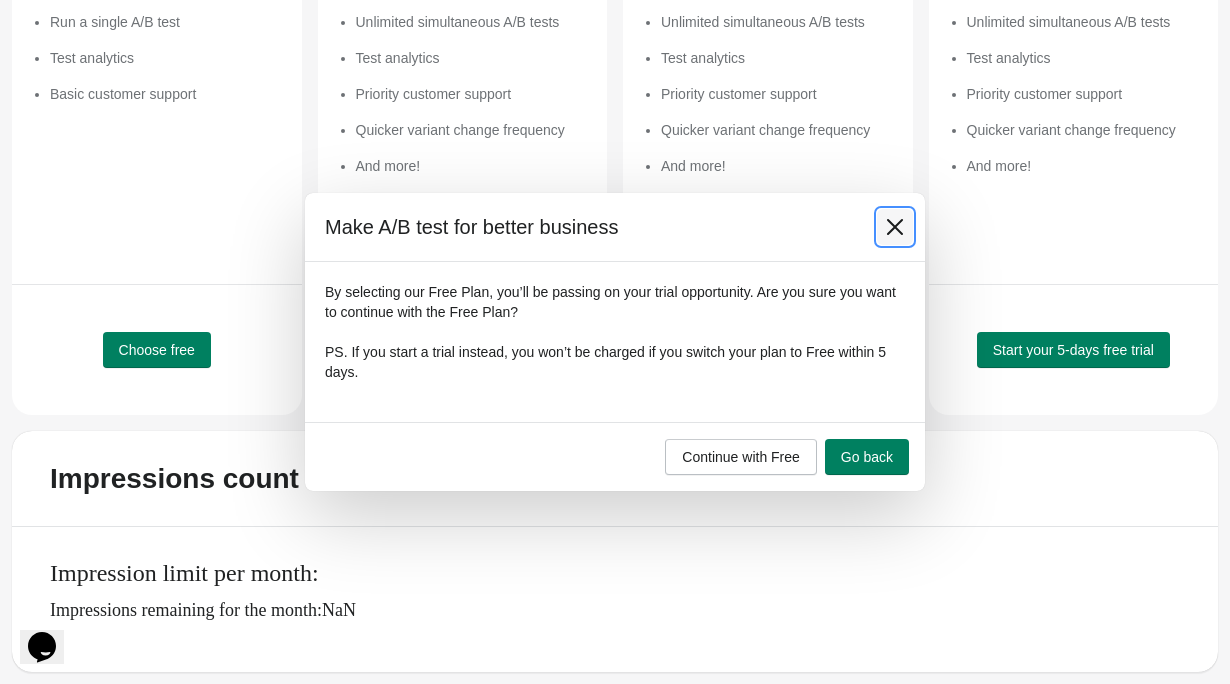 click 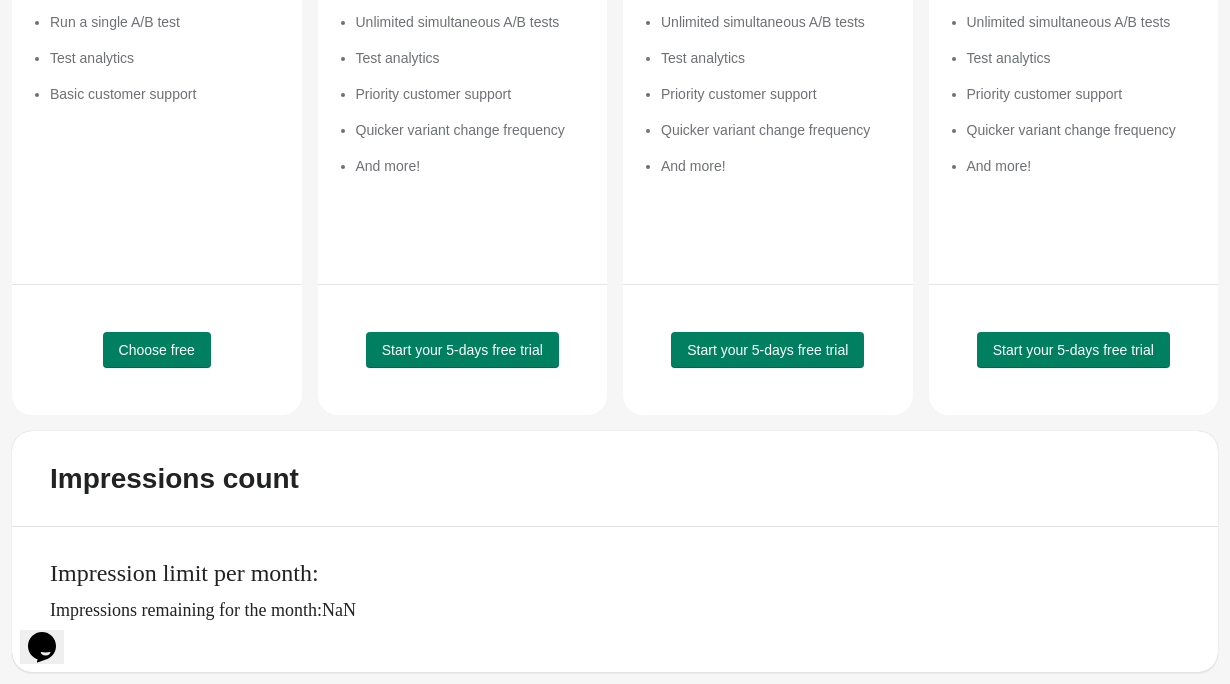scroll, scrollTop: 0, scrollLeft: 0, axis: both 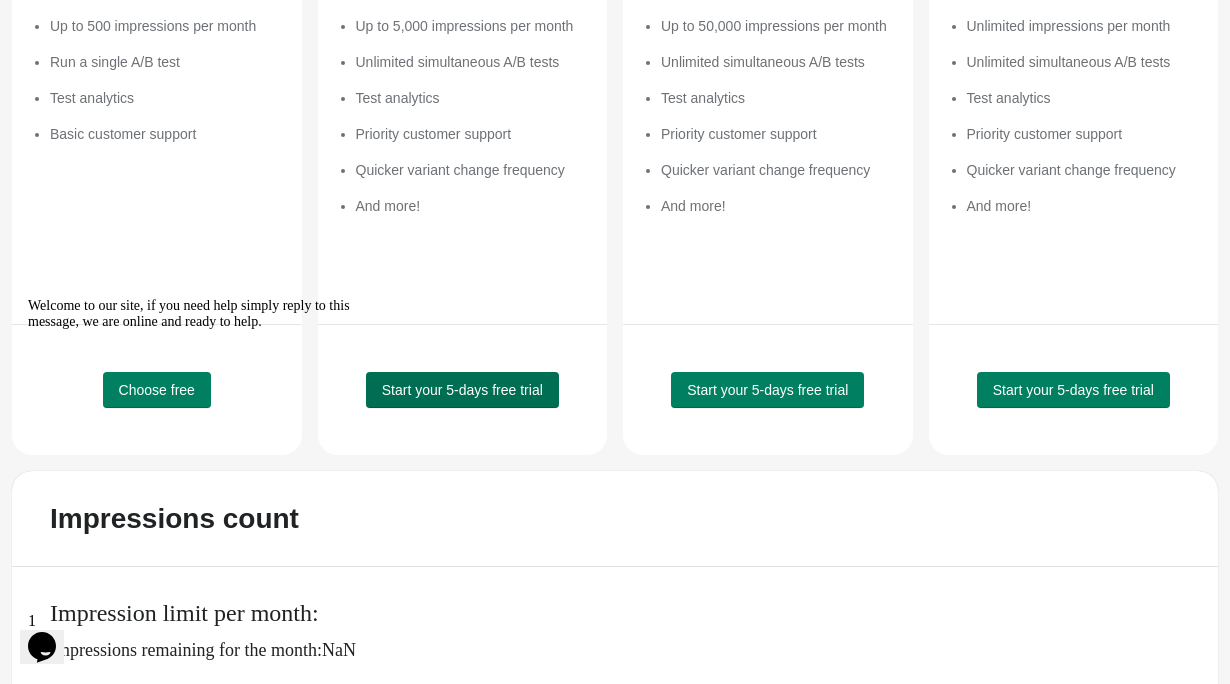 click on "Start your 5-days free trial" at bounding box center [462, 390] 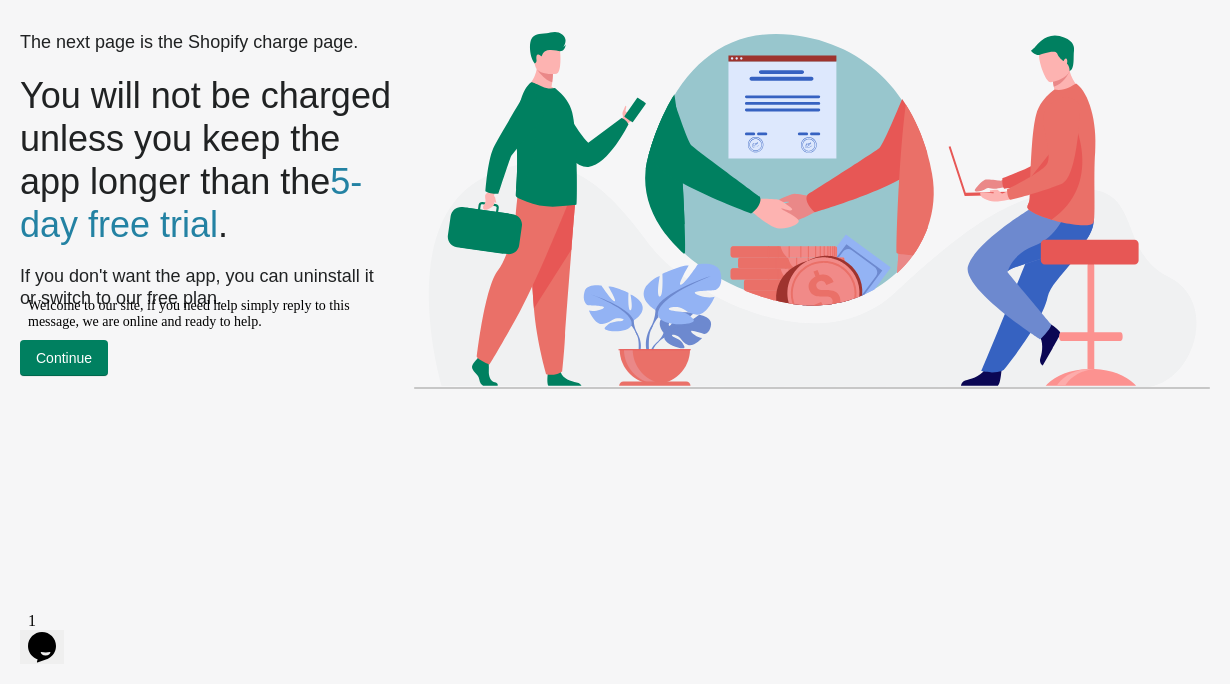 click on "Welcome to our site, if you need help simply reply to this message, we are online and ready to help." at bounding box center [208, 314] 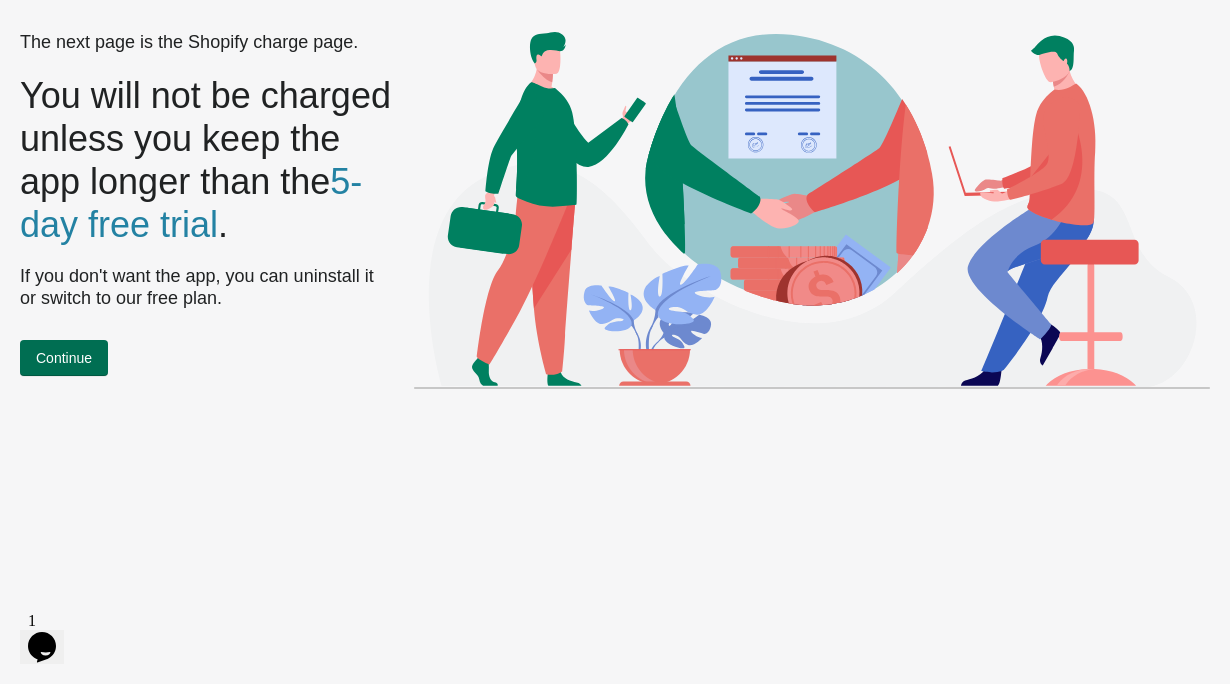 click on "Continue" at bounding box center (64, 358) 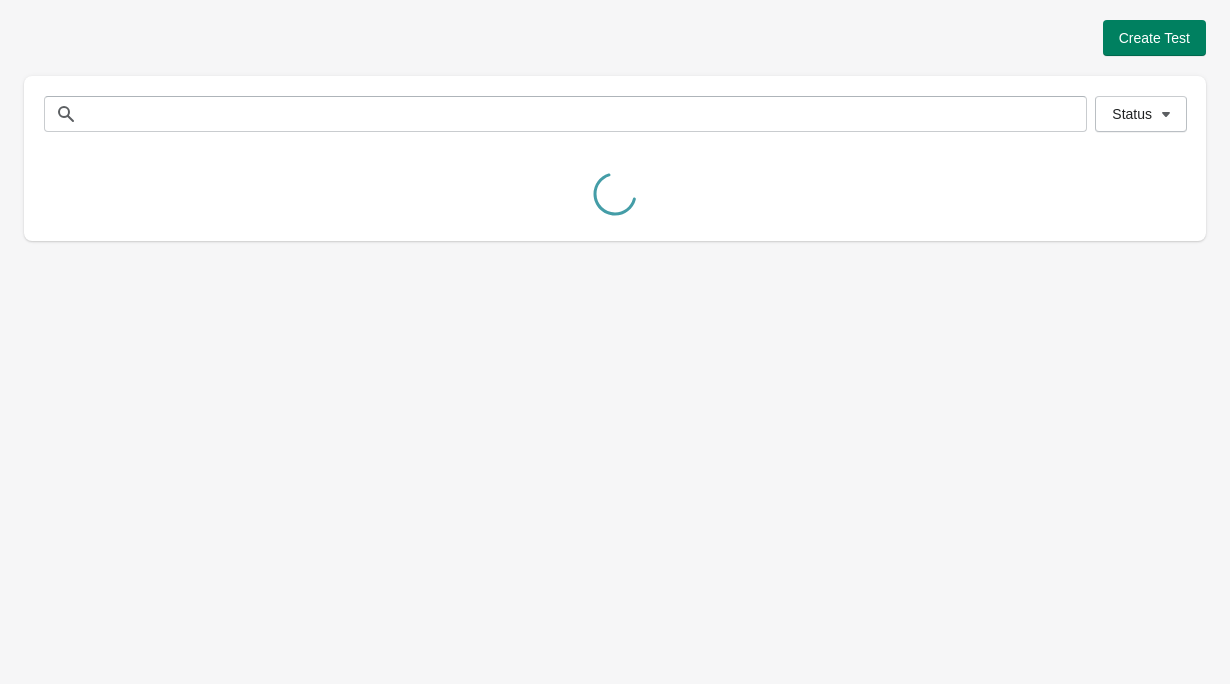 scroll, scrollTop: 0, scrollLeft: 0, axis: both 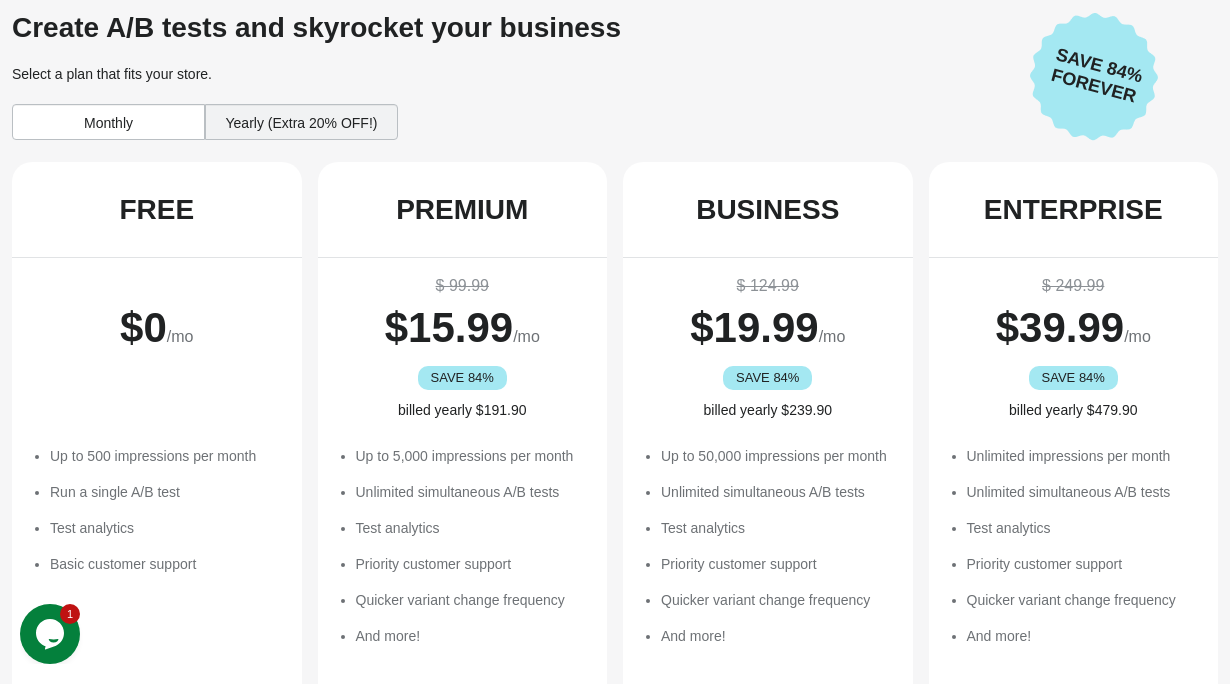 click on "Yearly (Extra 20% OFF!)" at bounding box center [301, 122] 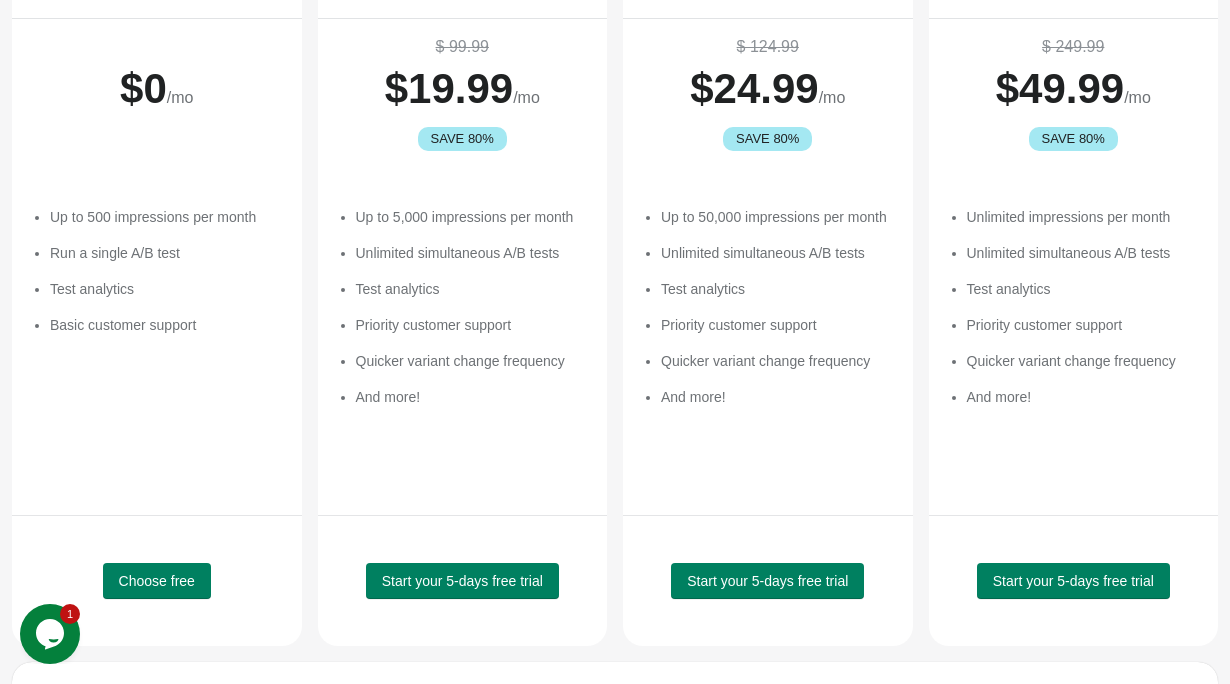 scroll, scrollTop: 240, scrollLeft: 0, axis: vertical 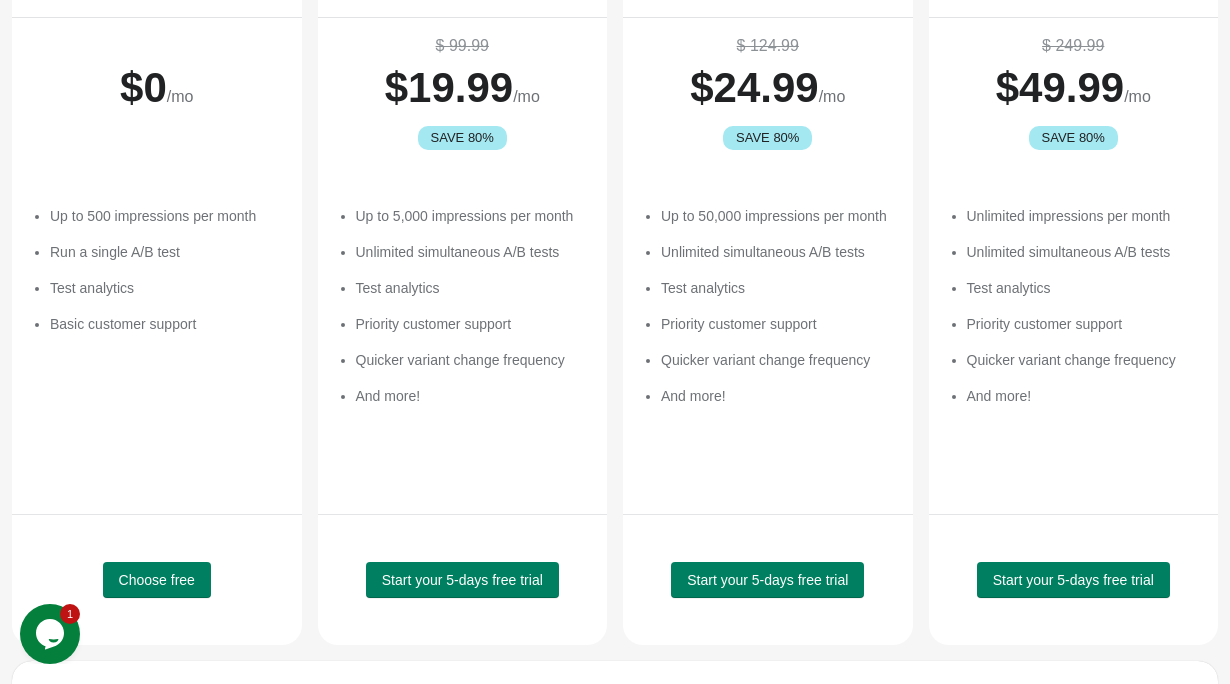 click on "Start your 5-days free trial" at bounding box center (462, 580) 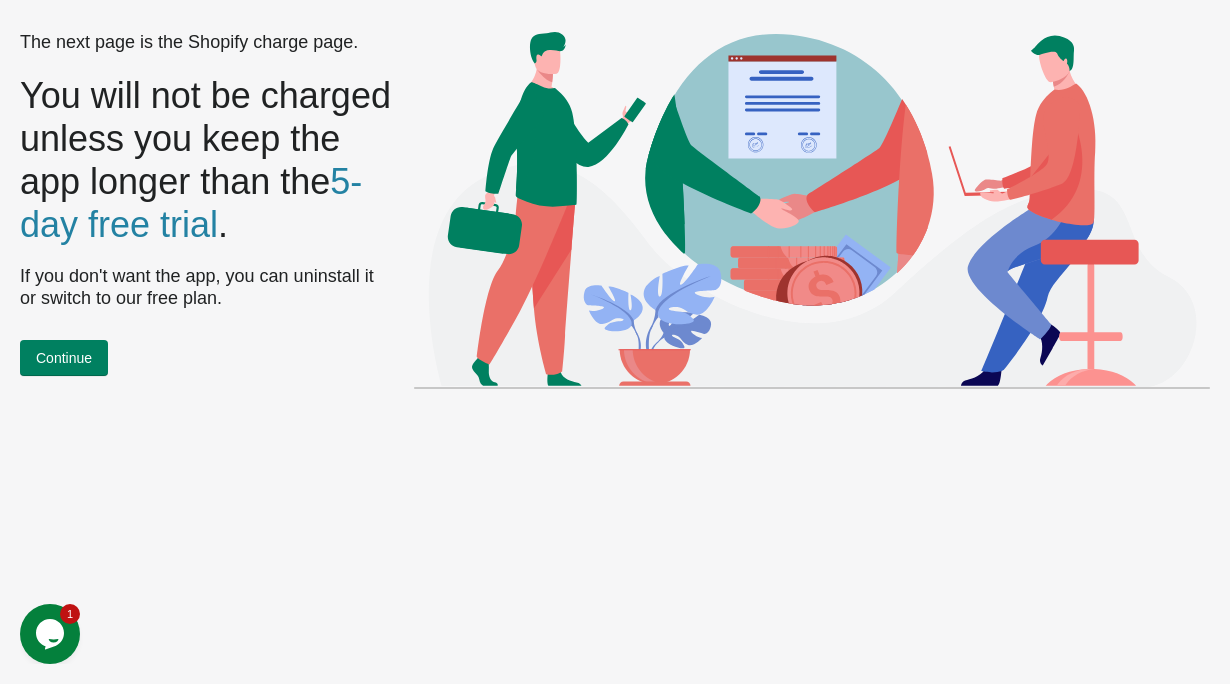 scroll, scrollTop: 0, scrollLeft: 0, axis: both 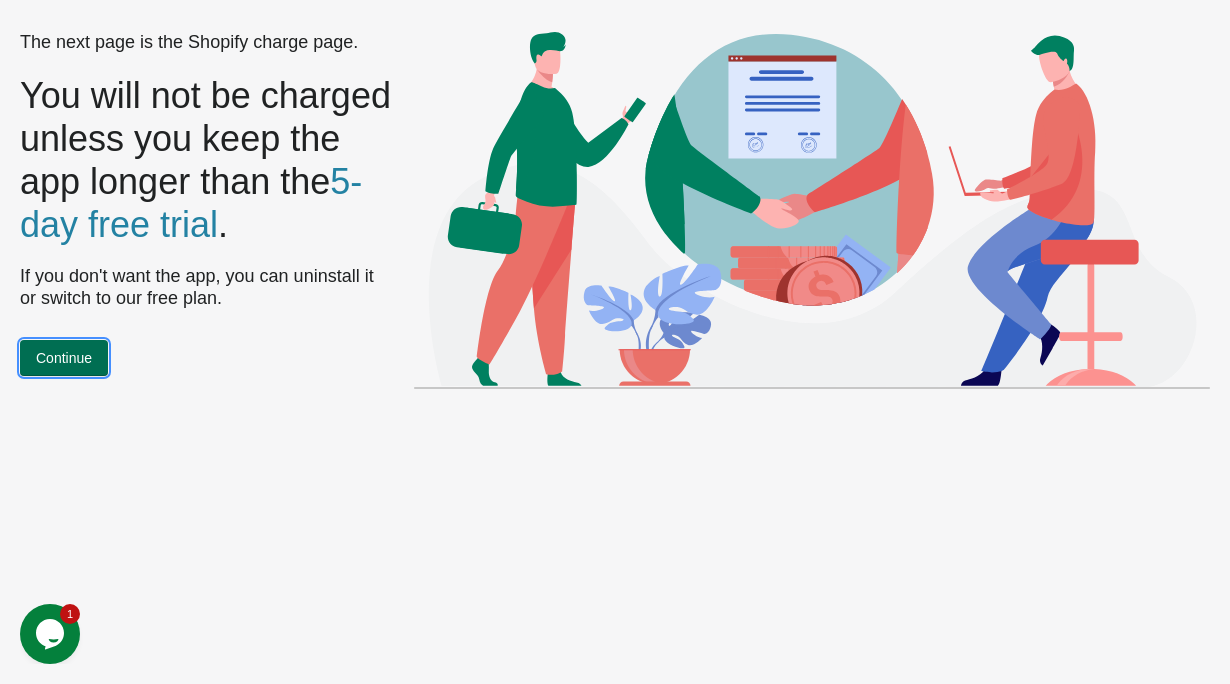 drag, startPoint x: 86, startPoint y: 353, endPoint x: 91, endPoint y: 365, distance: 13 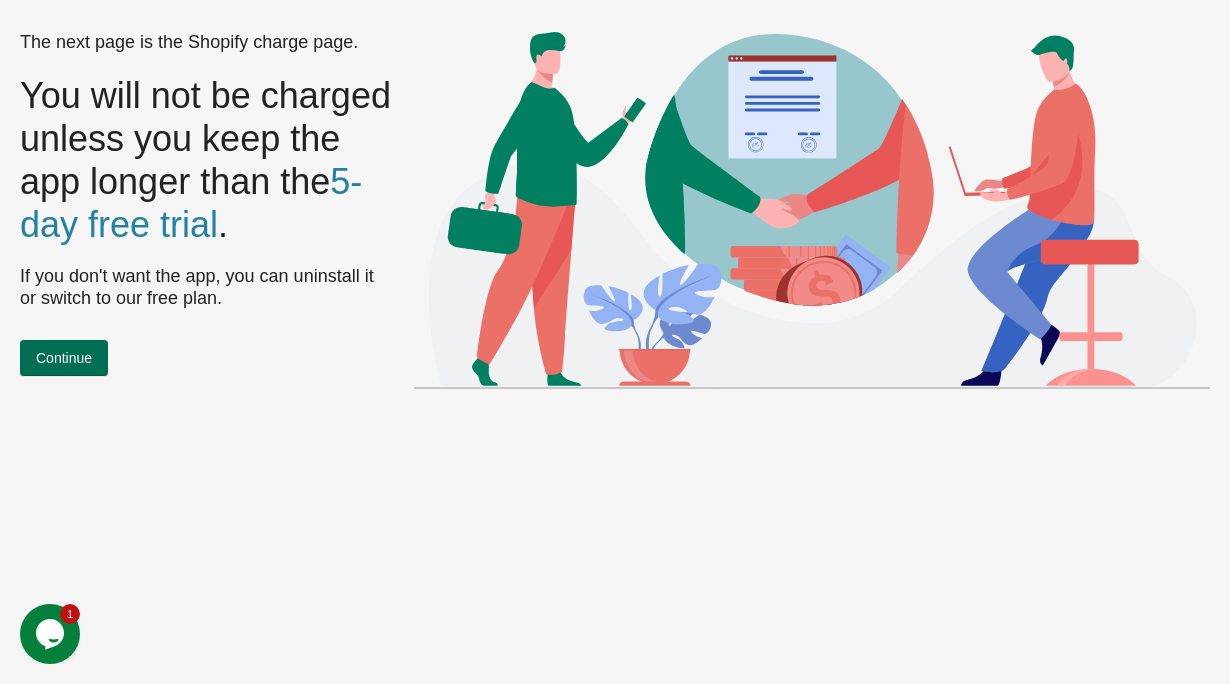 click on "Continue" at bounding box center [64, 358] 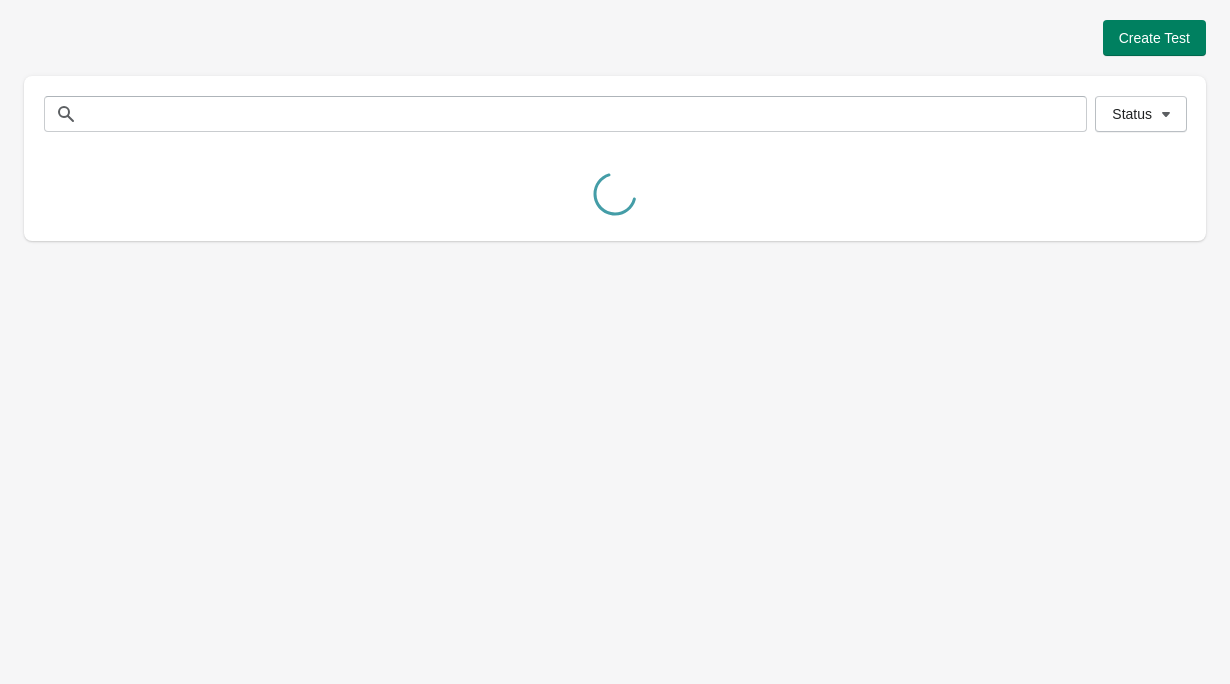 scroll, scrollTop: 0, scrollLeft: 0, axis: both 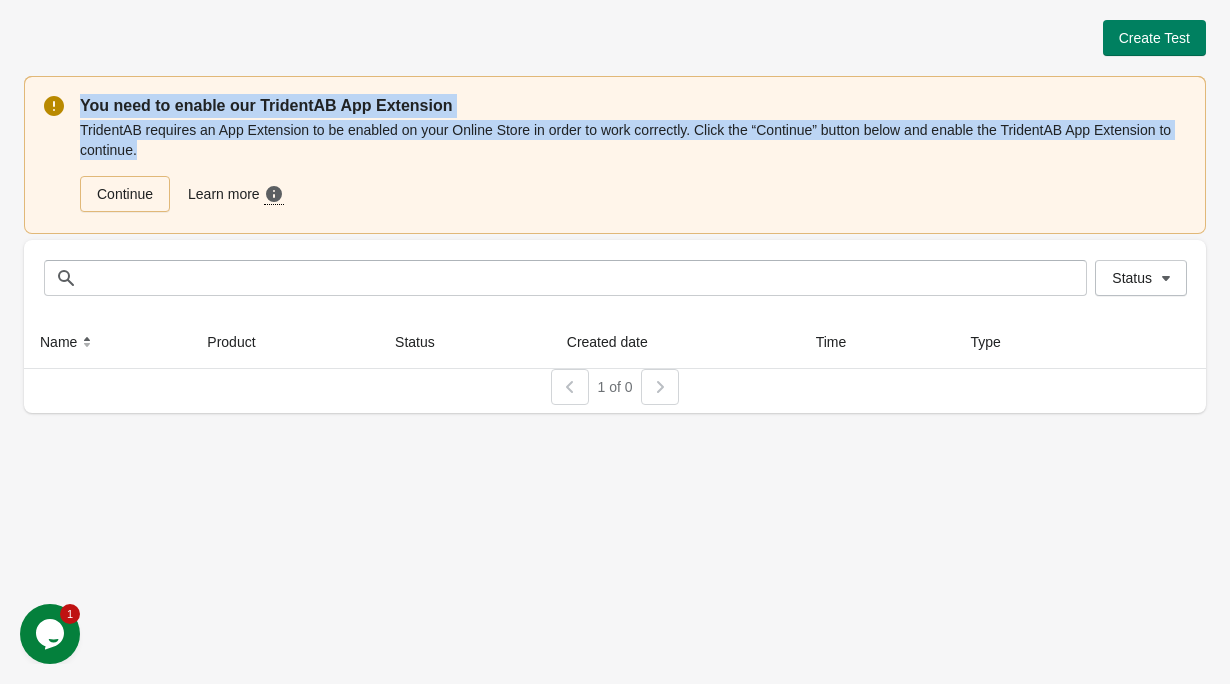 drag, startPoint x: 249, startPoint y: 154, endPoint x: 299, endPoint y: 60, distance: 106.47065 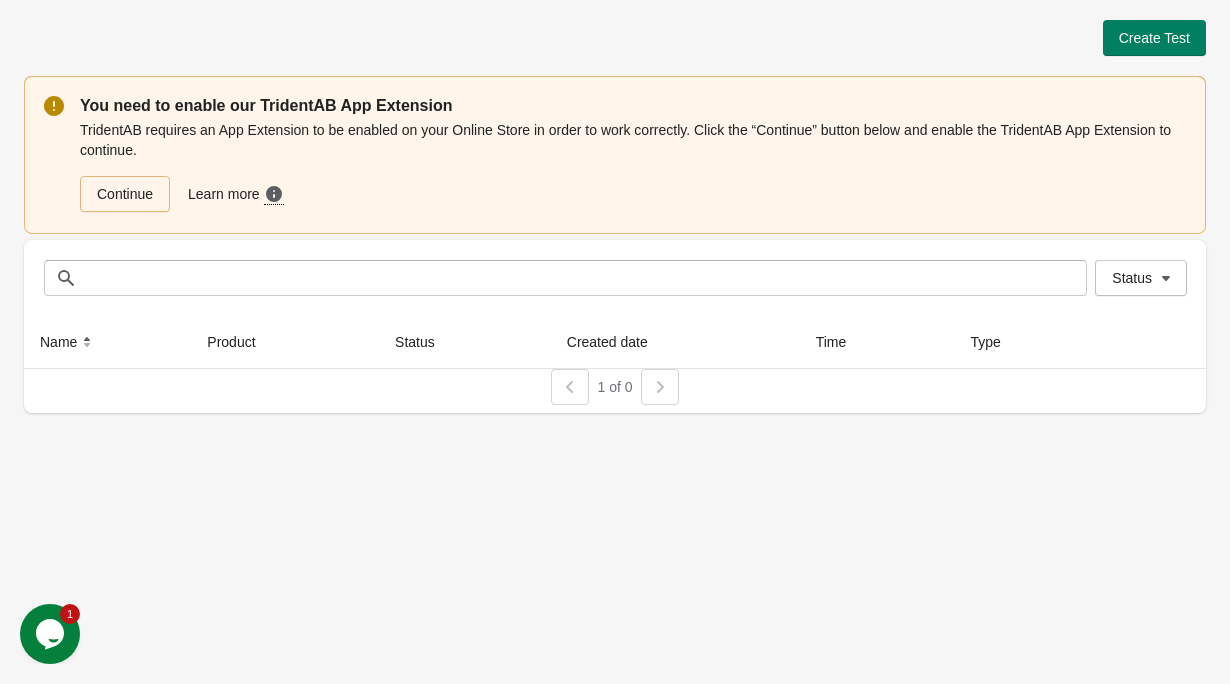 click on "Create Test You need to enable our TridentAB App Extension TridentAB requires an App Extension to be enabled on your Online Store in order to work correctly. Click the “Continue” button below and enable the TridentAB App Extension to continue. Continue Learn more Need more guidance? Click here to see a step-by-step video guide on how to do this. Status Status Name Product Status Created date Time Type 1 of 0" at bounding box center [615, 216] 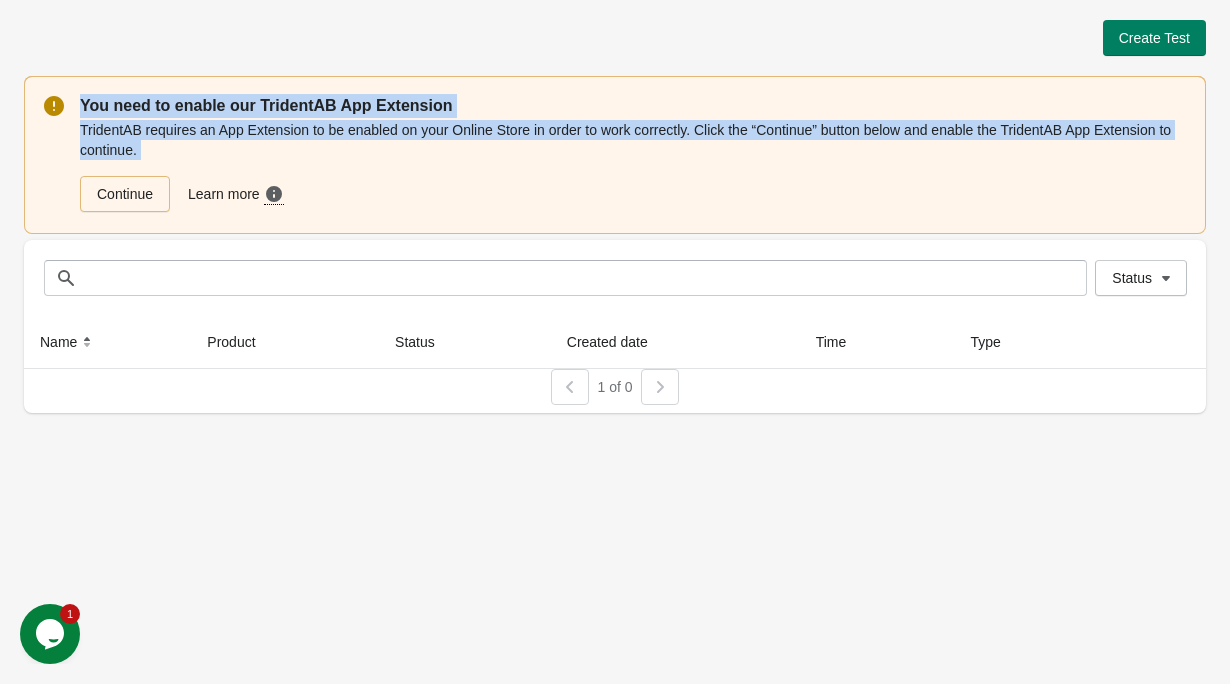drag, startPoint x: 300, startPoint y: 60, endPoint x: 350, endPoint y: 150, distance: 102.9563 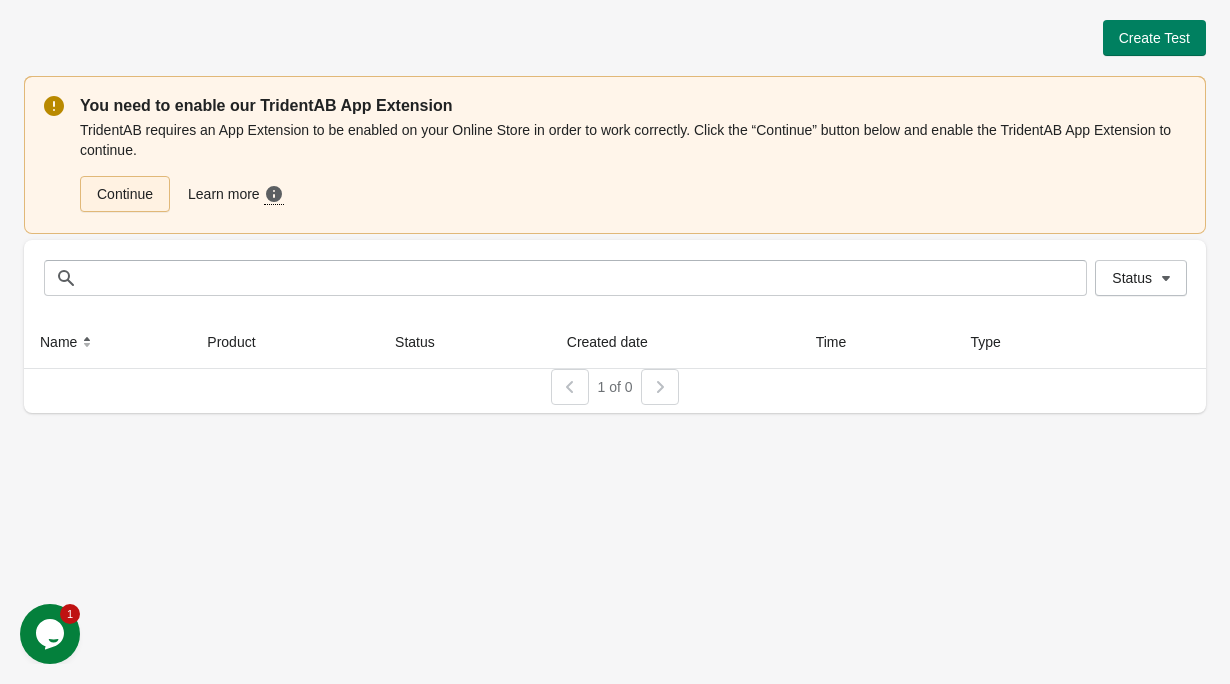click on "Continue" at bounding box center (125, 194) 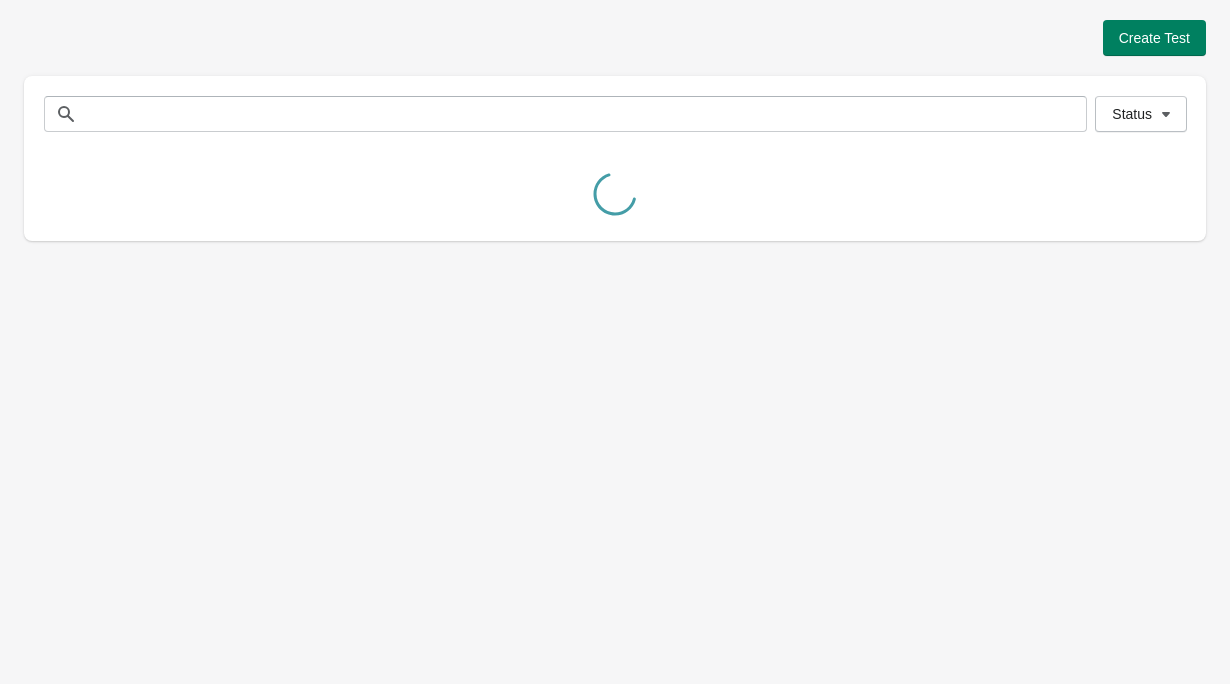 scroll, scrollTop: 0, scrollLeft: 0, axis: both 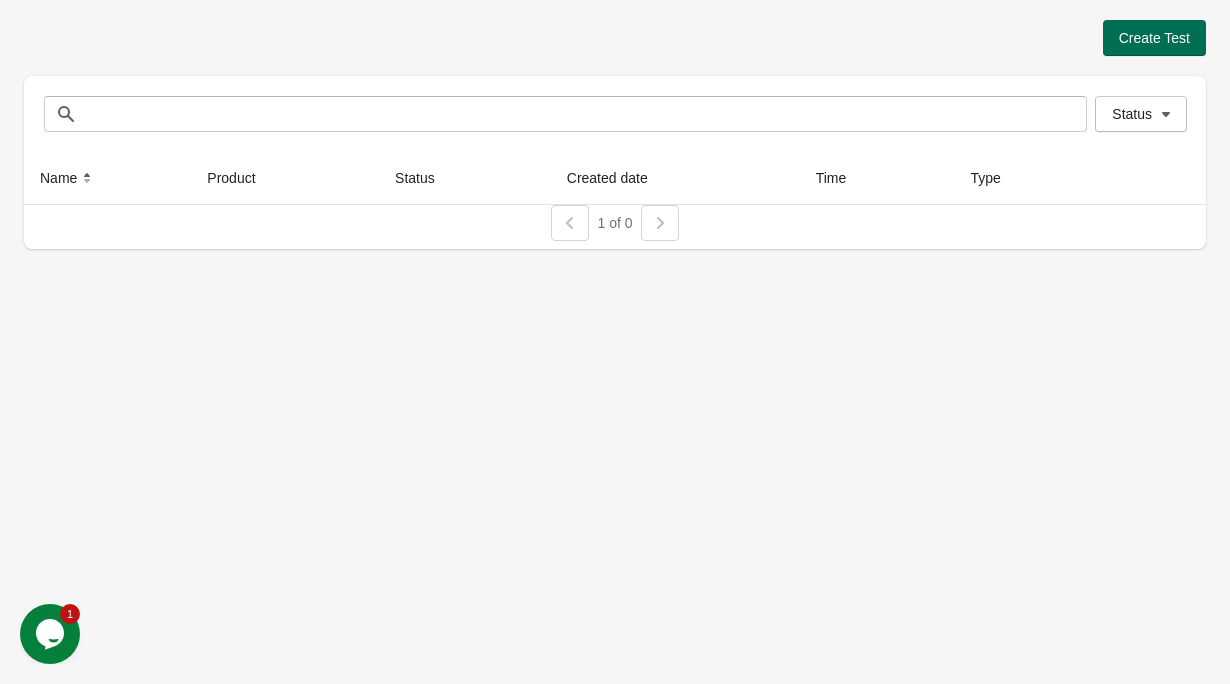 click on "Create Test" at bounding box center [1154, 38] 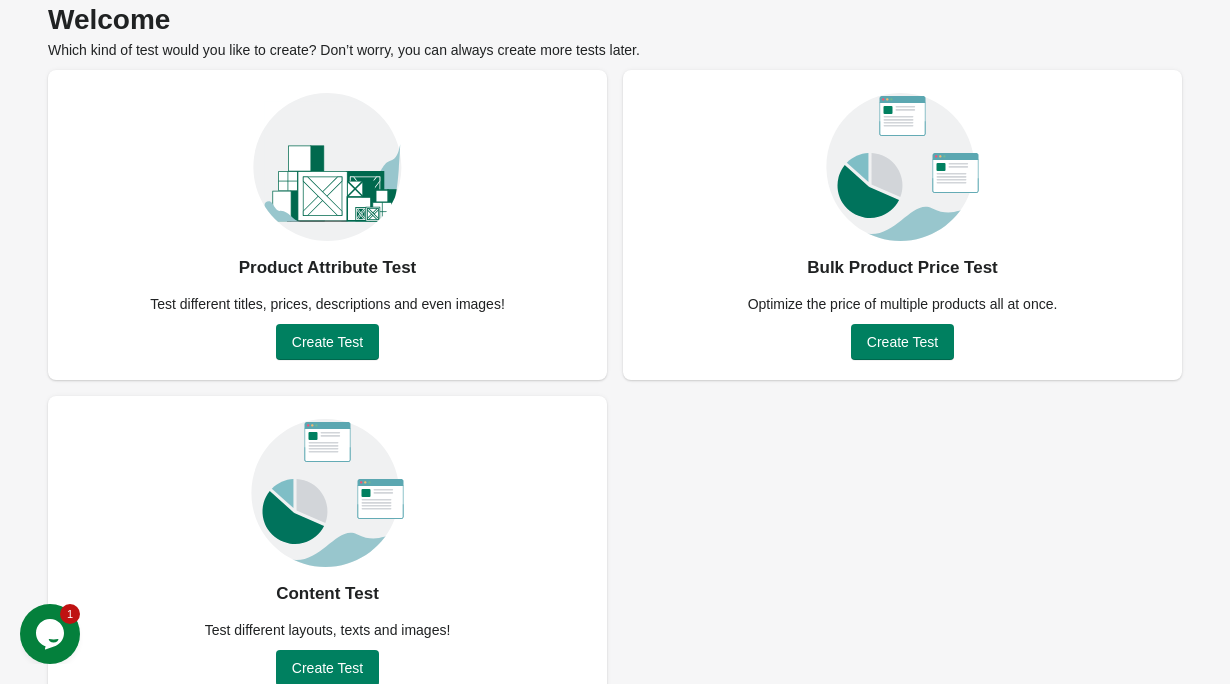 scroll, scrollTop: 124, scrollLeft: 0, axis: vertical 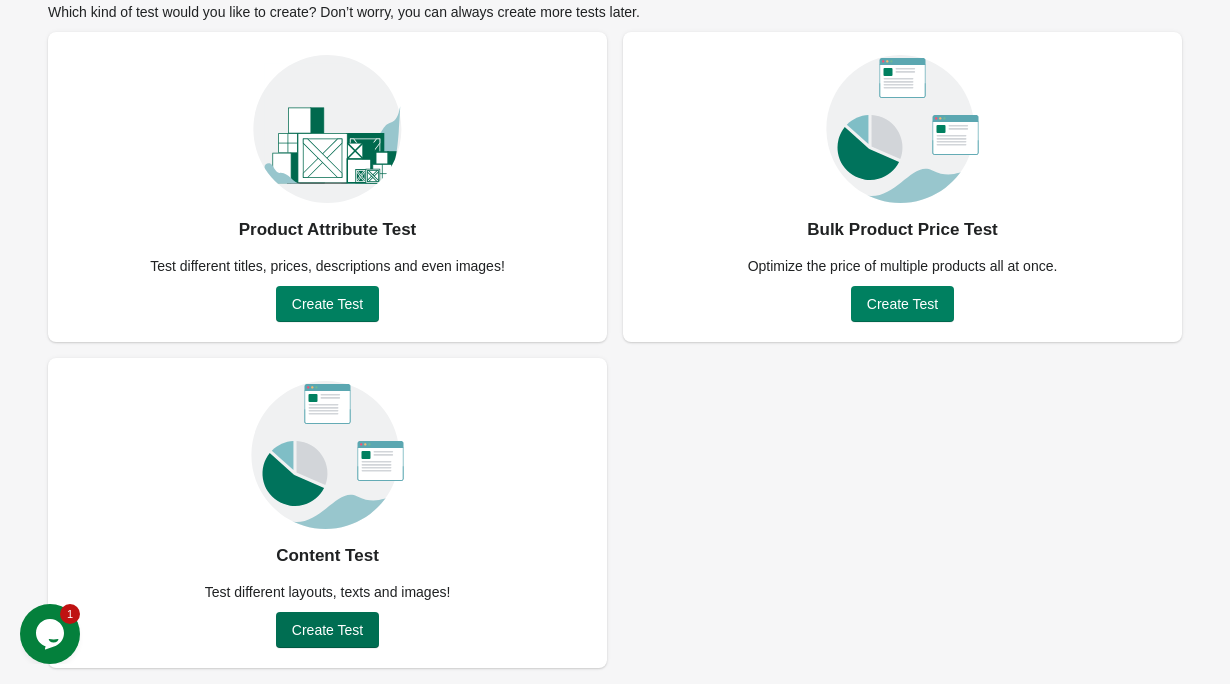 click on "Create Test" at bounding box center (327, 630) 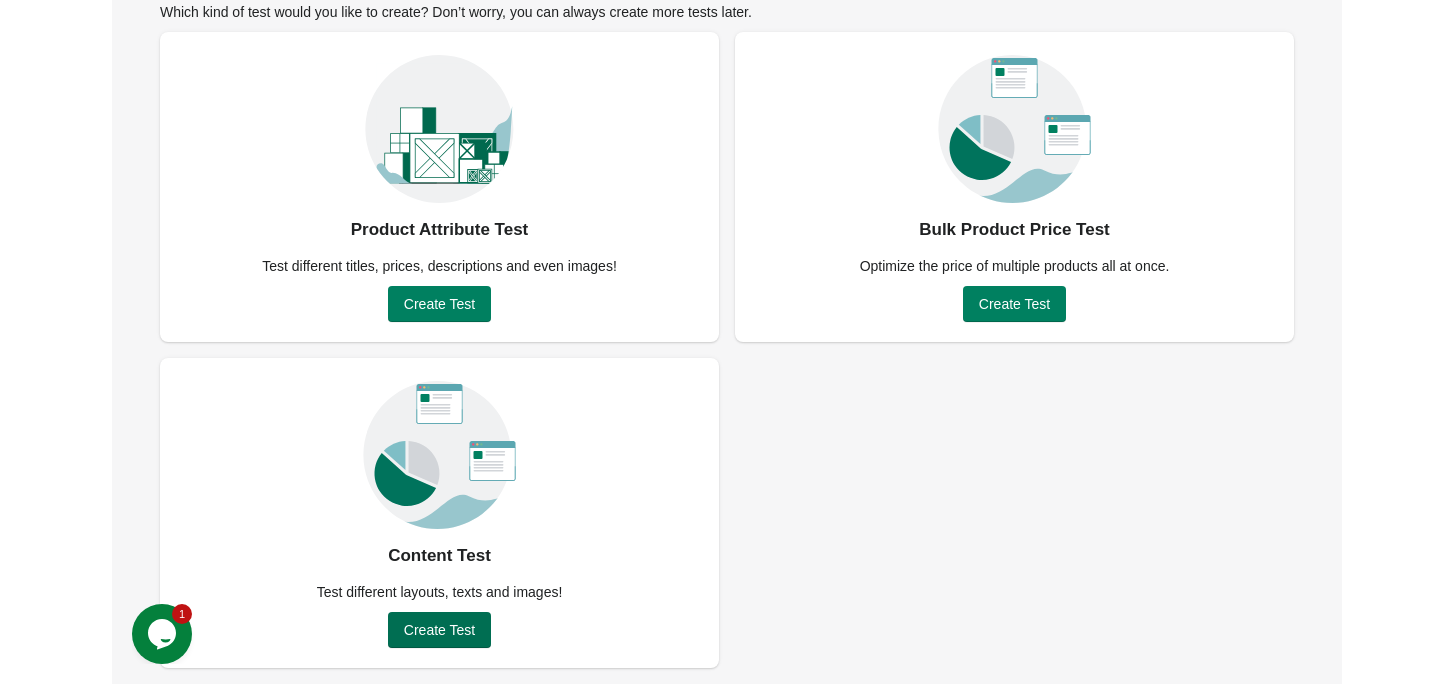 scroll, scrollTop: 0, scrollLeft: 0, axis: both 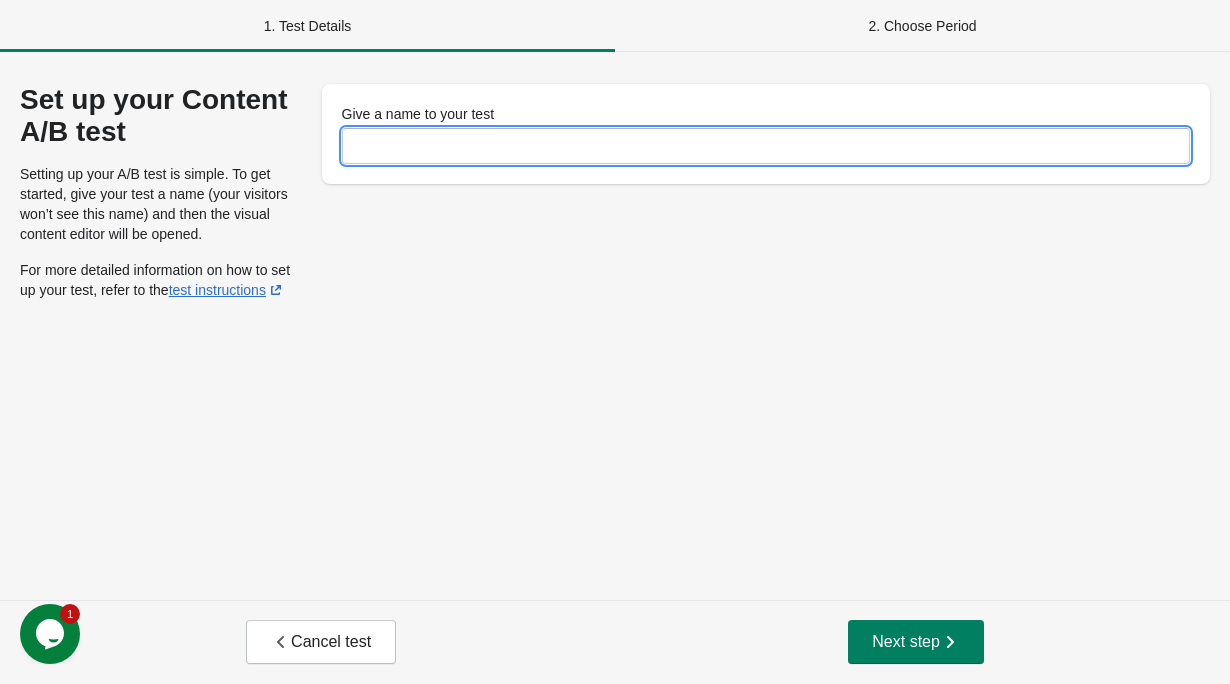 click on "Give a name to your test" at bounding box center (766, 146) 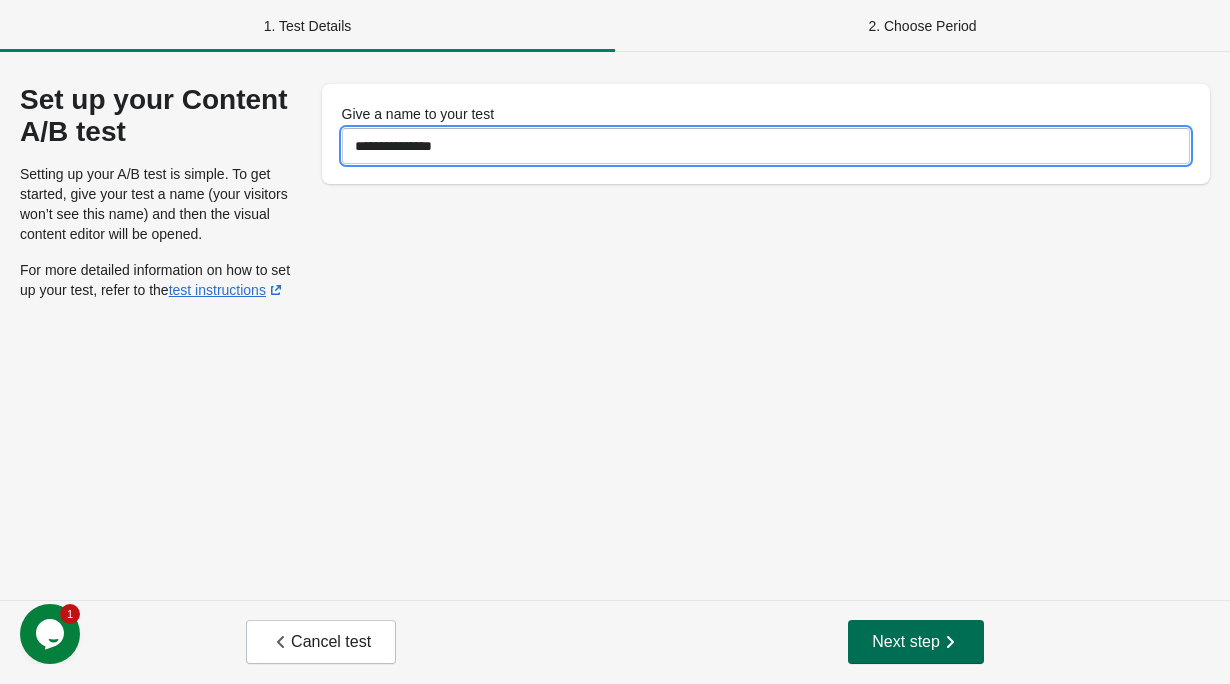 type on "**********" 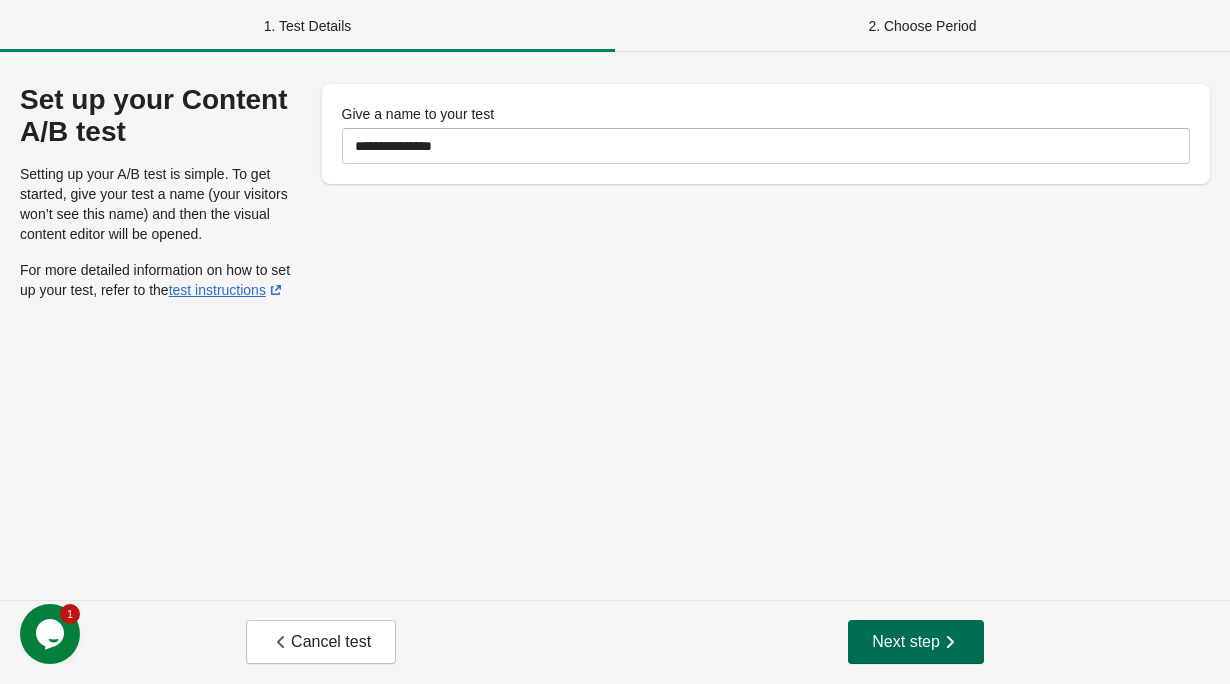 click 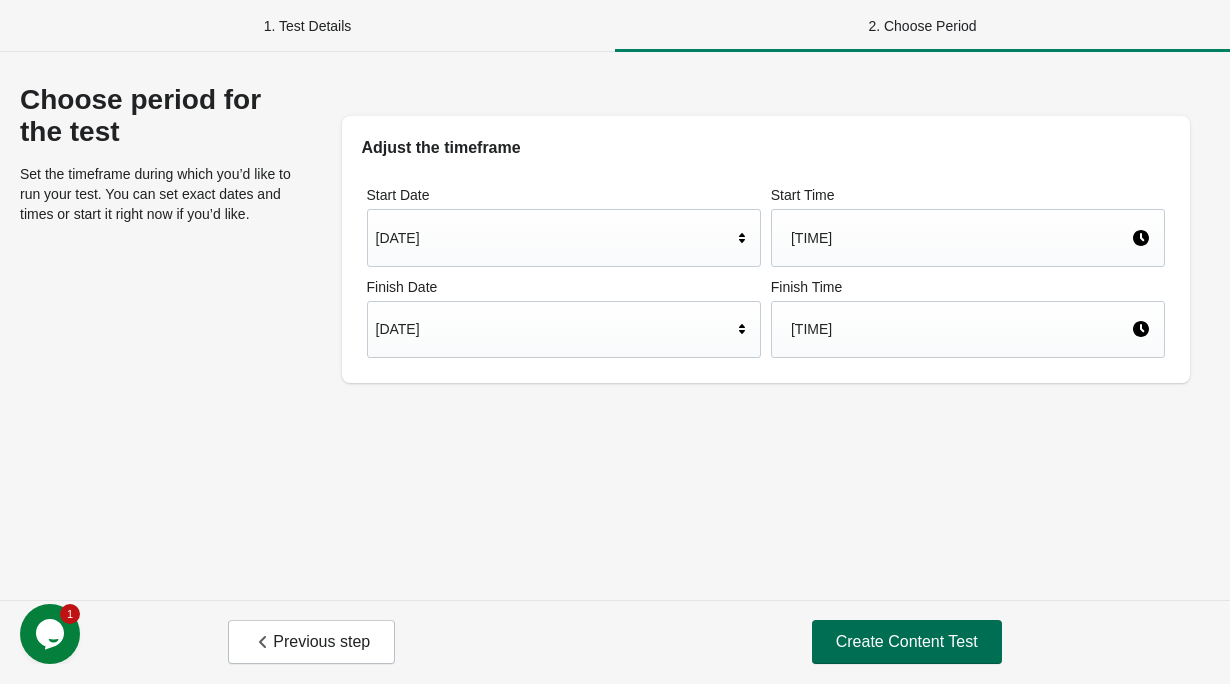 click on "Create Content Test" at bounding box center (907, 642) 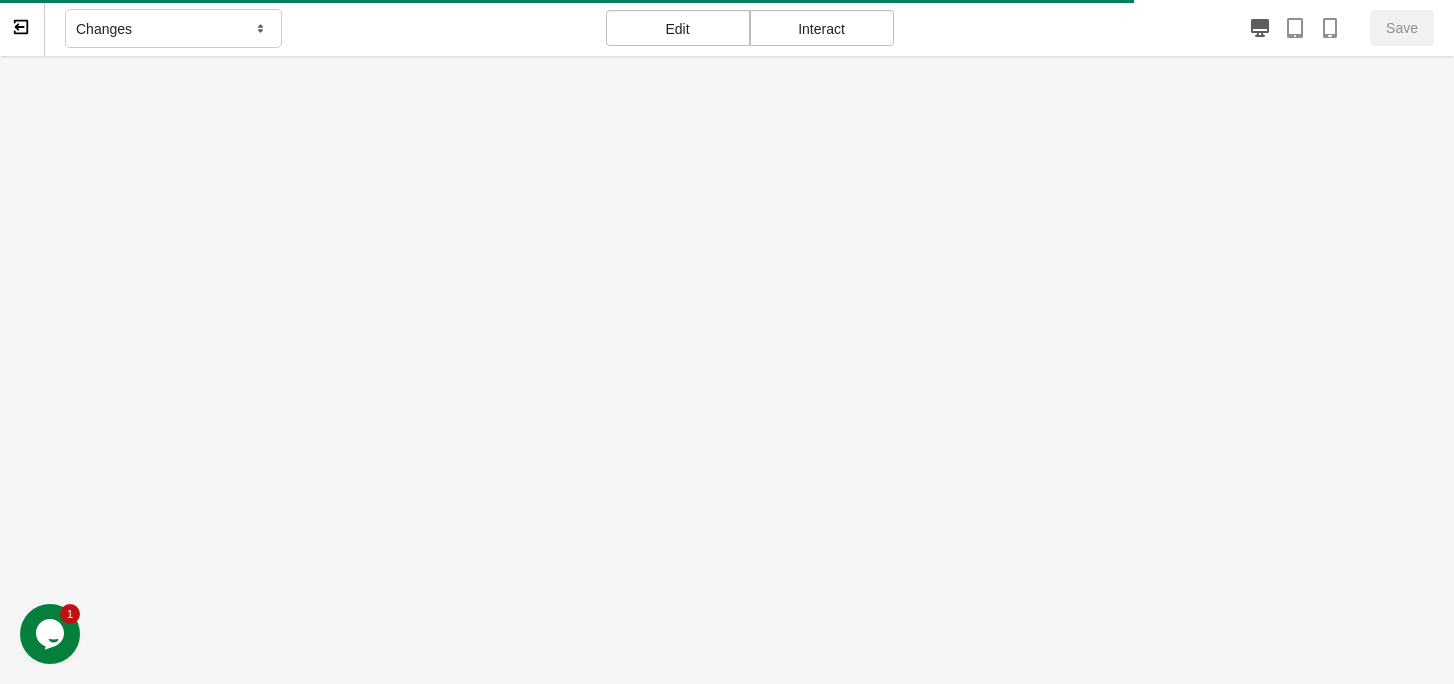 scroll, scrollTop: 0, scrollLeft: 0, axis: both 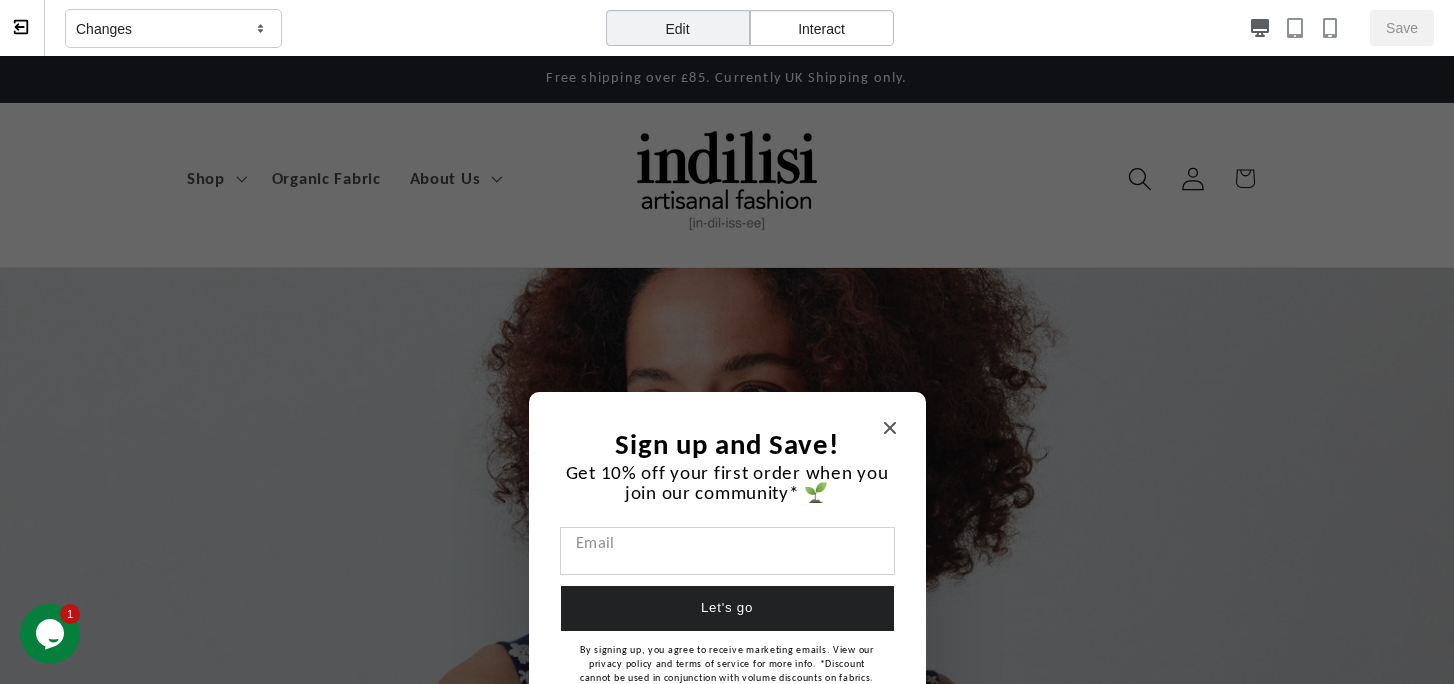 click 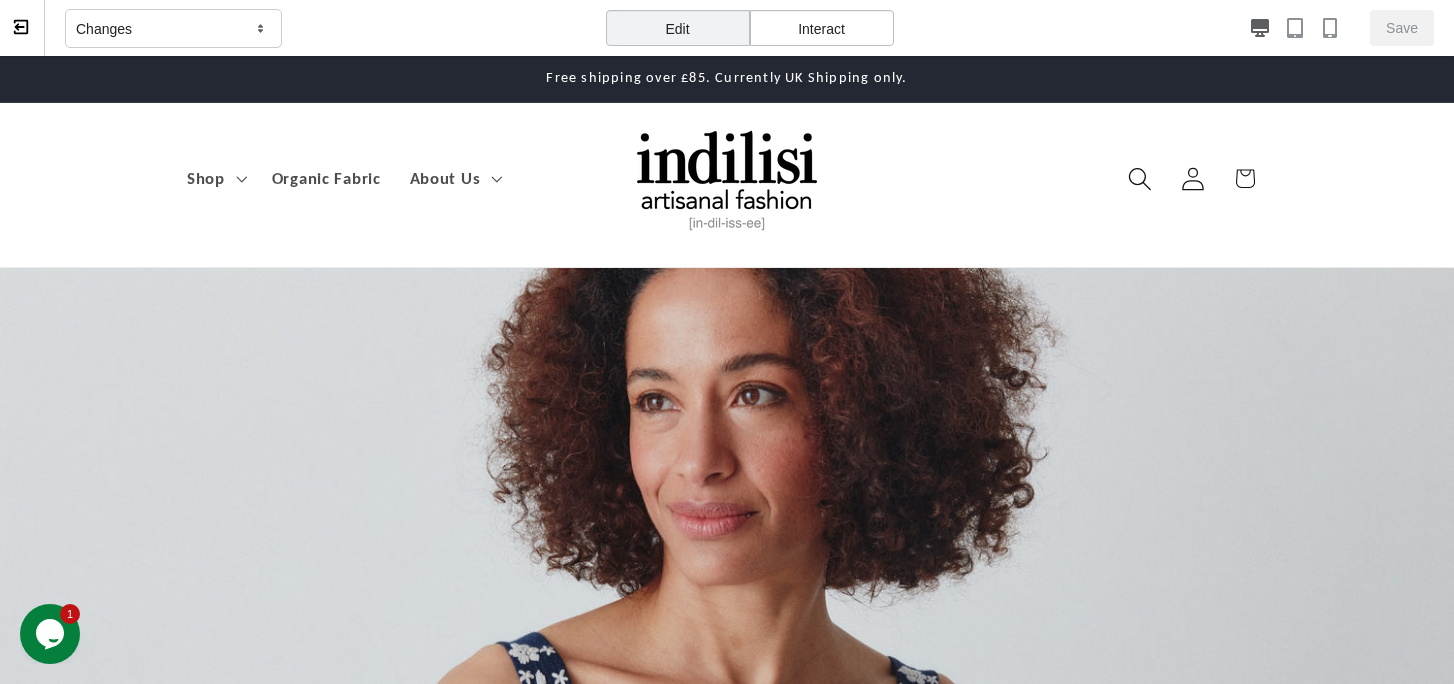 click on "Changes" at bounding box center [173, 29] 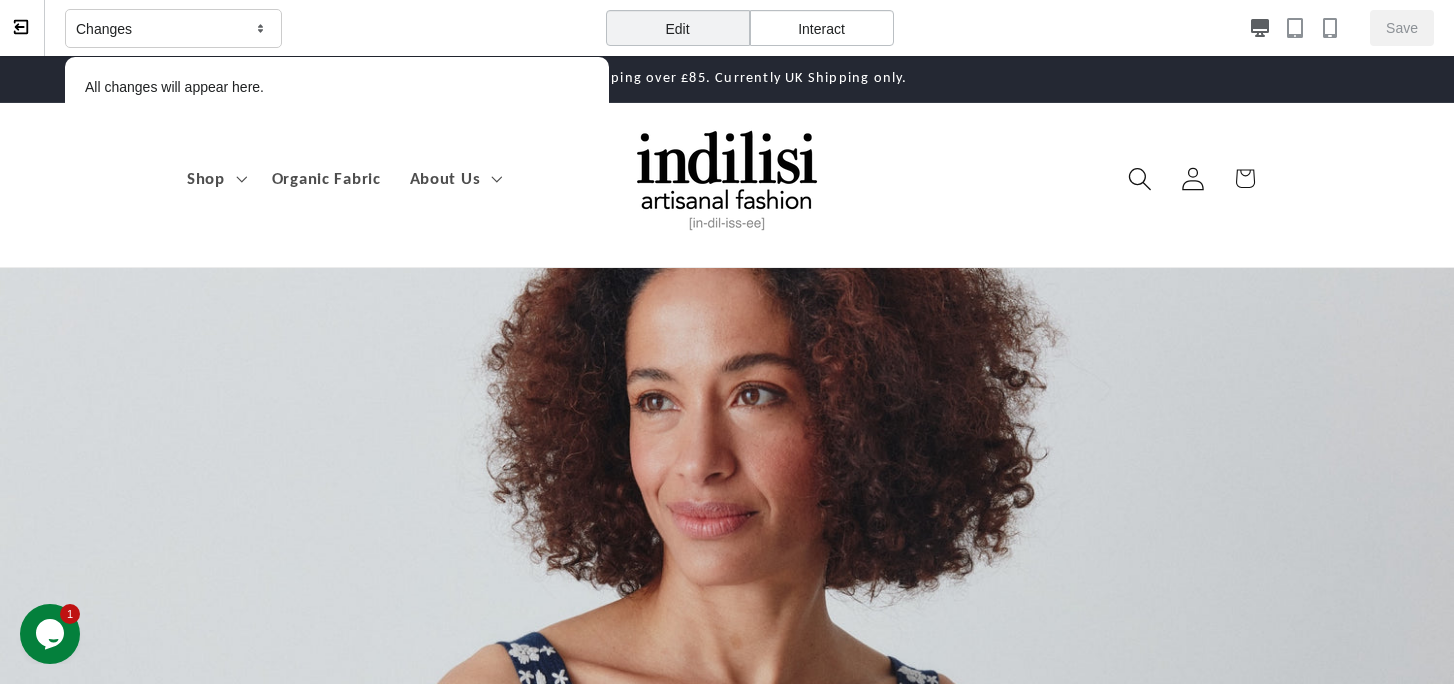 click on "Changes All changes will appear here." at bounding box center [337, 28] 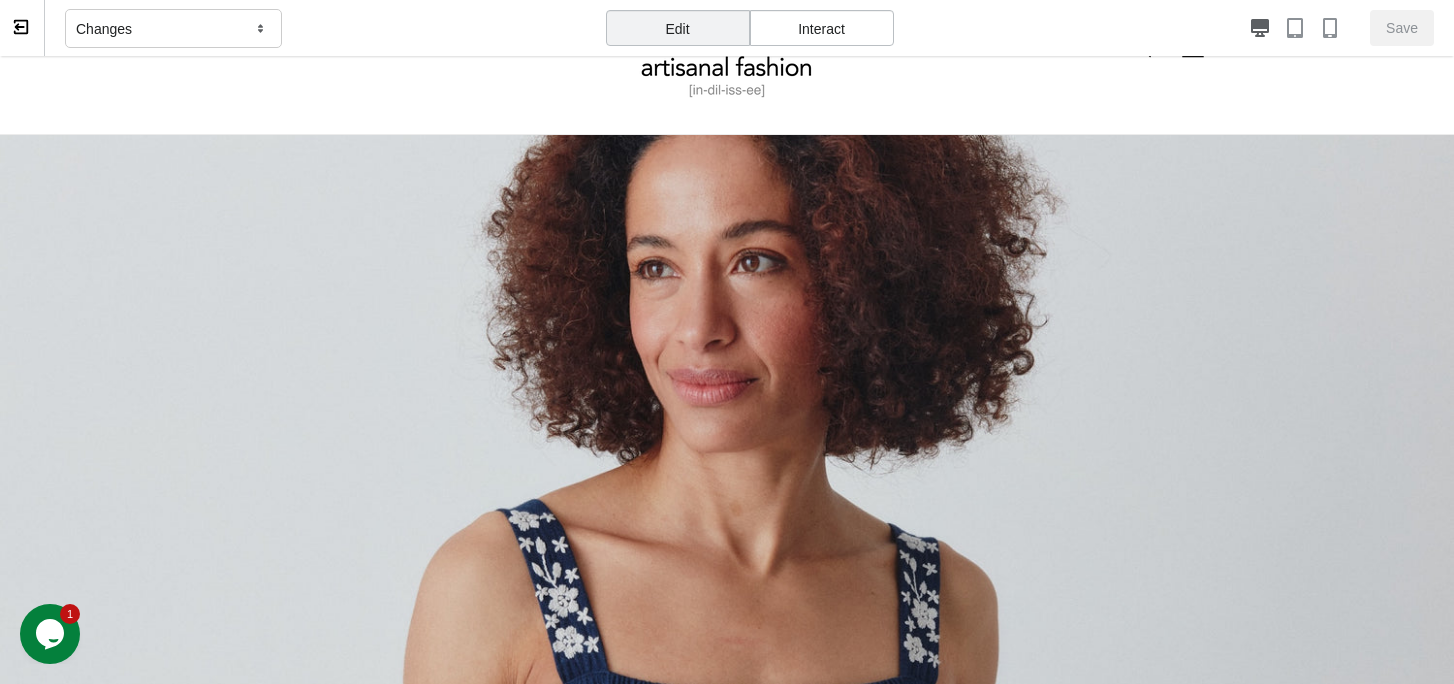 scroll, scrollTop: 0, scrollLeft: 0, axis: both 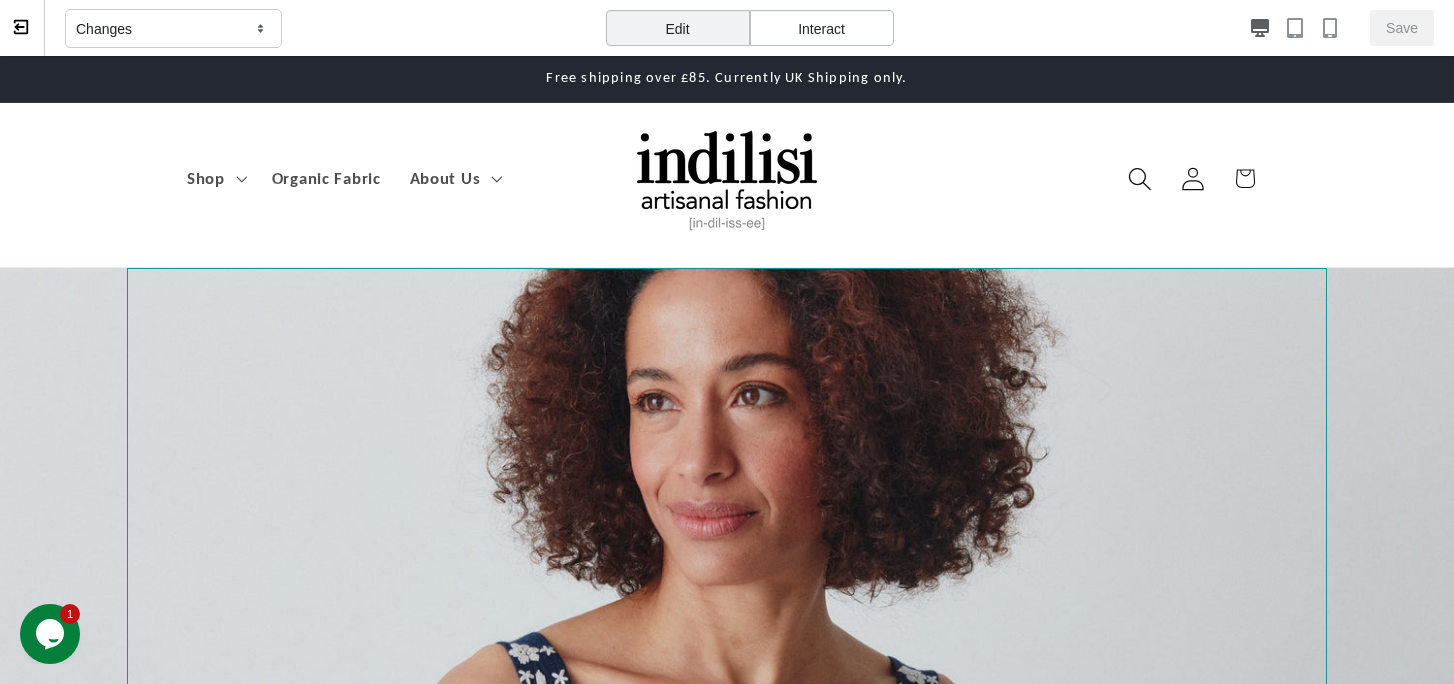 click at bounding box center [727, 604] 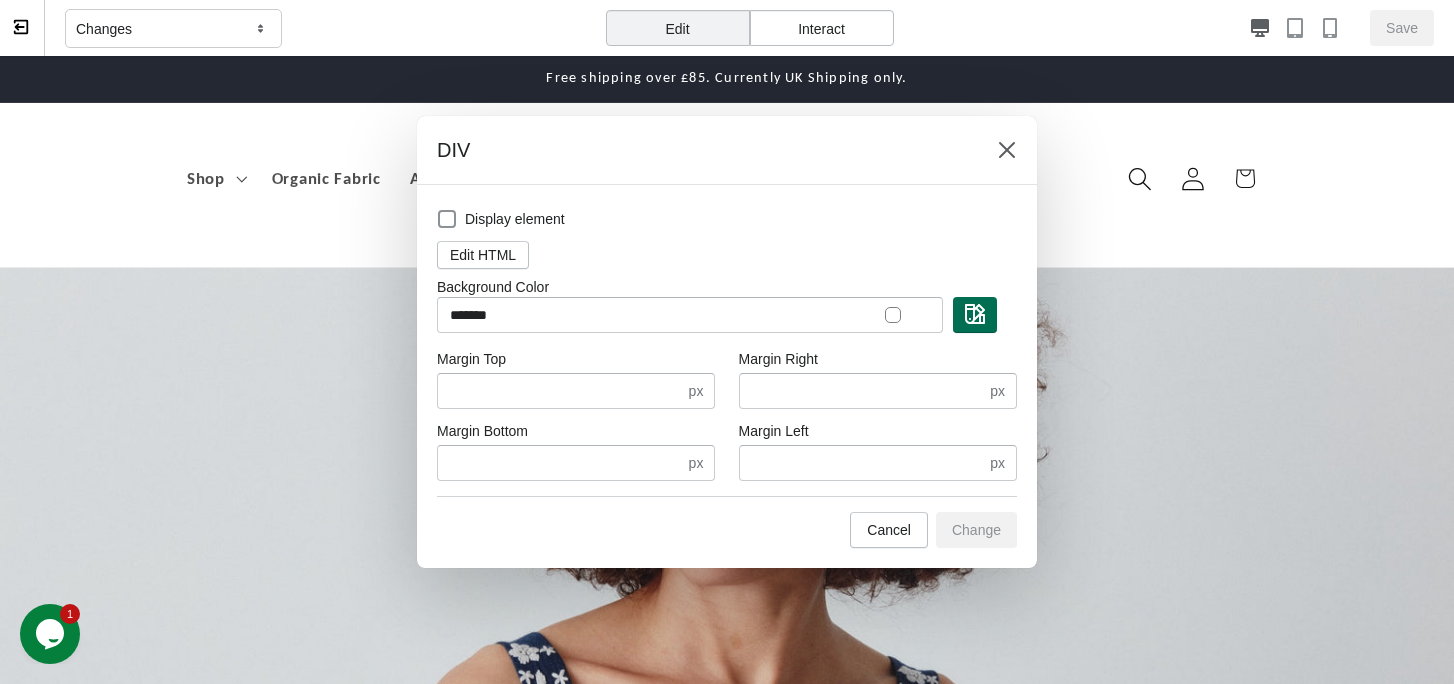 click at bounding box center (975, 314) 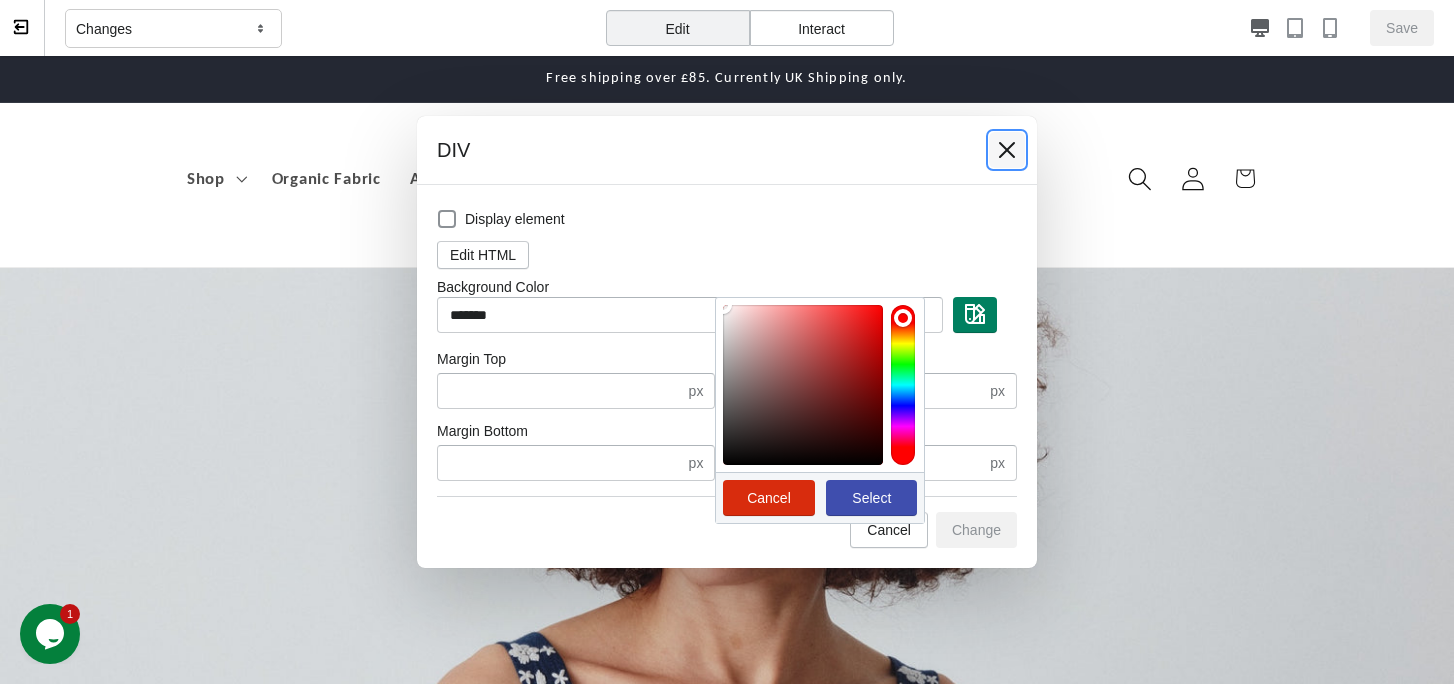 click 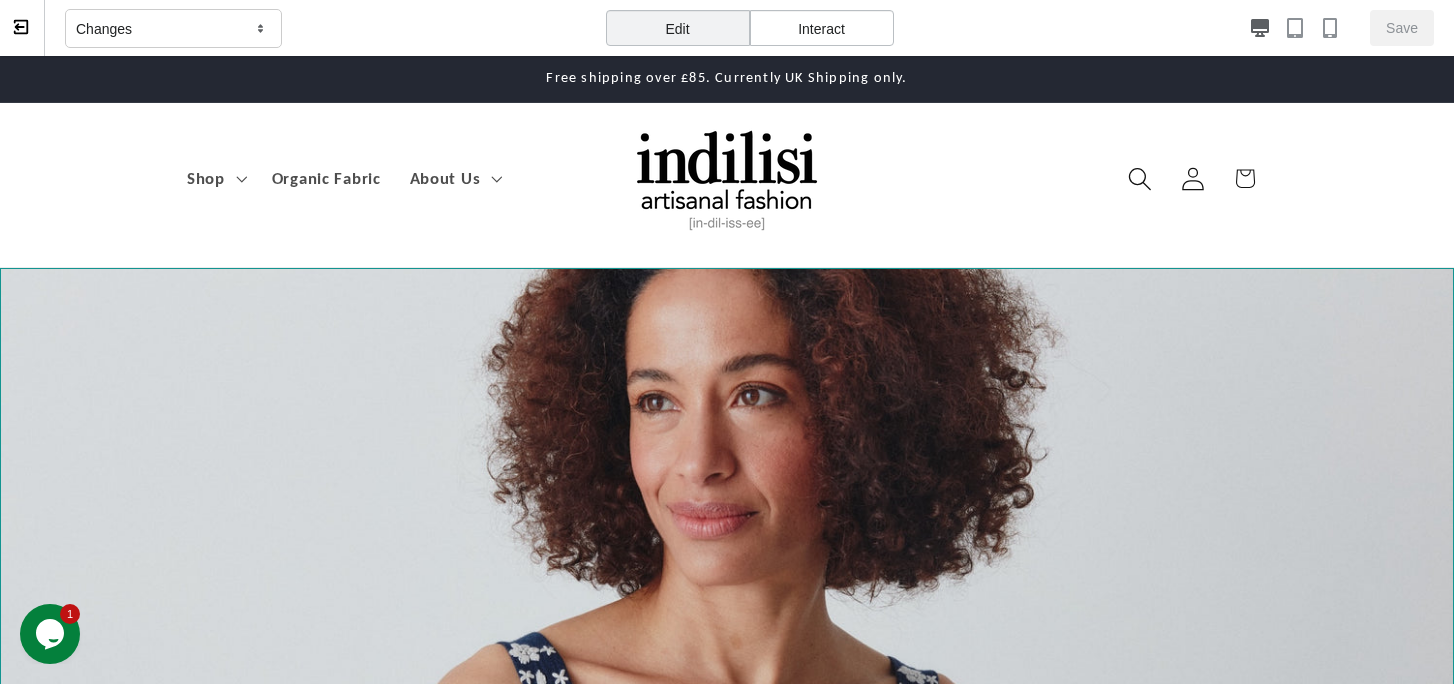 click at bounding box center (727, 604) 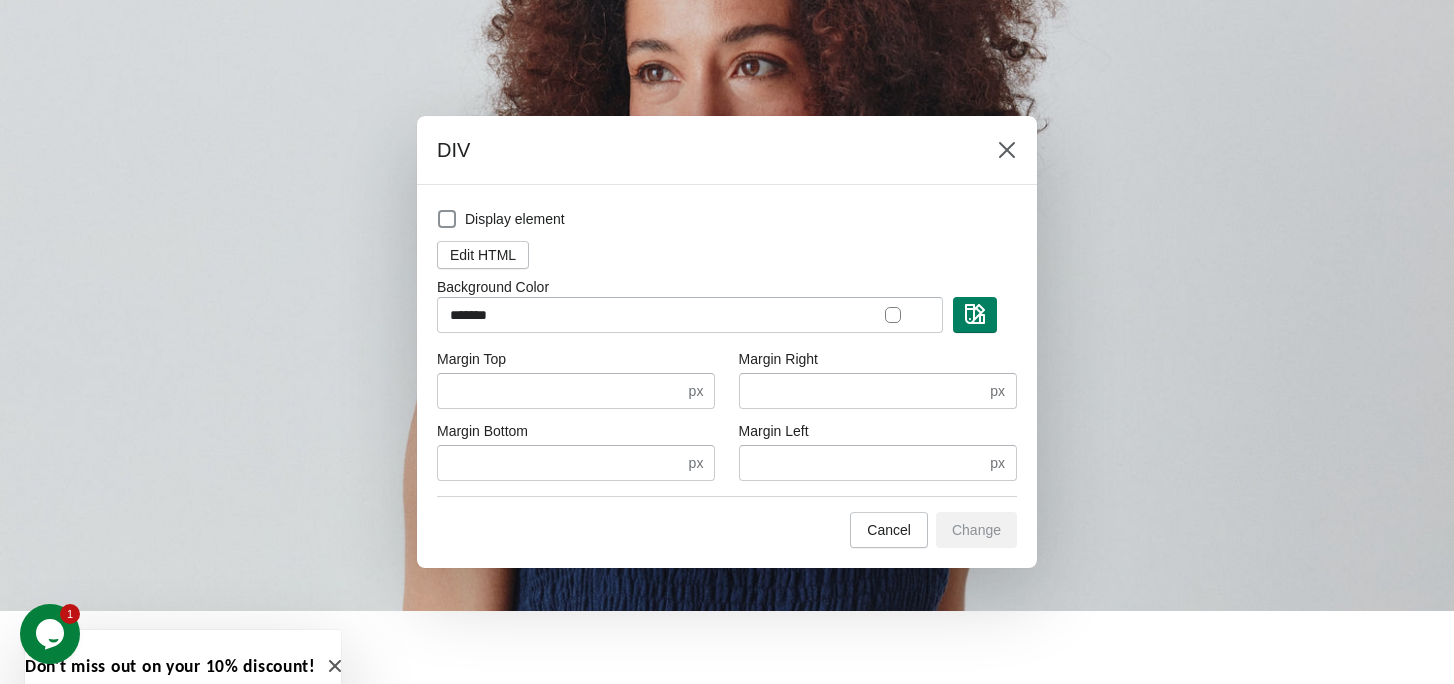 scroll, scrollTop: 252, scrollLeft: 0, axis: vertical 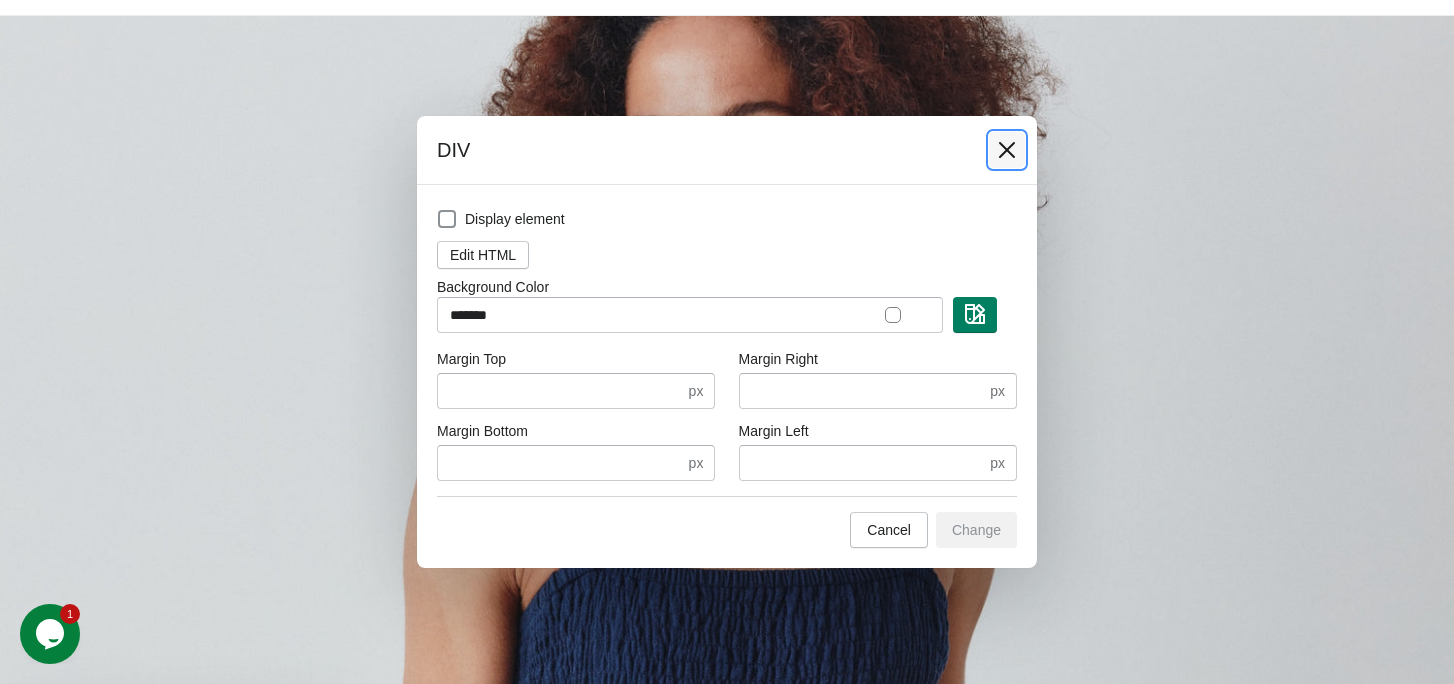 drag, startPoint x: 1006, startPoint y: 144, endPoint x: 1003, endPoint y: 99, distance: 45.099888 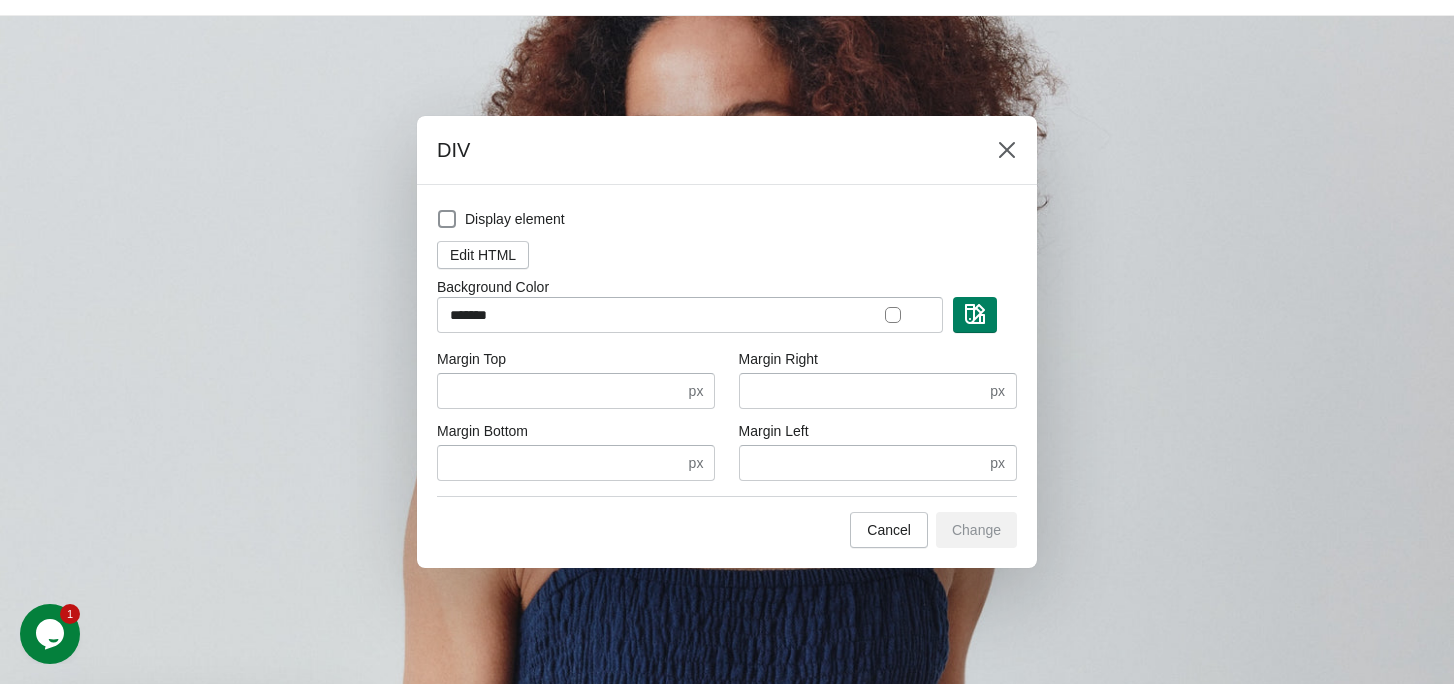 scroll, scrollTop: 0, scrollLeft: 0, axis: both 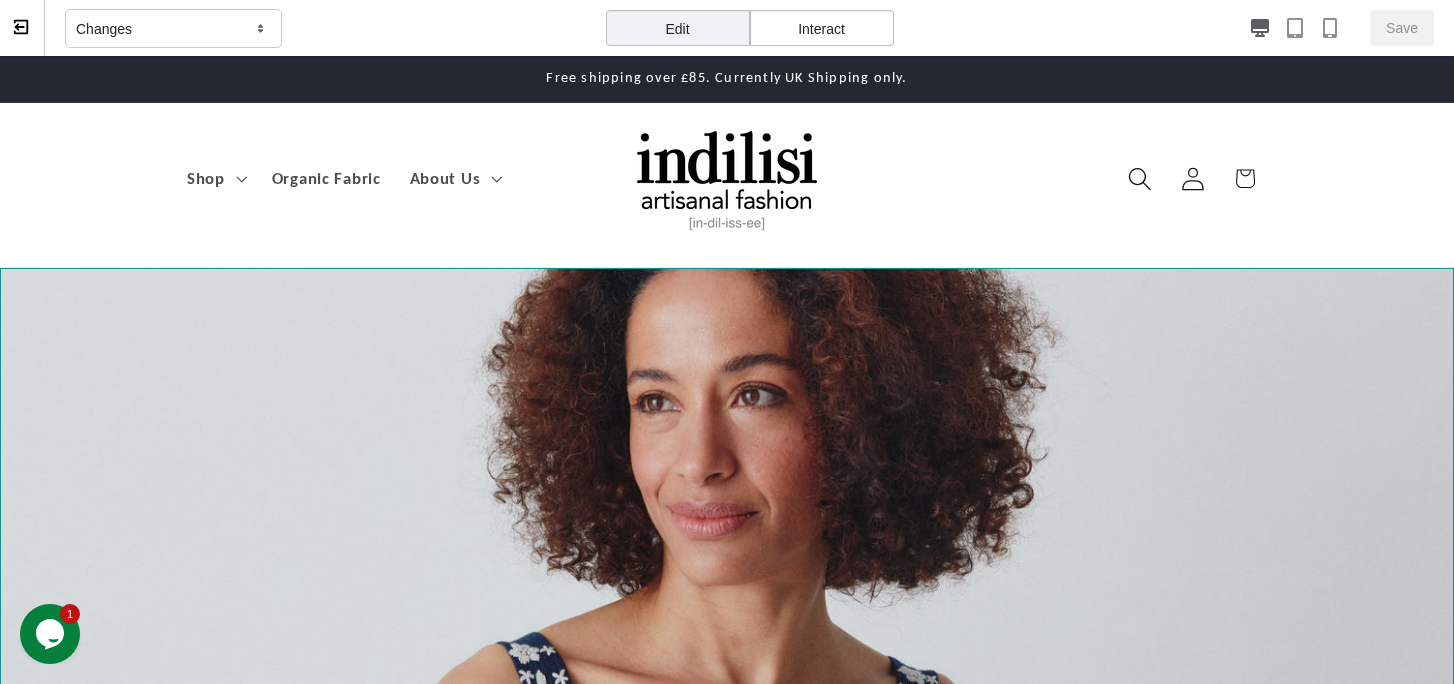 click at bounding box center [727, 604] 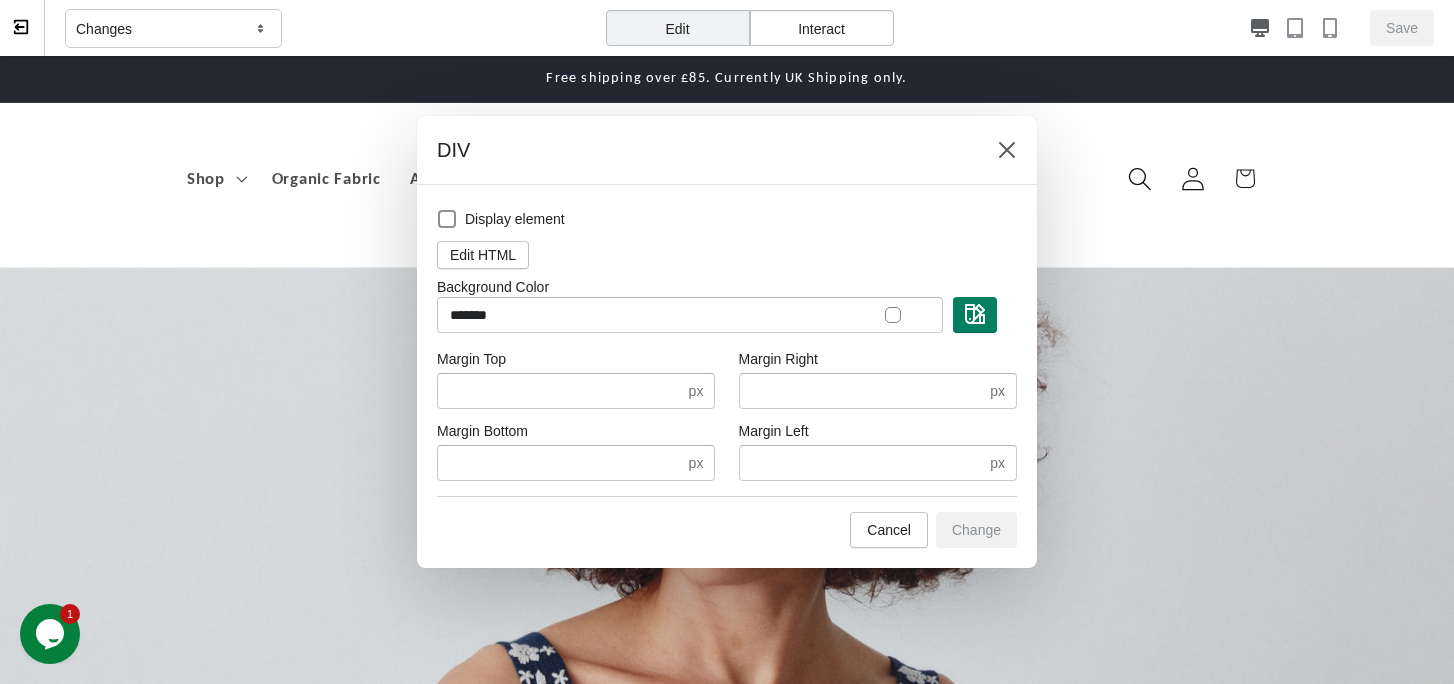 drag, startPoint x: 1358, startPoint y: 366, endPoint x: 1358, endPoint y: 310, distance: 56 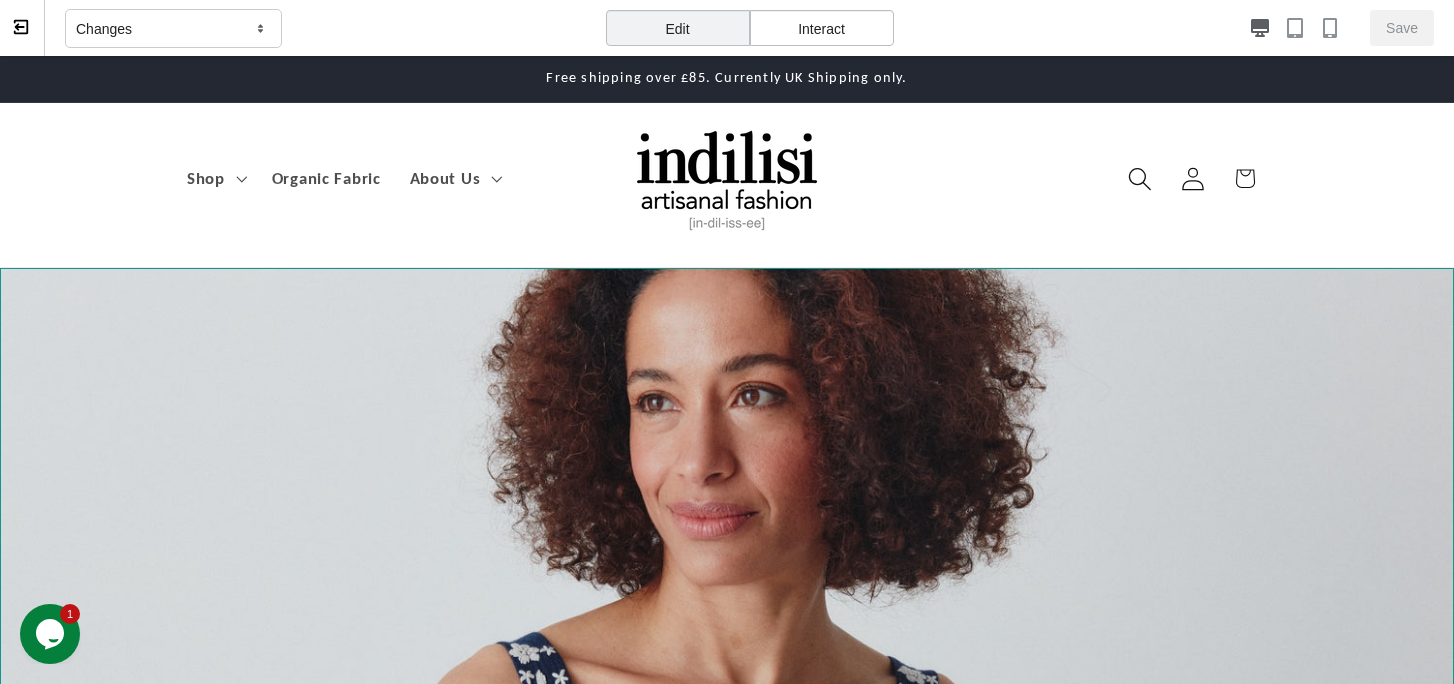 click at bounding box center (727, 604) 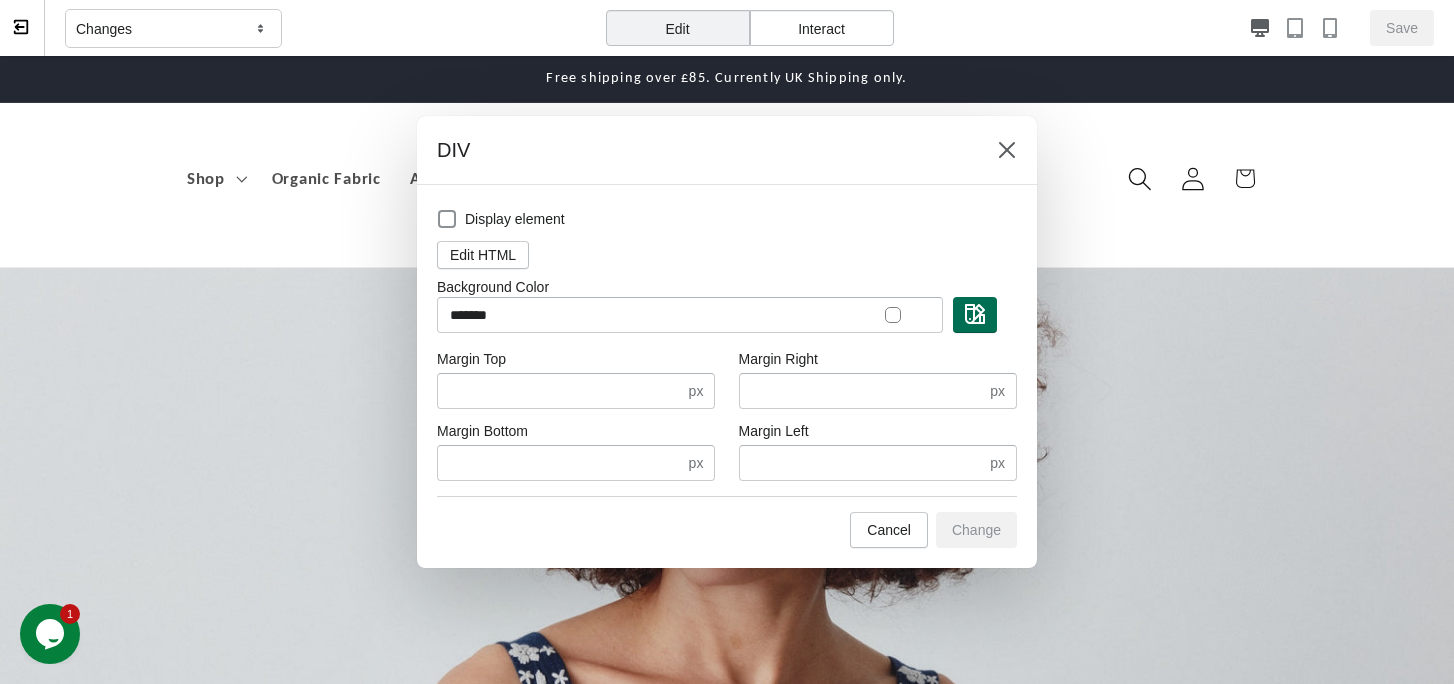 click at bounding box center (975, 315) 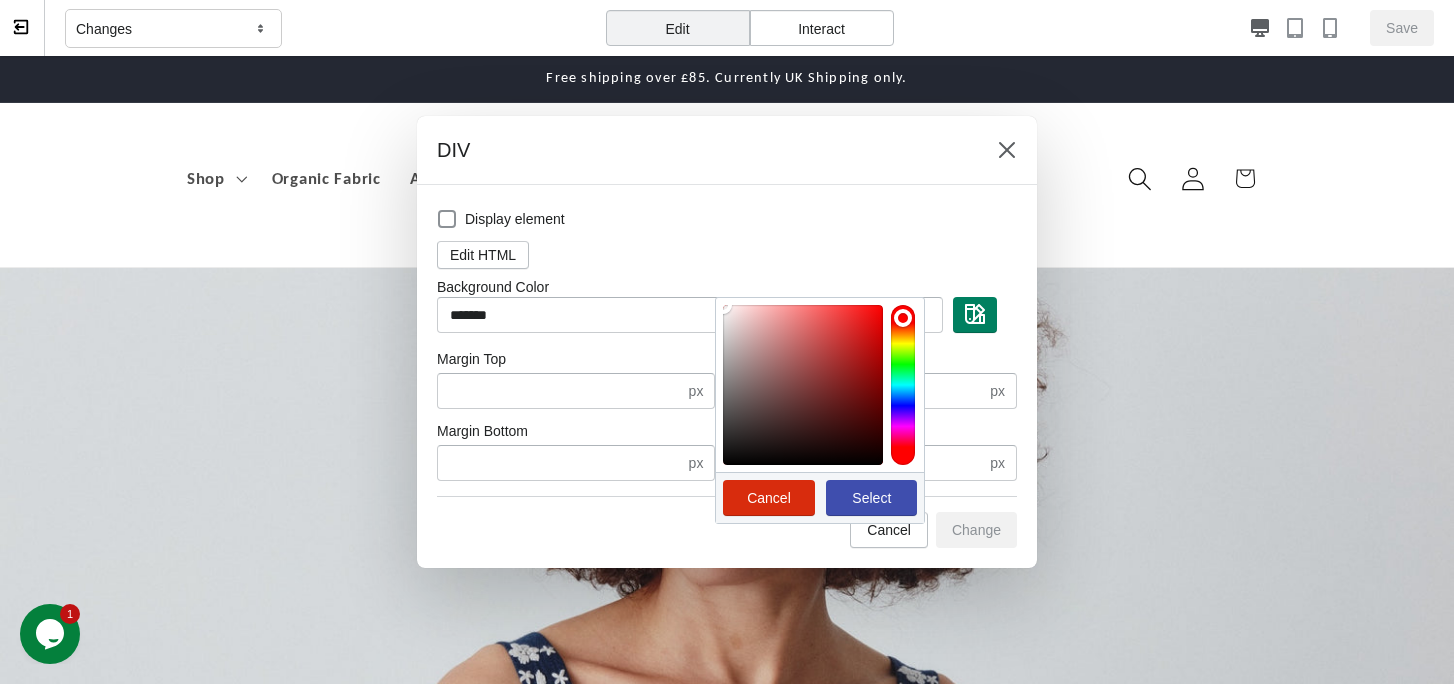 click on "Display element" at bounding box center (727, 219) 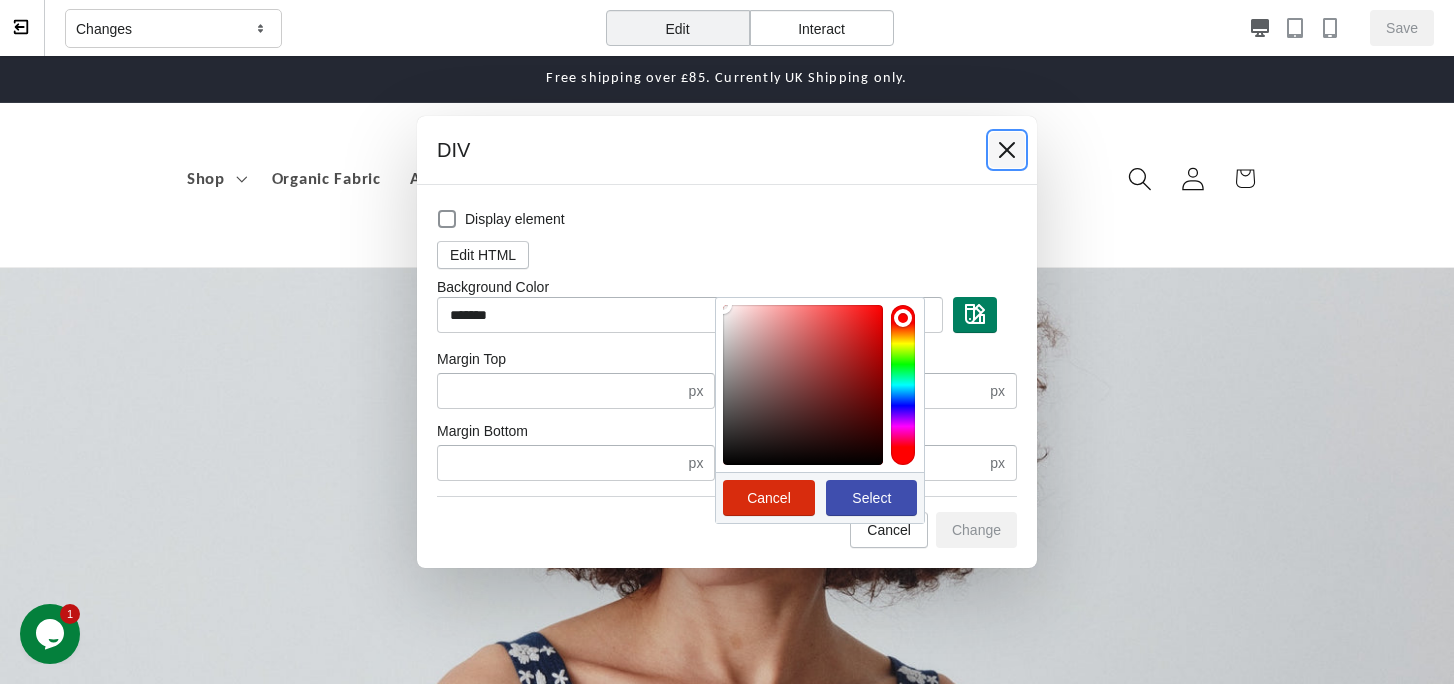 click 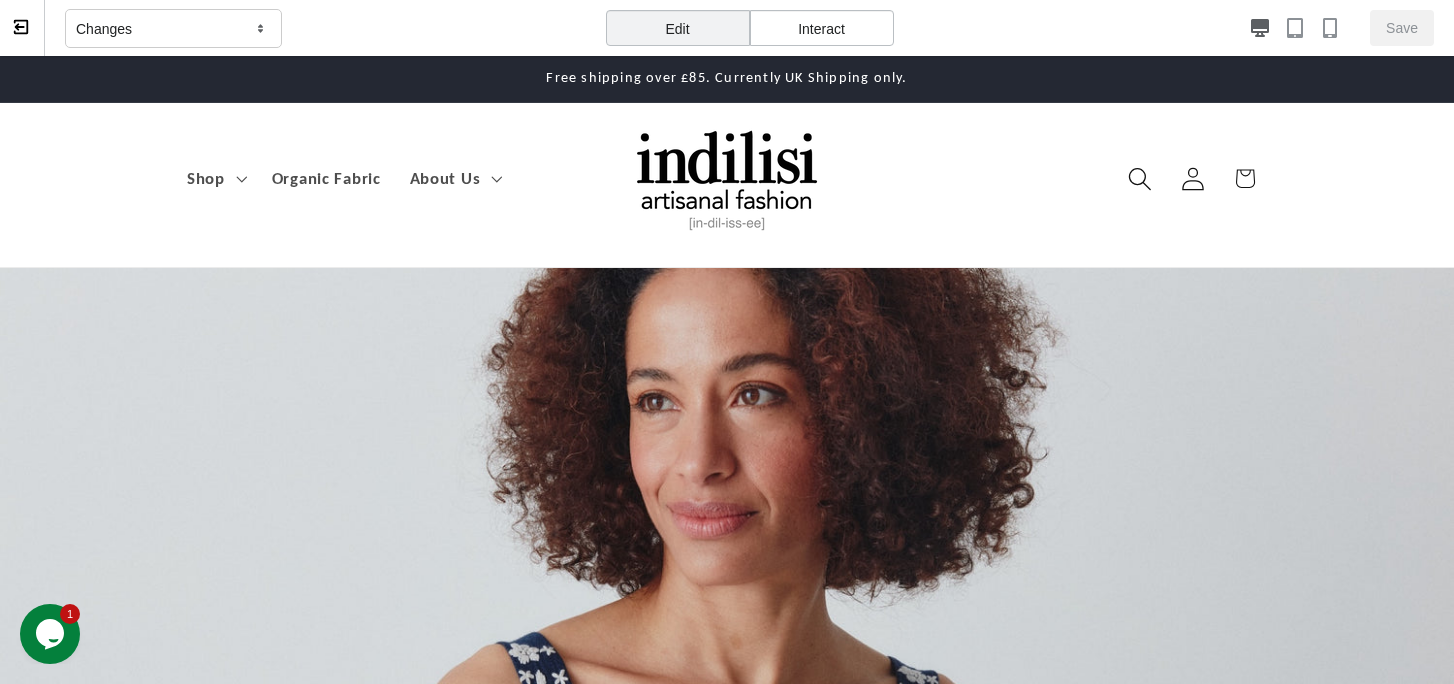 click on "Changes" at bounding box center (173, 29) 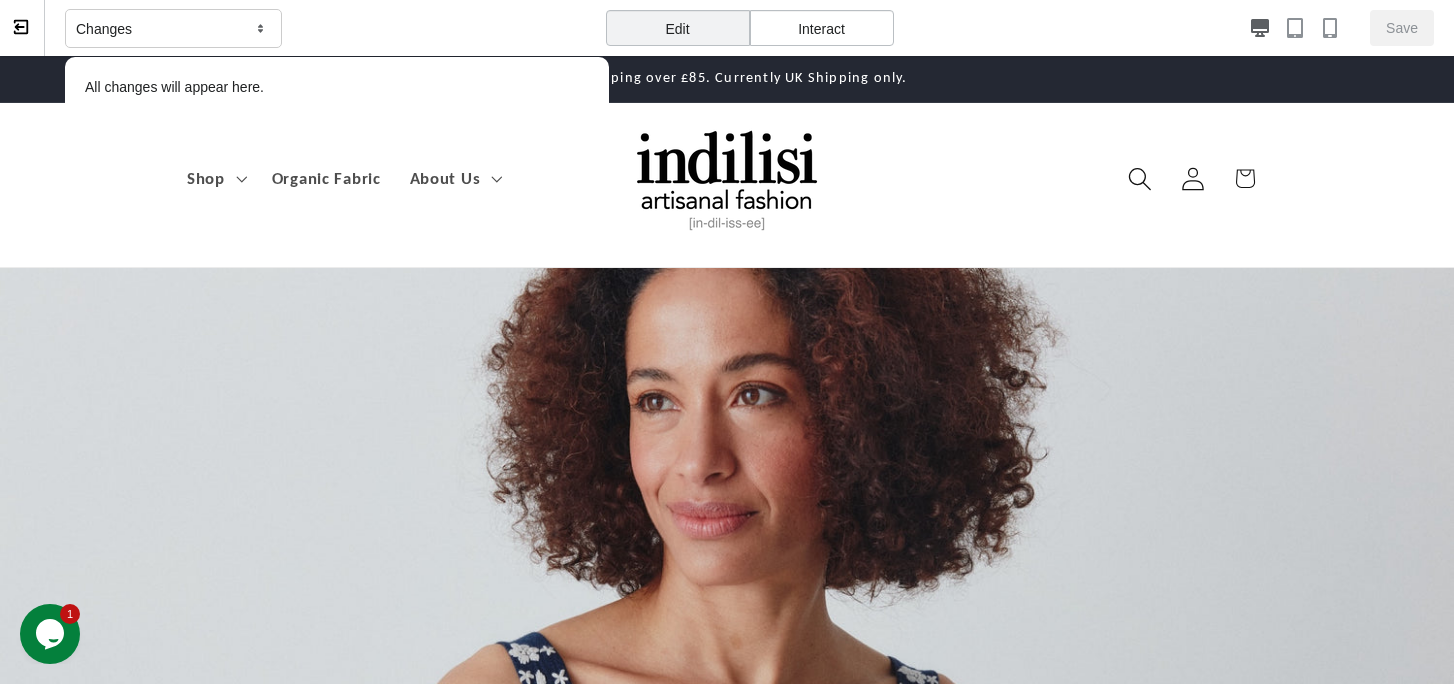 click 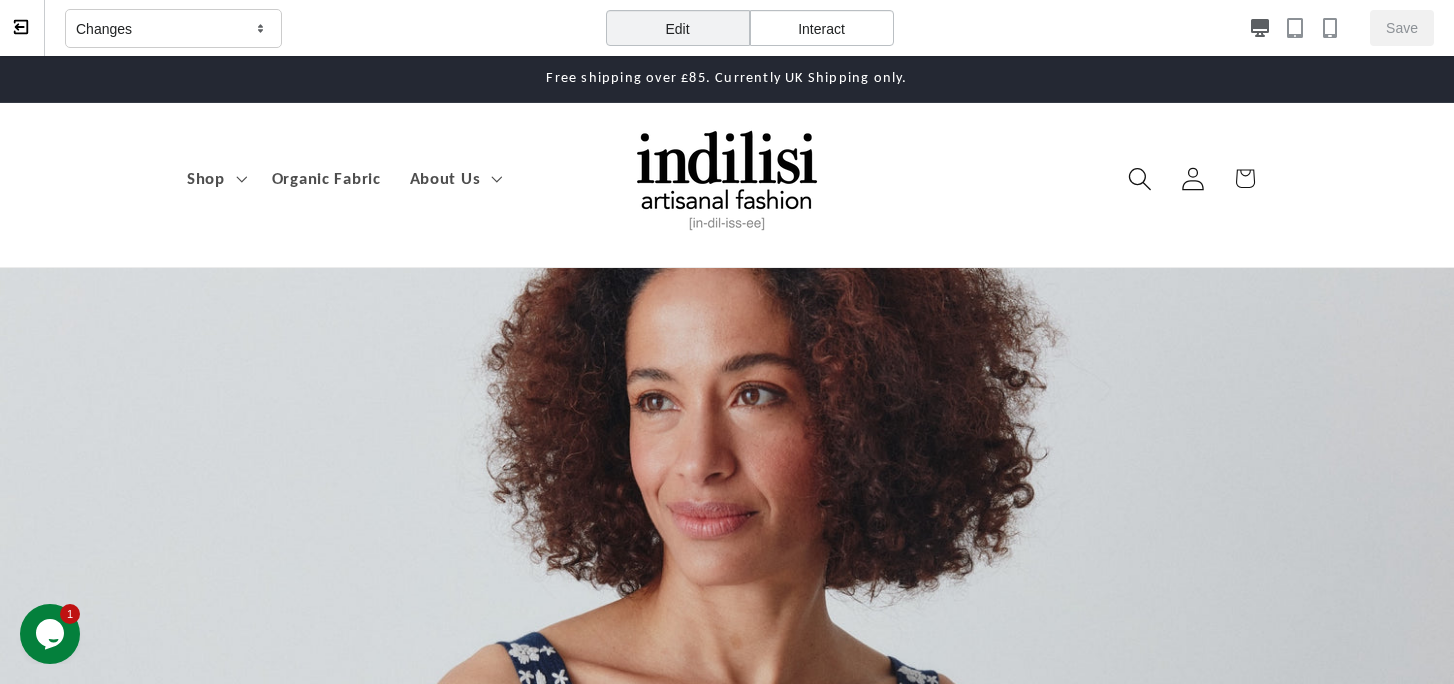 click on "Interact" at bounding box center [822, 28] 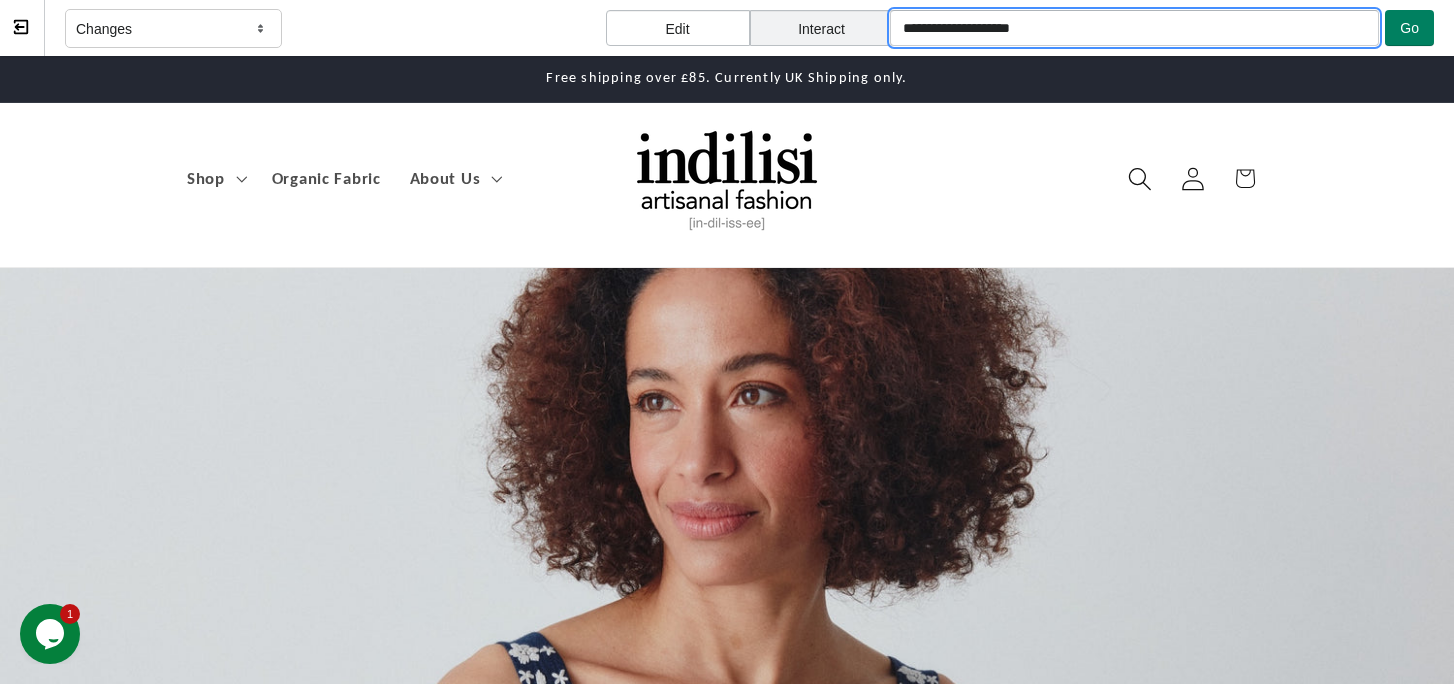 click on "**********" at bounding box center (1134, 28) 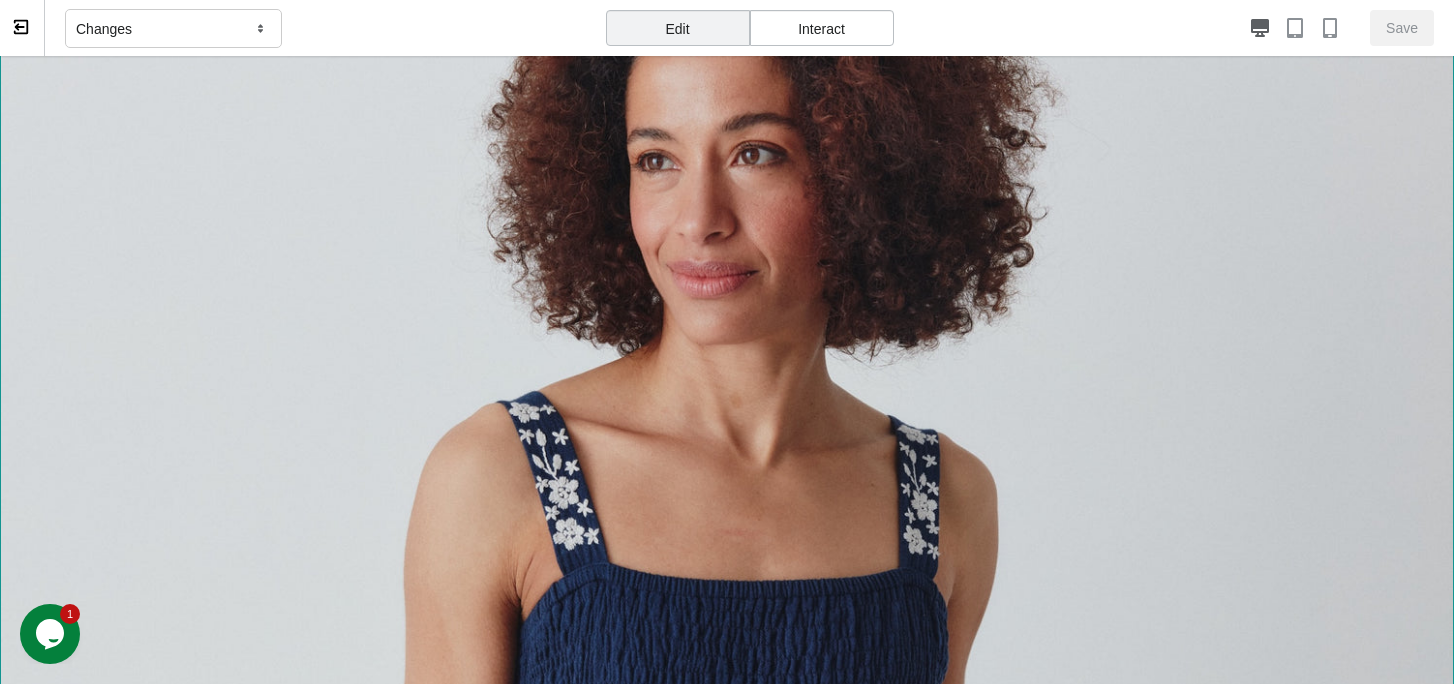 scroll, scrollTop: 240, scrollLeft: 0, axis: vertical 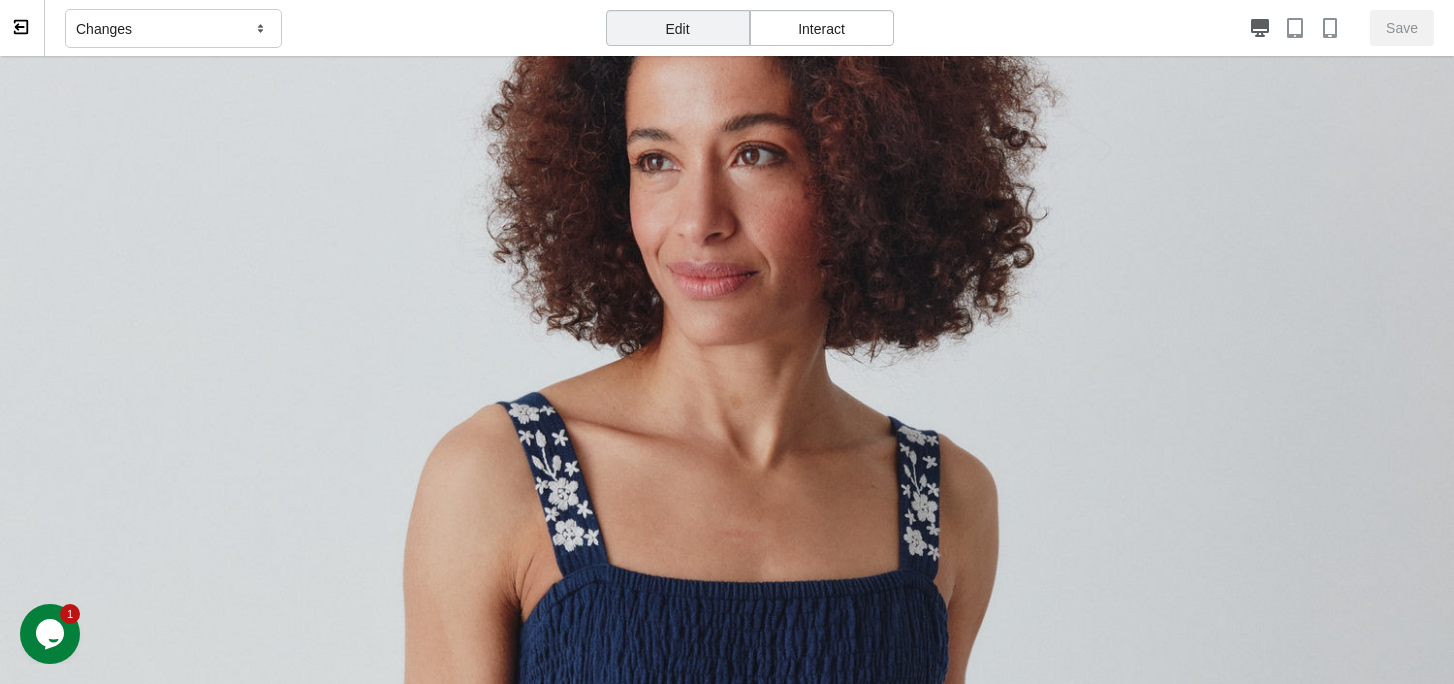 click 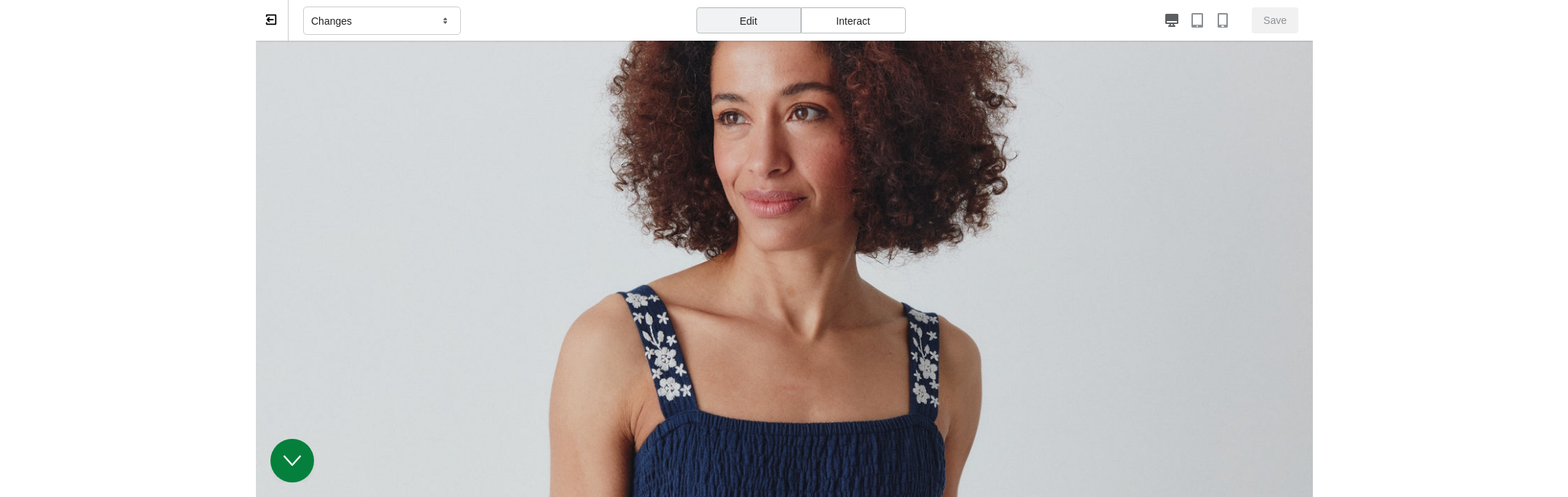 scroll, scrollTop: 0, scrollLeft: 0, axis: both 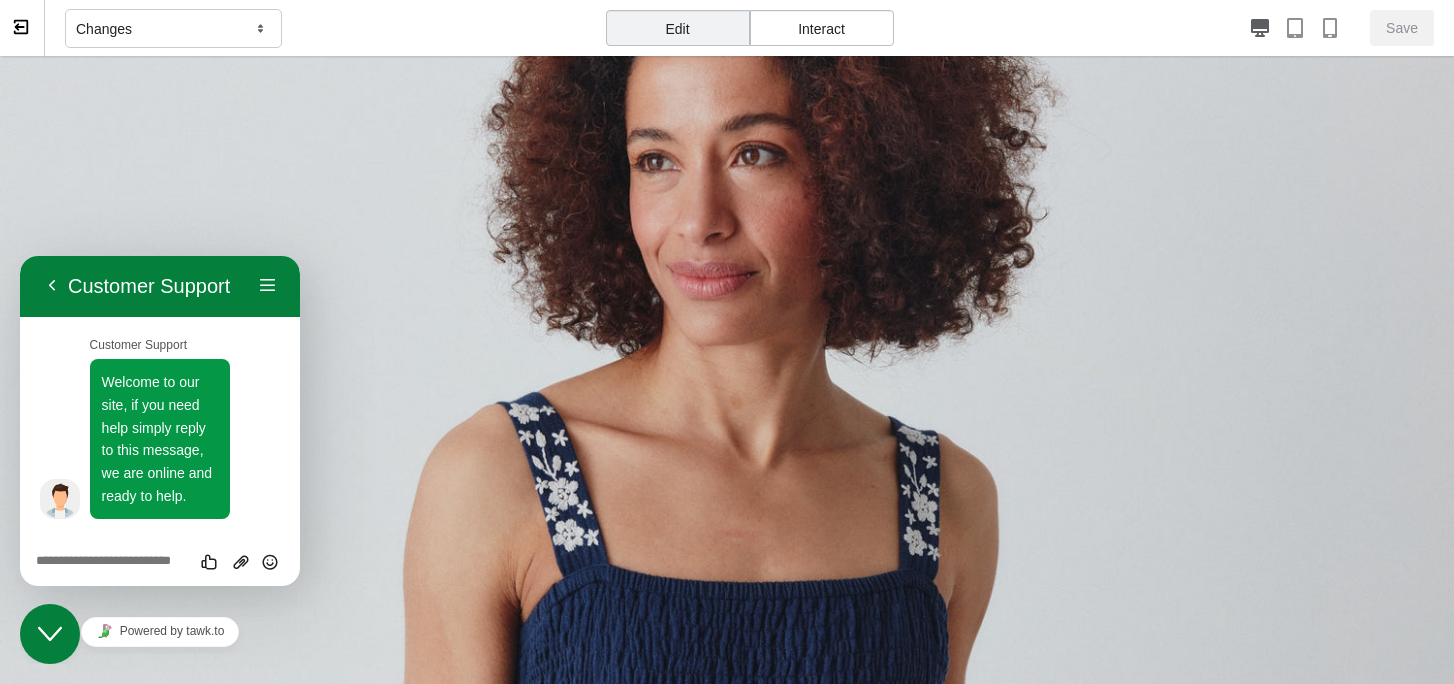 click on "Close Chat This icon closes the chat window." 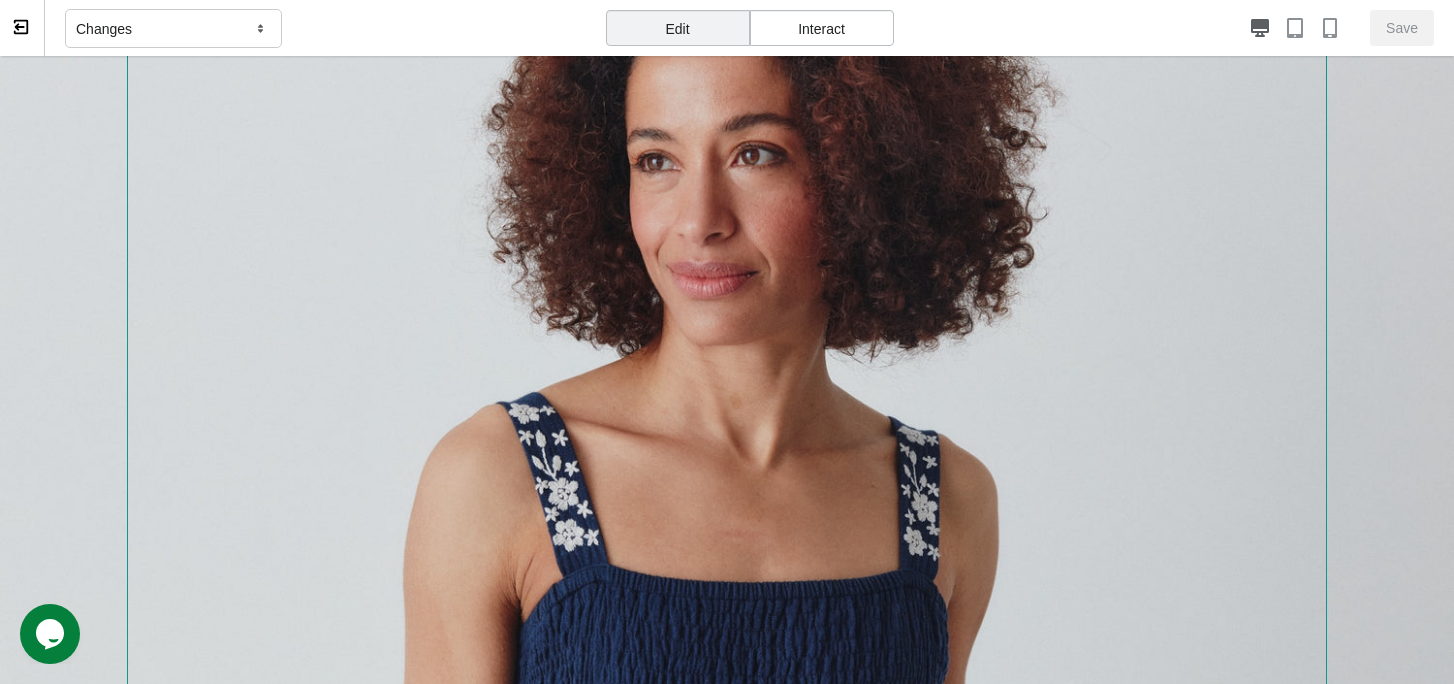 click at bounding box center (727, 364) 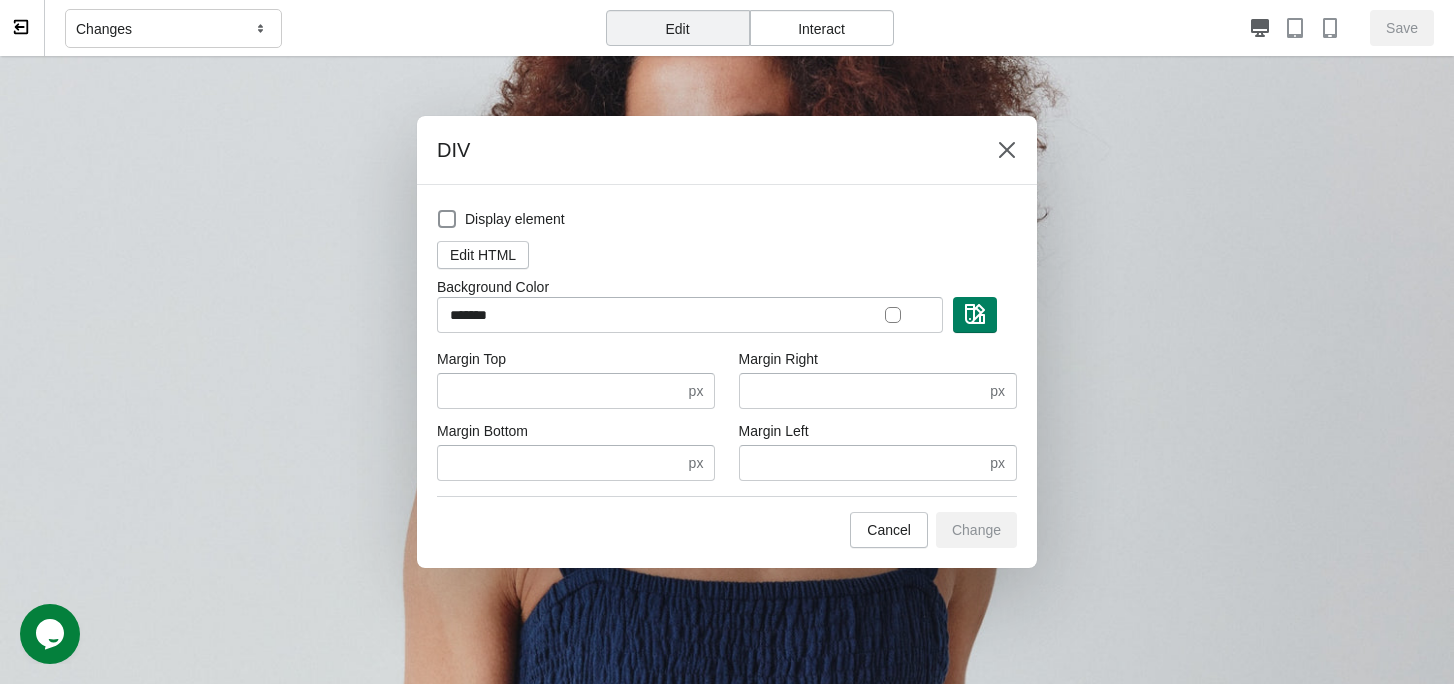 click on "Edit HTML" at bounding box center [727, 255] 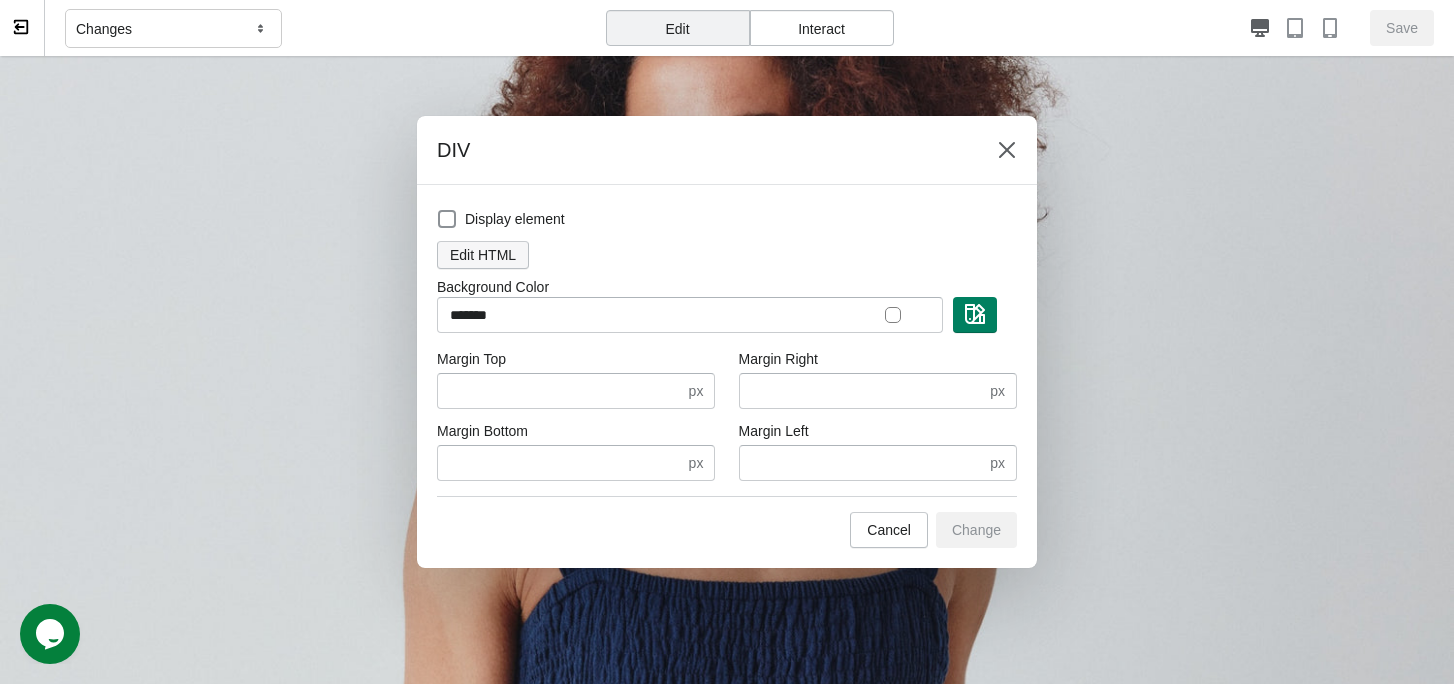 click on "Edit HTML" at bounding box center (483, 255) 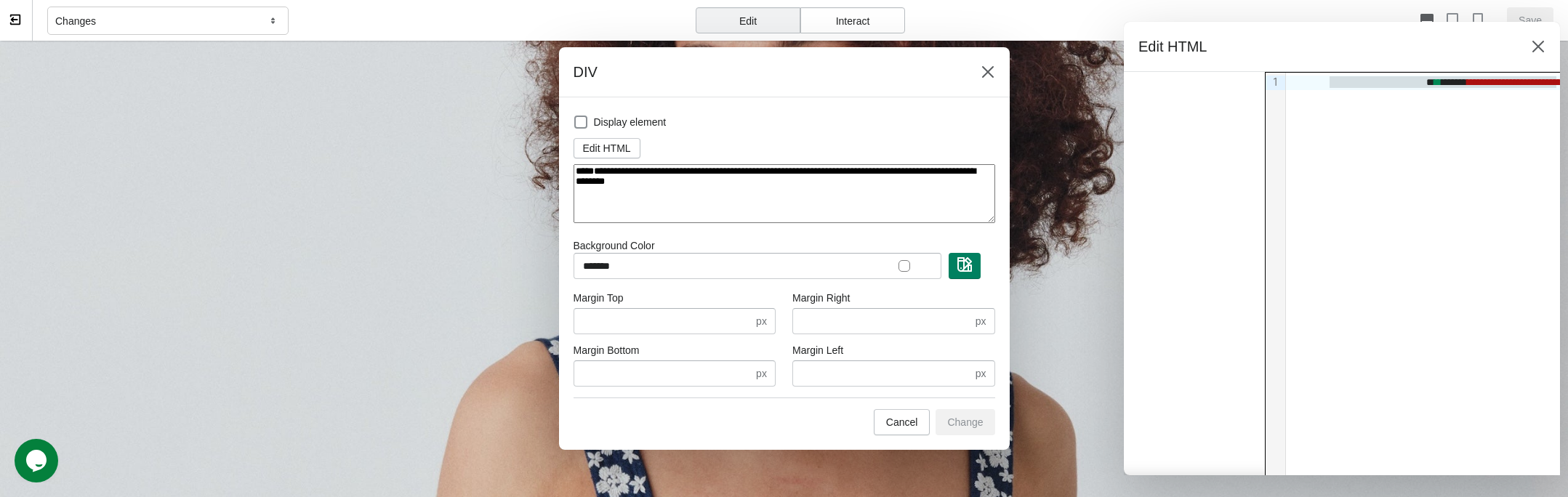 drag, startPoint x: 1397, startPoint y: 45, endPoint x: 1239, endPoint y: 57, distance: 158.45504 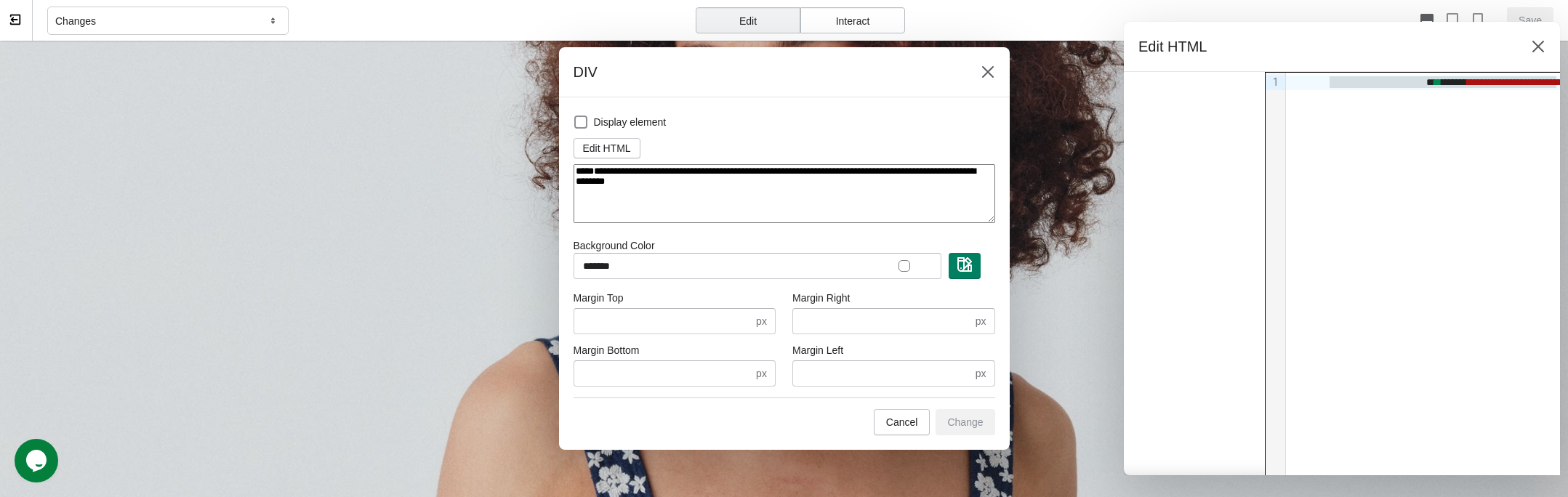 click on "Edit HTML" at bounding box center [1324, 47] 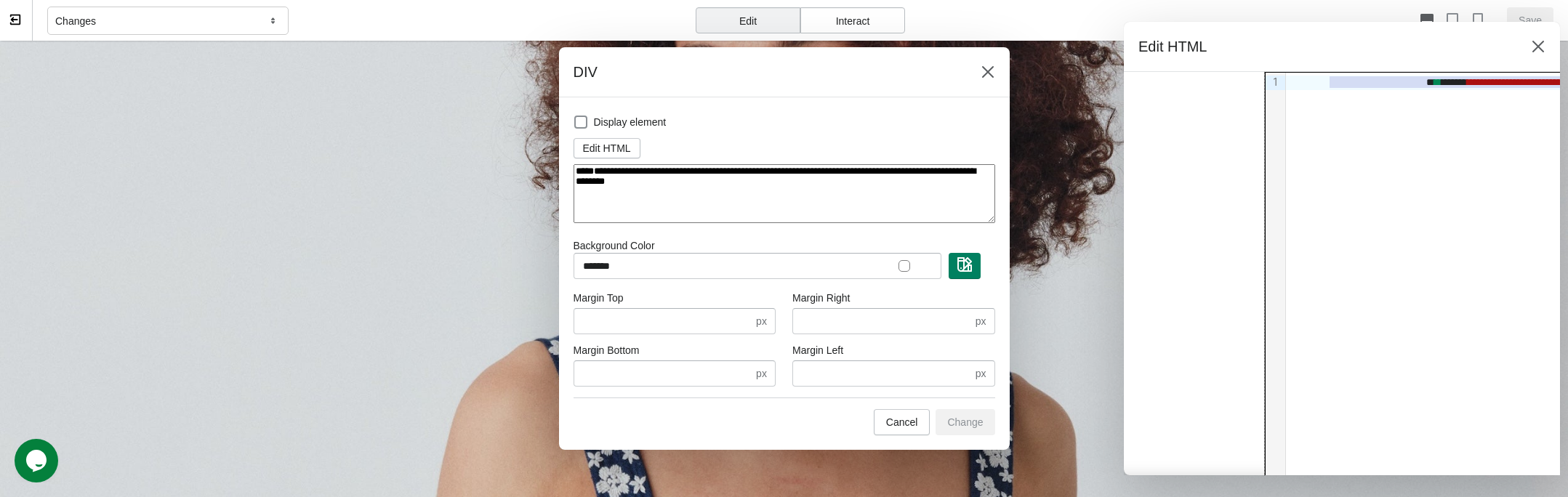 drag, startPoint x: 1332, startPoint y: 88, endPoint x: 1367, endPoint y: 164, distance: 83.67198 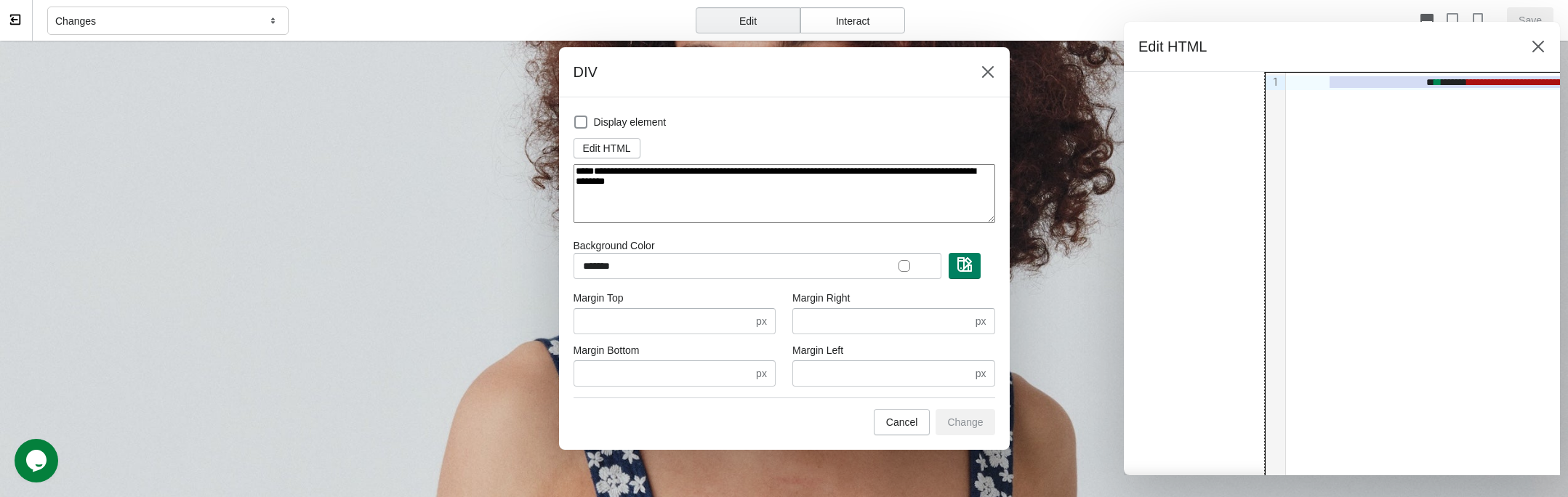click on "**********" at bounding box center (1625, 297) 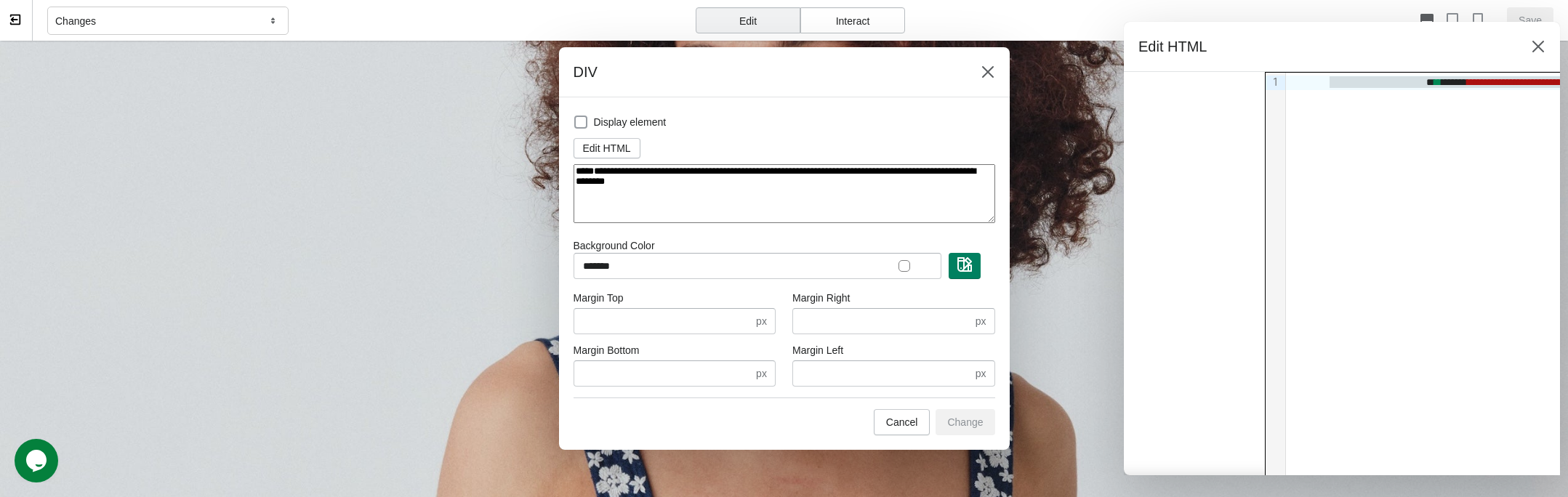 click at bounding box center [581, 122] 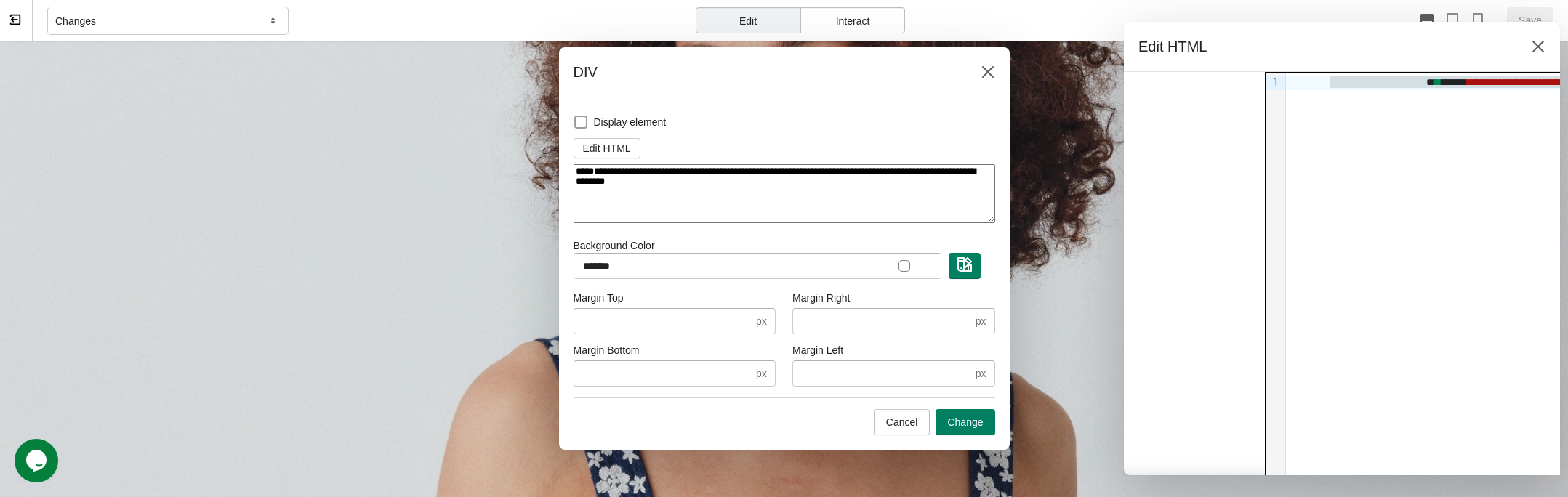 click at bounding box center [581, 122] 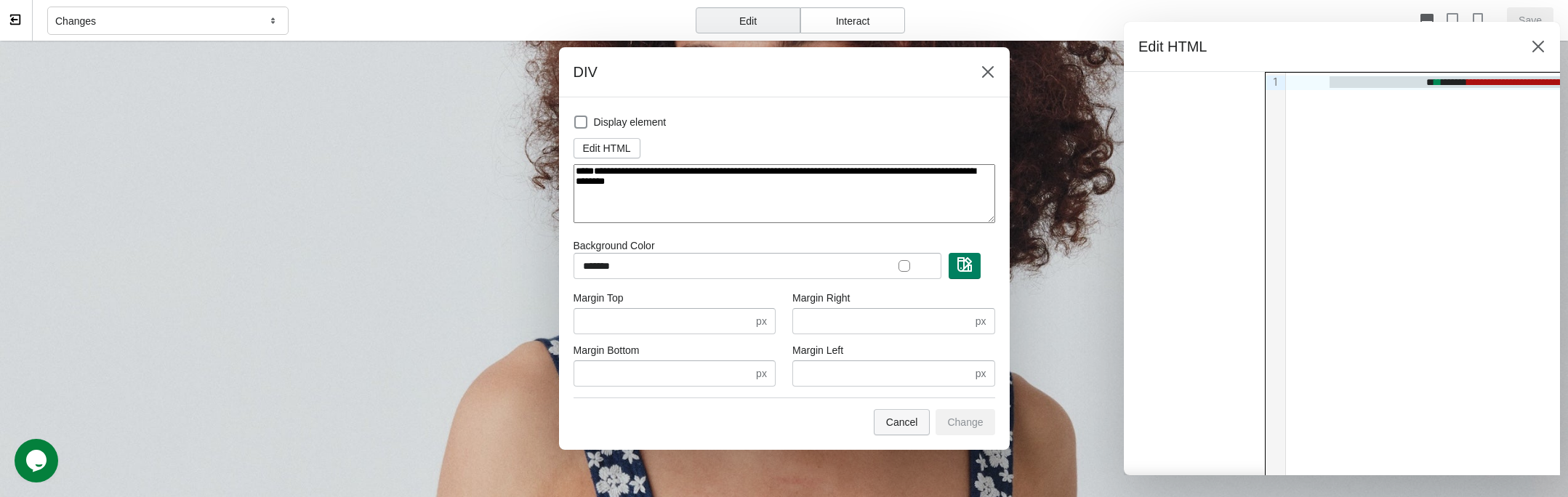 click on "Cancel" at bounding box center (902, 422) 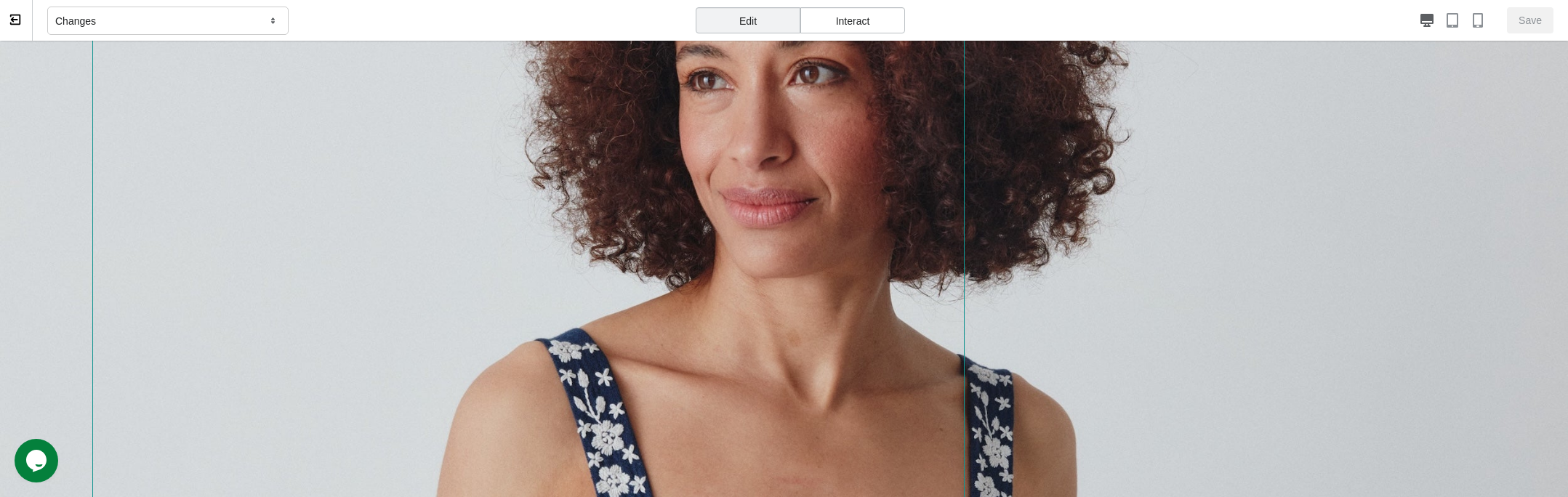 click at bounding box center [528, 264] 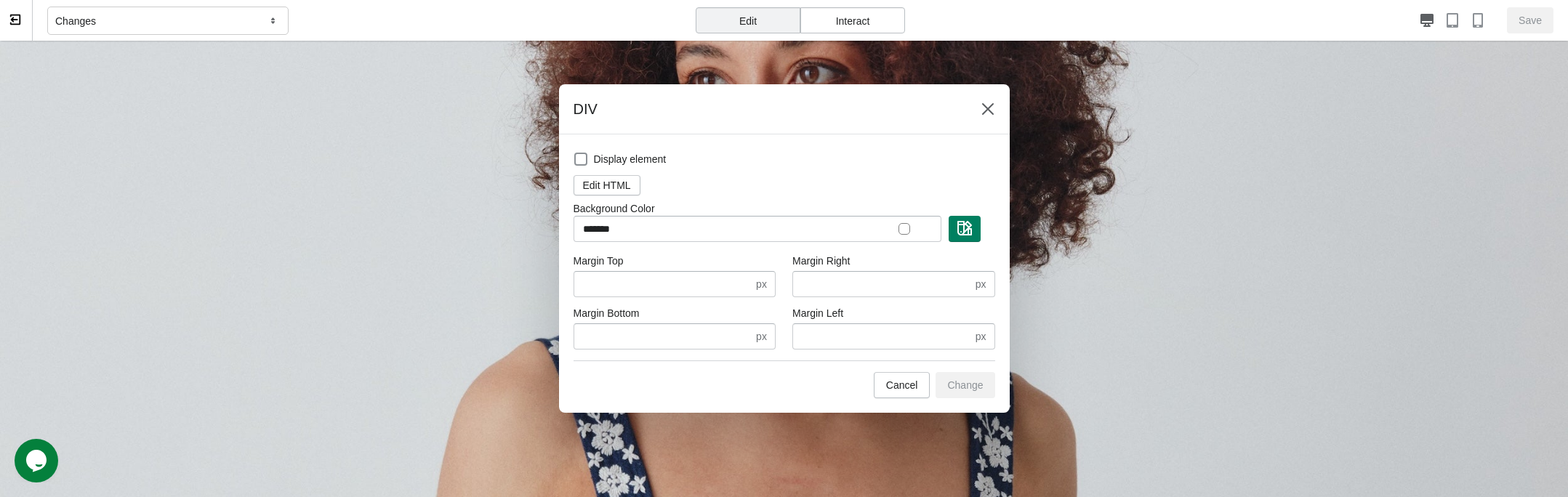 click at bounding box center (784, 248) 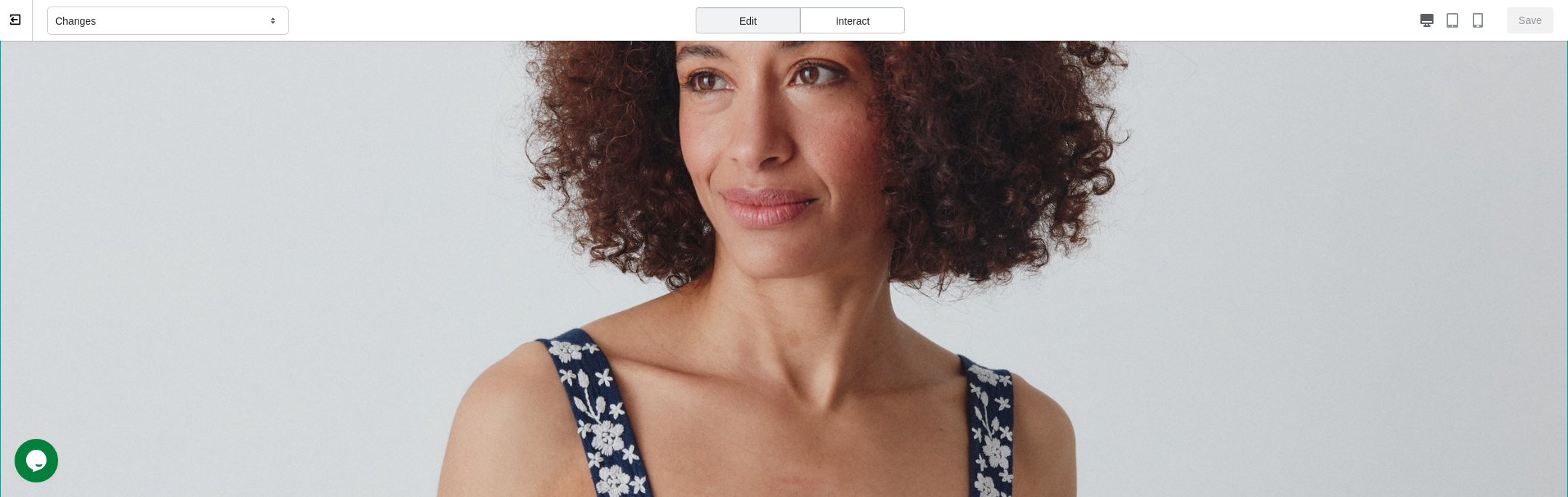 click at bounding box center [784, 264] 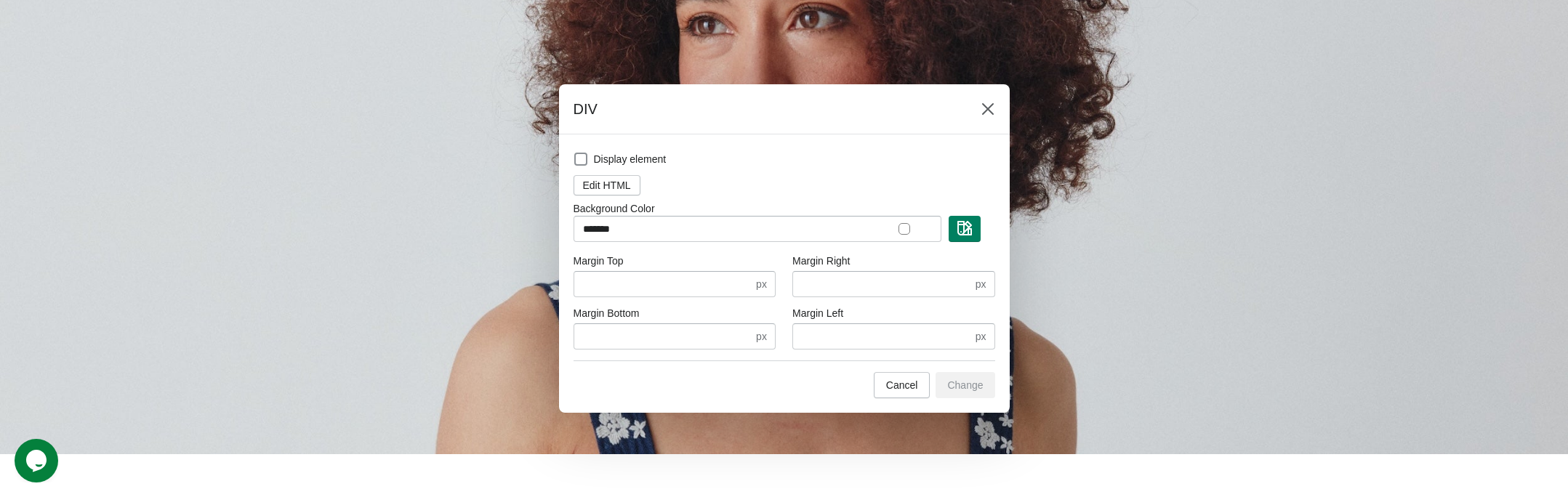 scroll, scrollTop: 270, scrollLeft: 0, axis: vertical 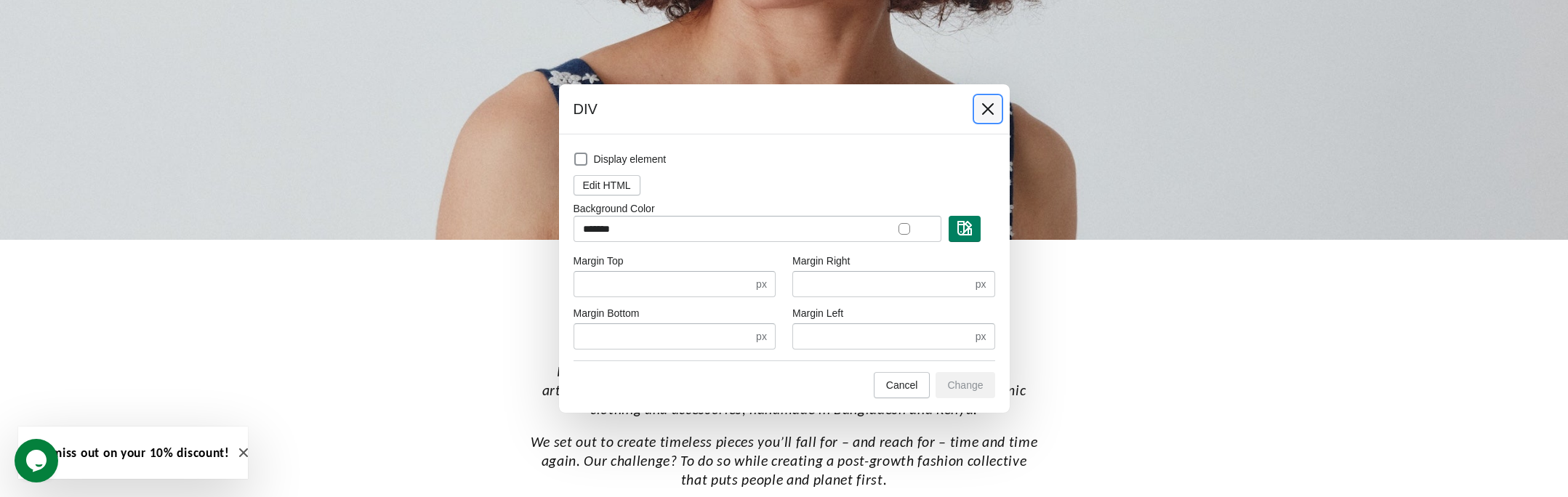 click 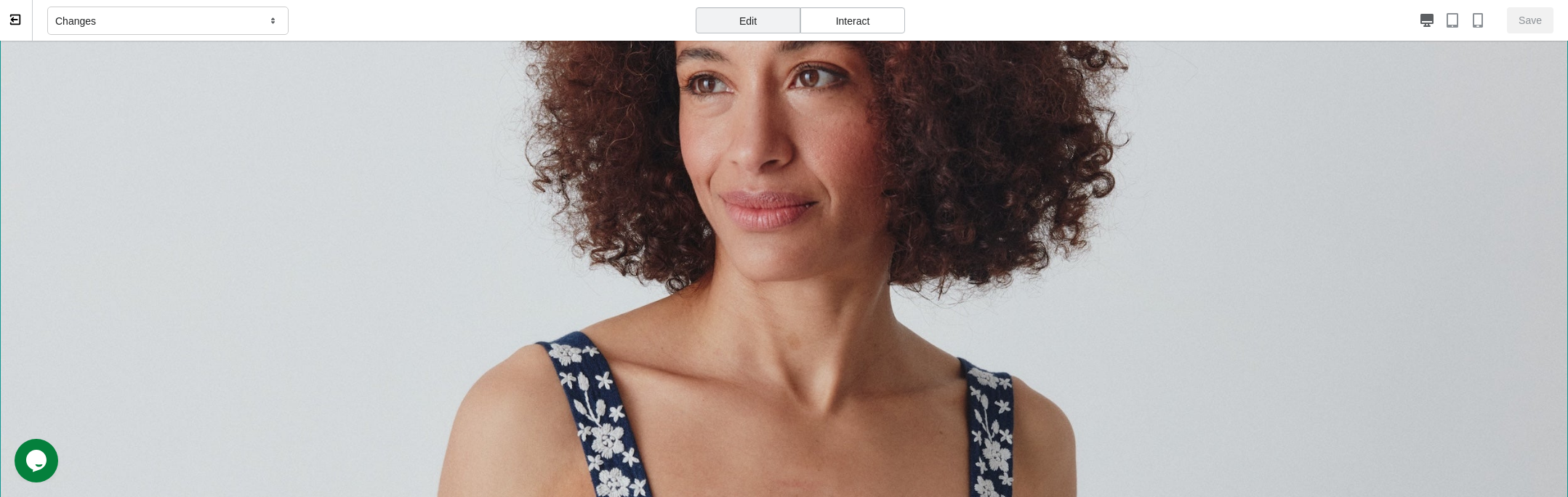 scroll, scrollTop: 0, scrollLeft: 0, axis: both 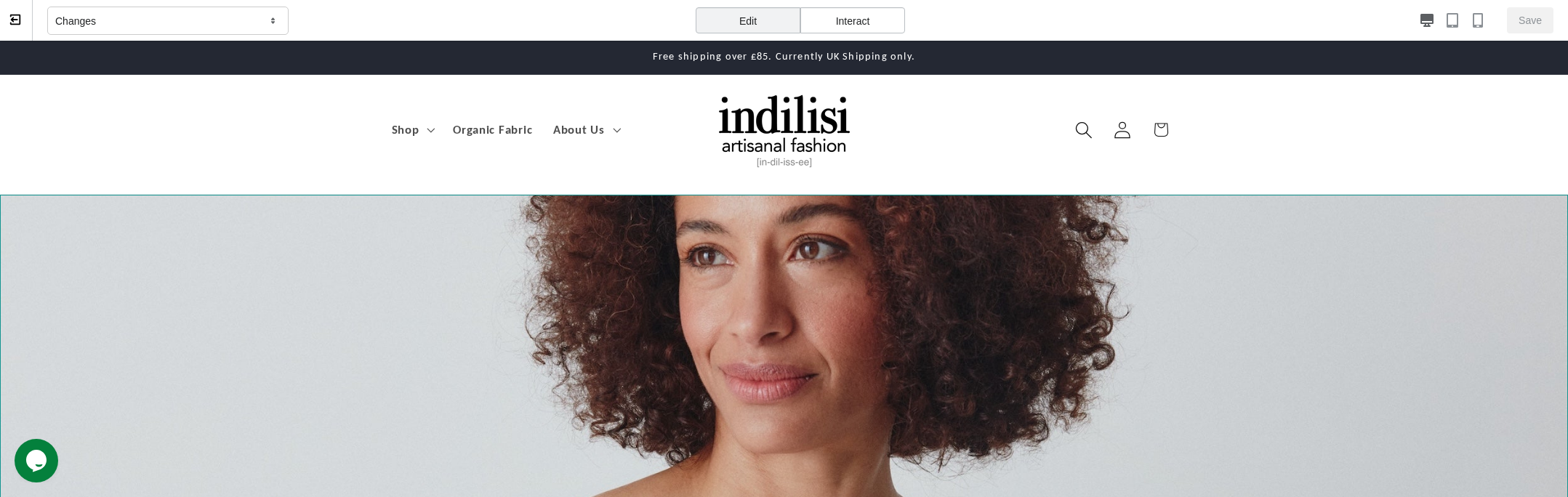 click at bounding box center [784, 440] 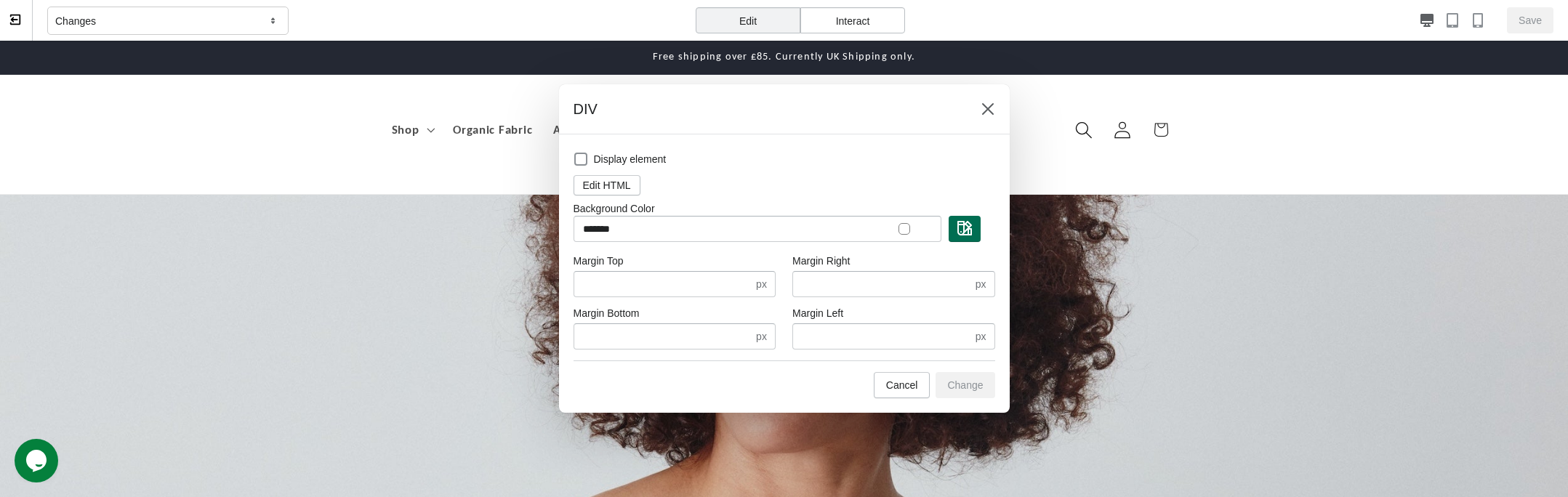 click at bounding box center (965, 229) 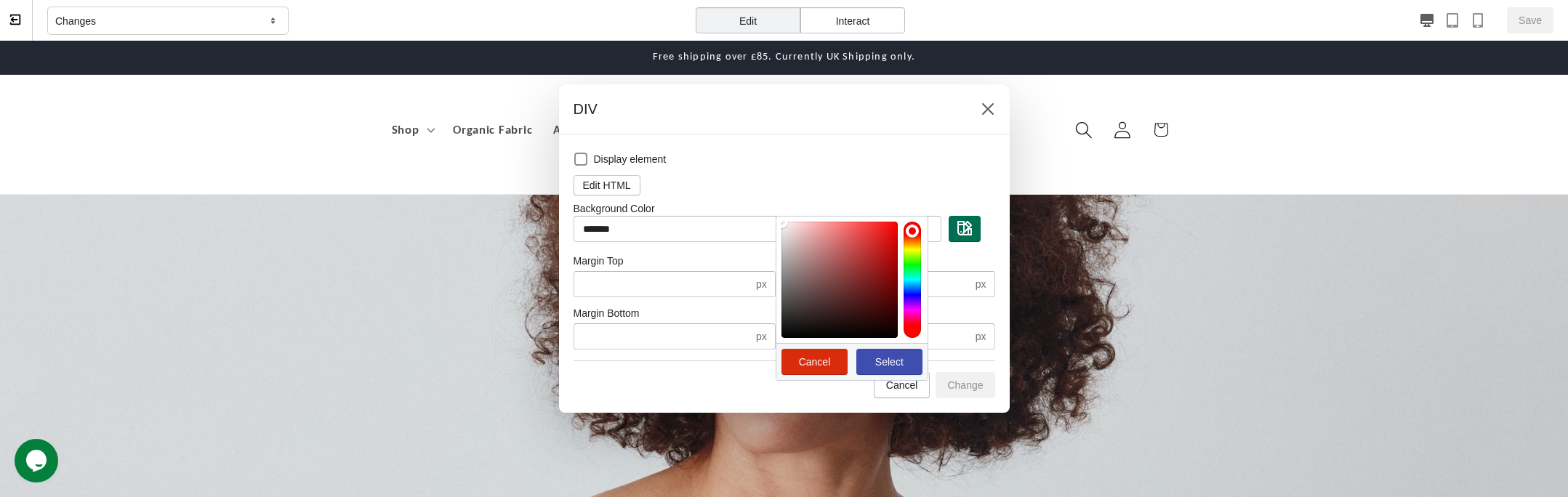 click at bounding box center [965, 229] 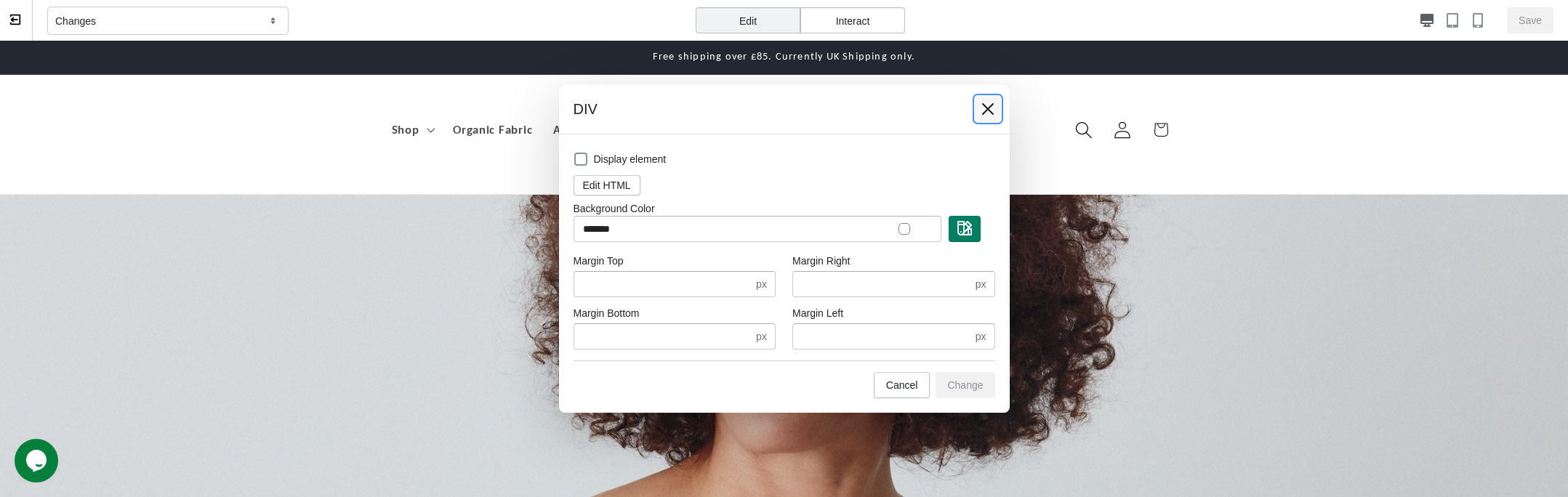 click 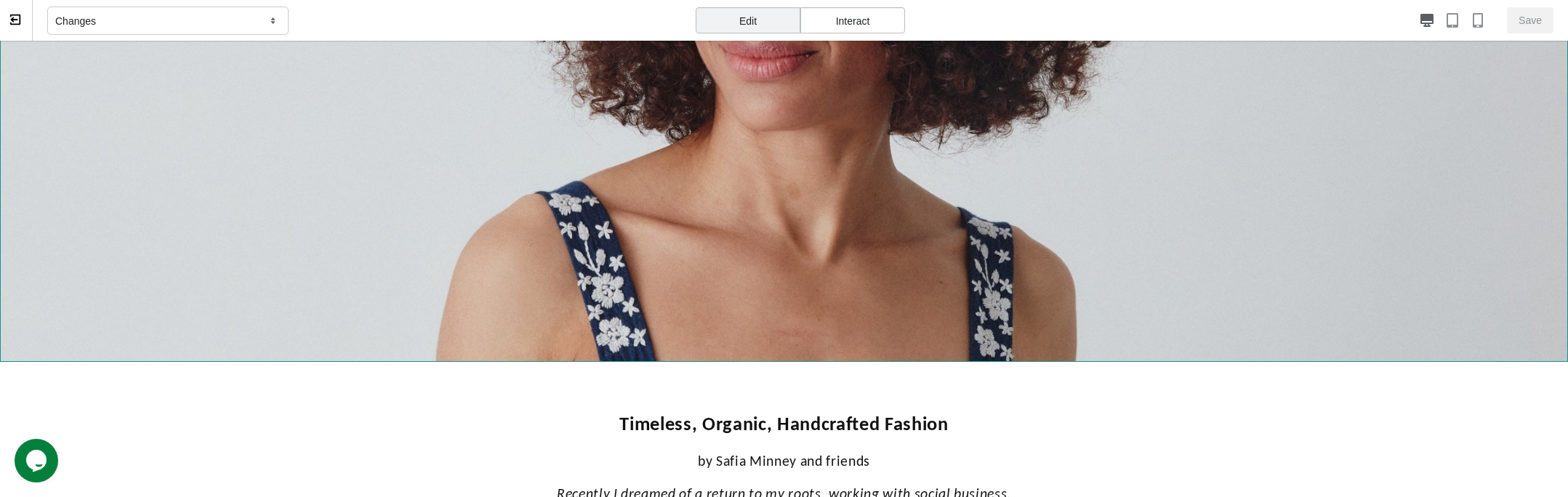 scroll, scrollTop: 381, scrollLeft: 0, axis: vertical 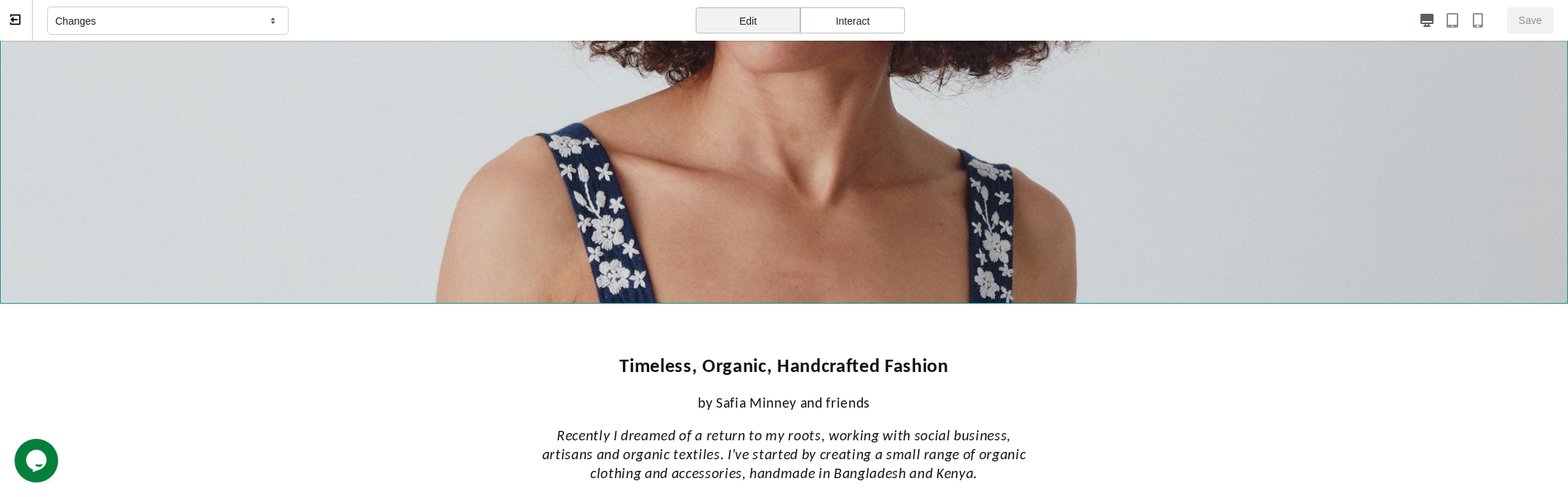 click at bounding box center (784, 59) 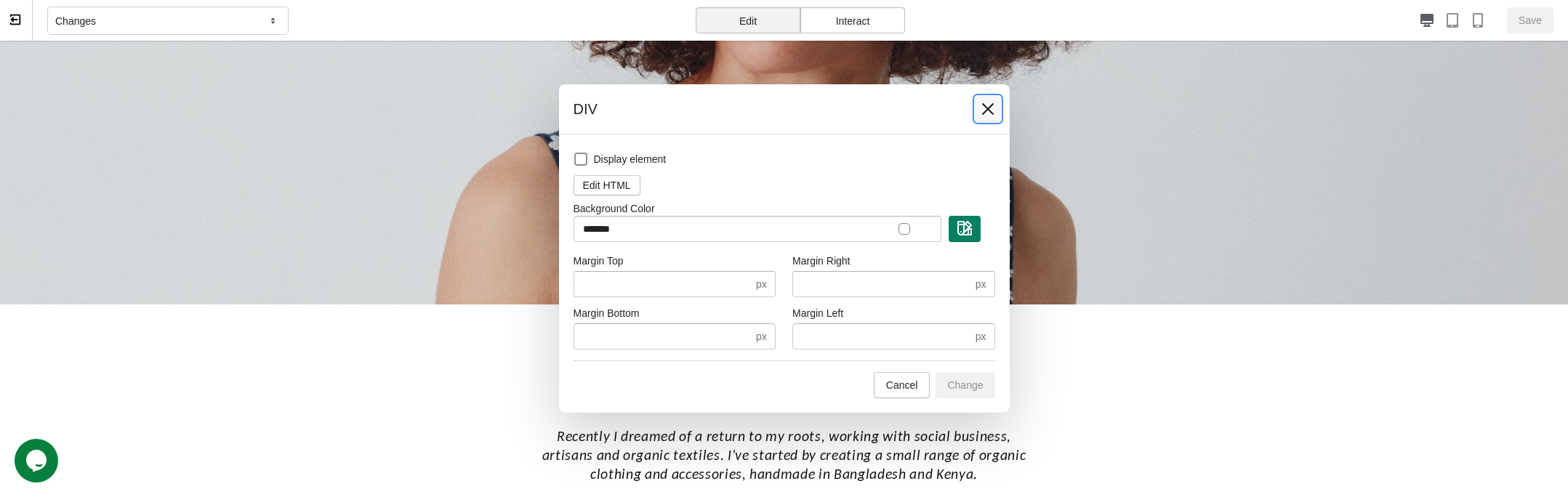 drag, startPoint x: 986, startPoint y: 113, endPoint x: 981, endPoint y: 81, distance: 32.388269 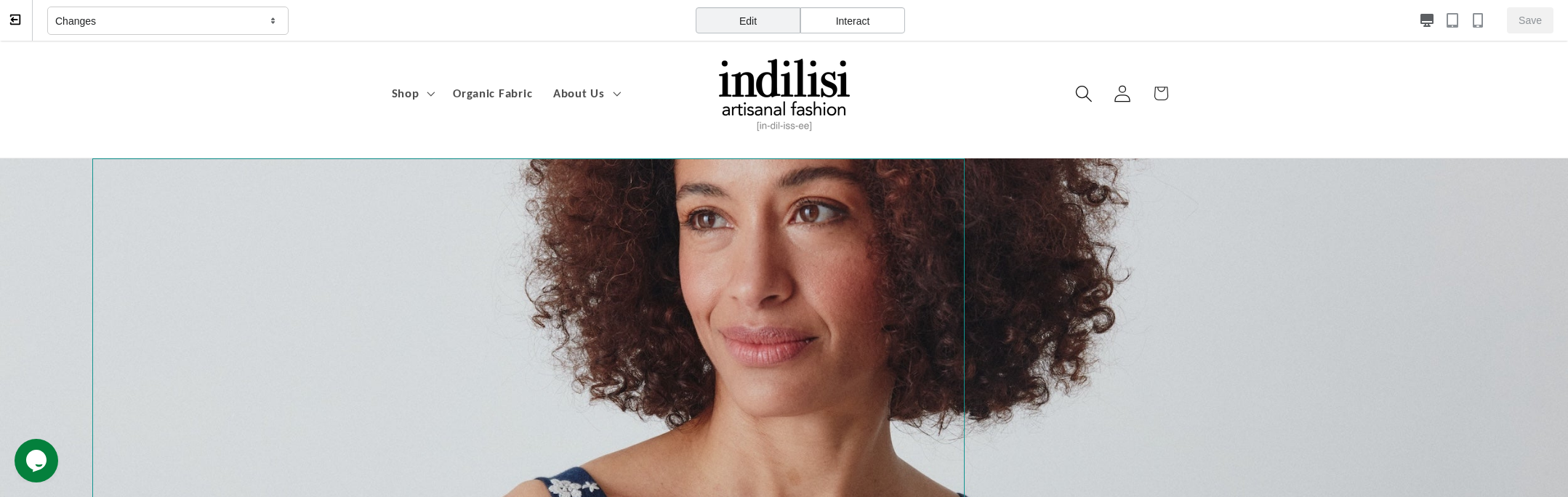scroll, scrollTop: 0, scrollLeft: 0, axis: both 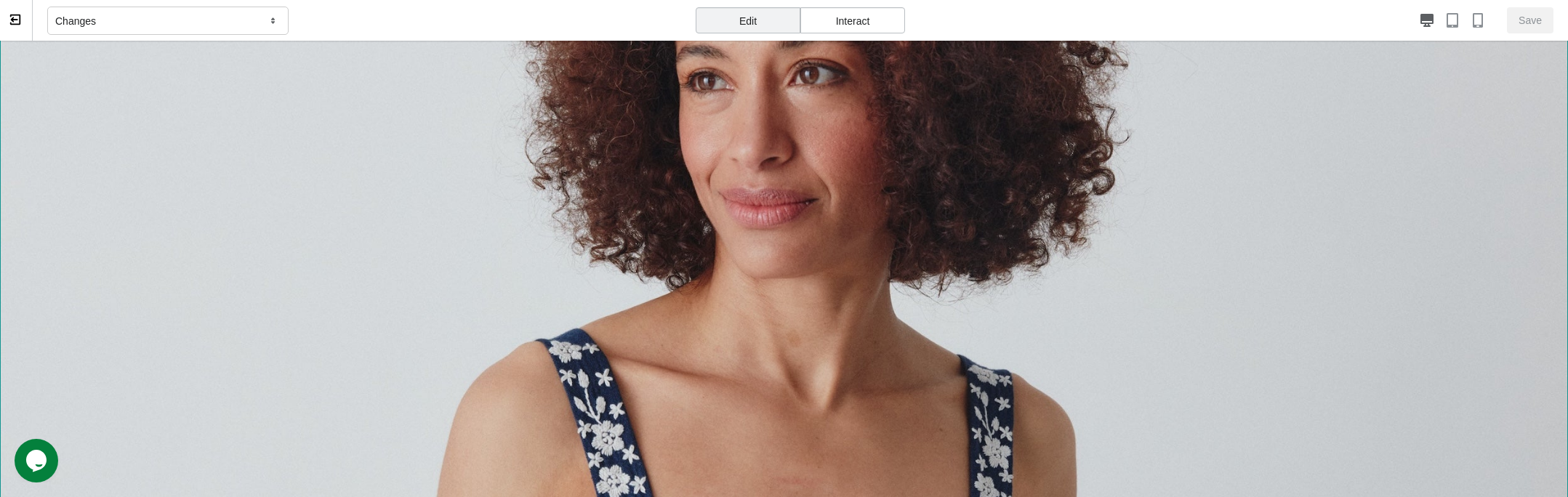 click at bounding box center [784, 264] 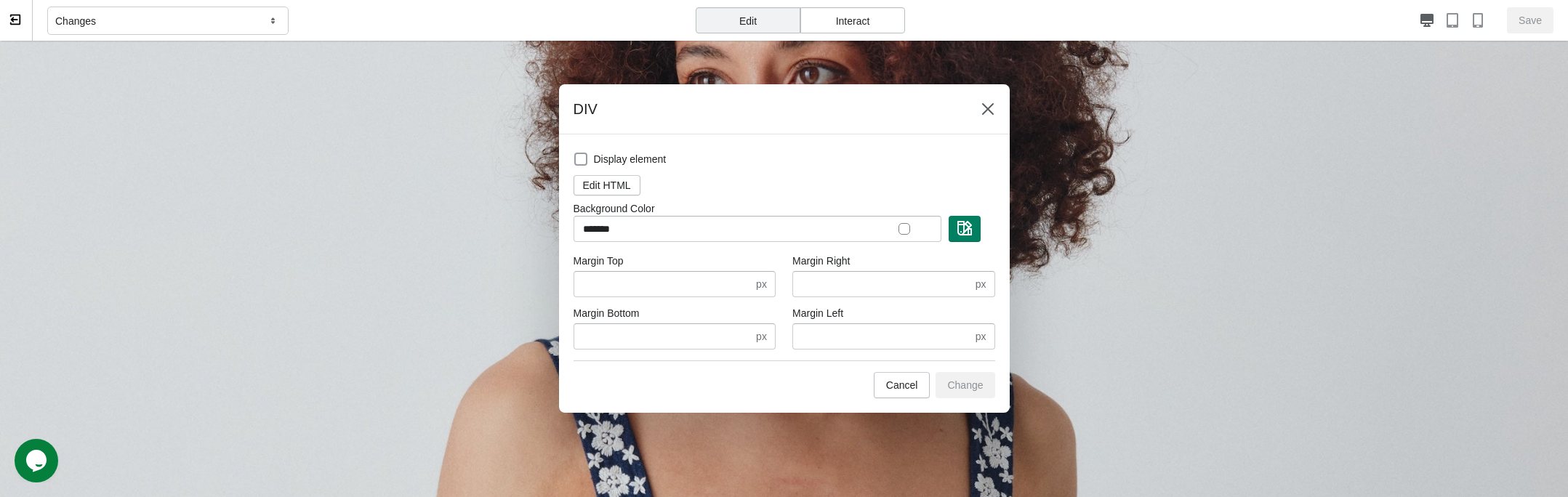 click at bounding box center (581, 159) 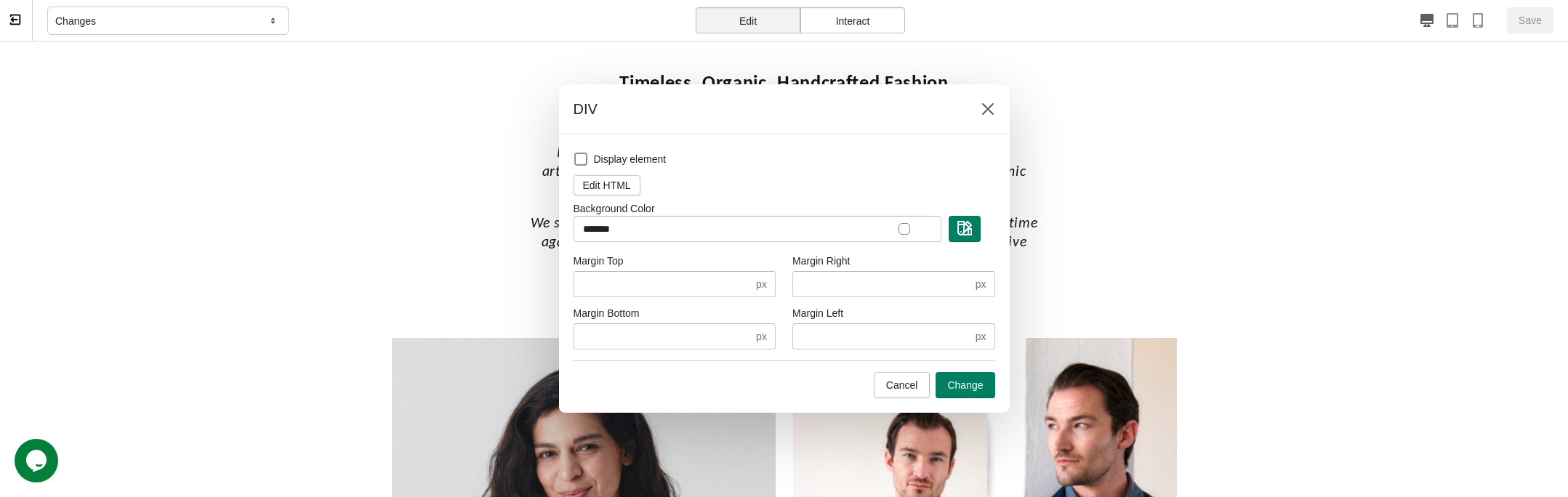 click at bounding box center (784, 248) 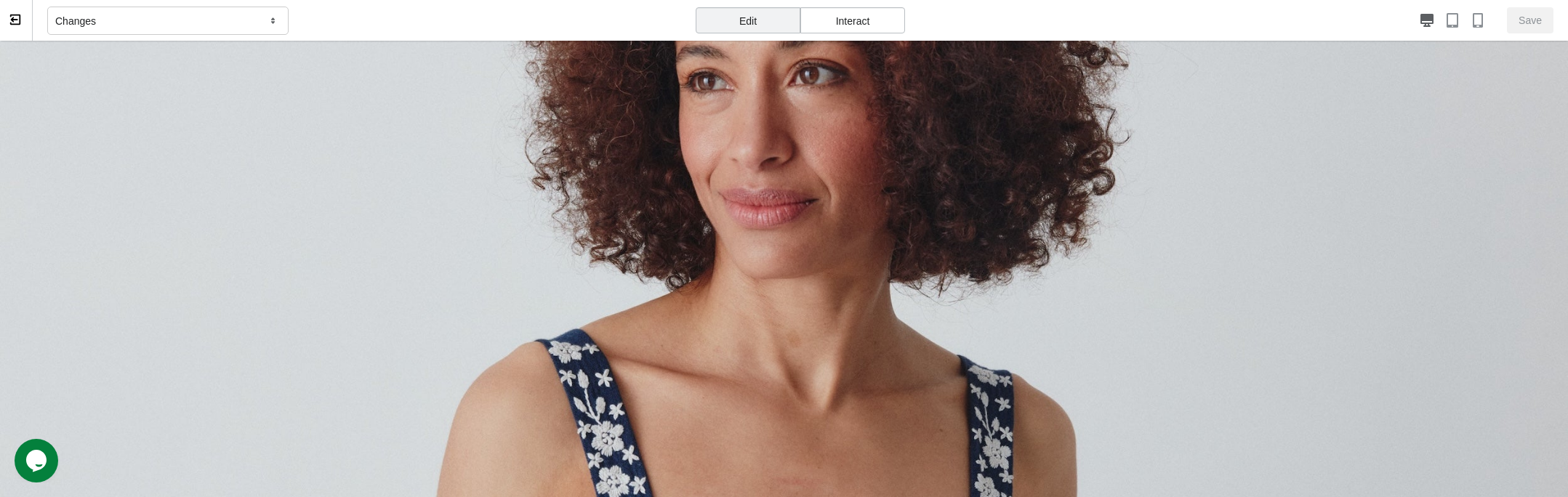 click on "Changes" at bounding box center (168, 21) 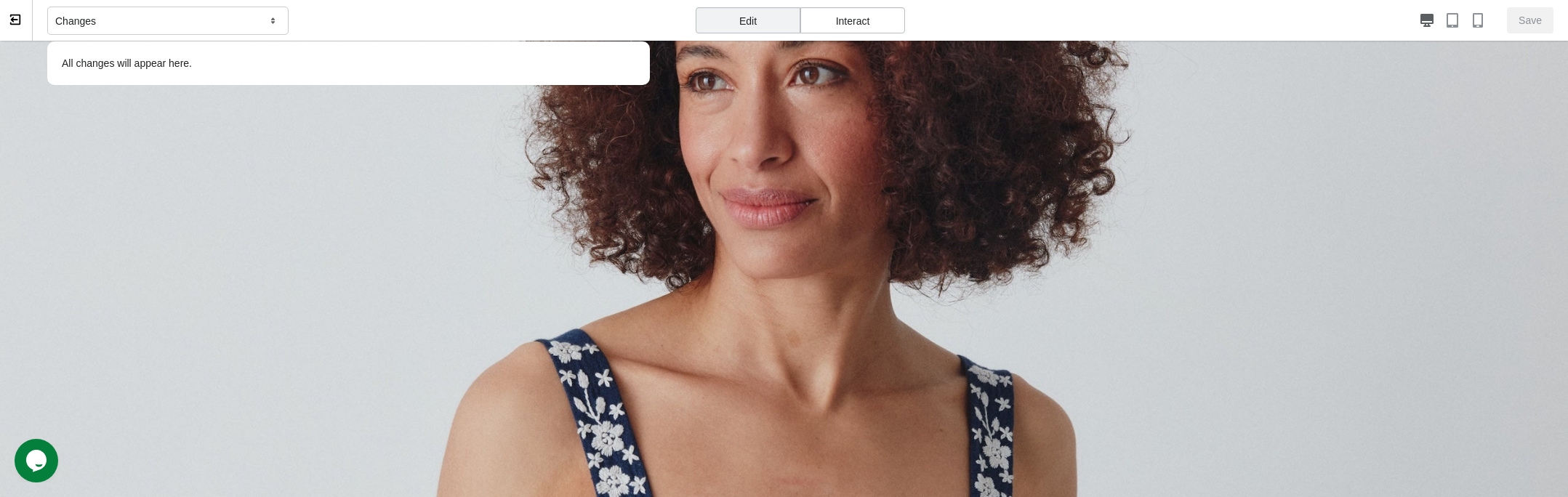 click on "Changes" at bounding box center (168, 21) 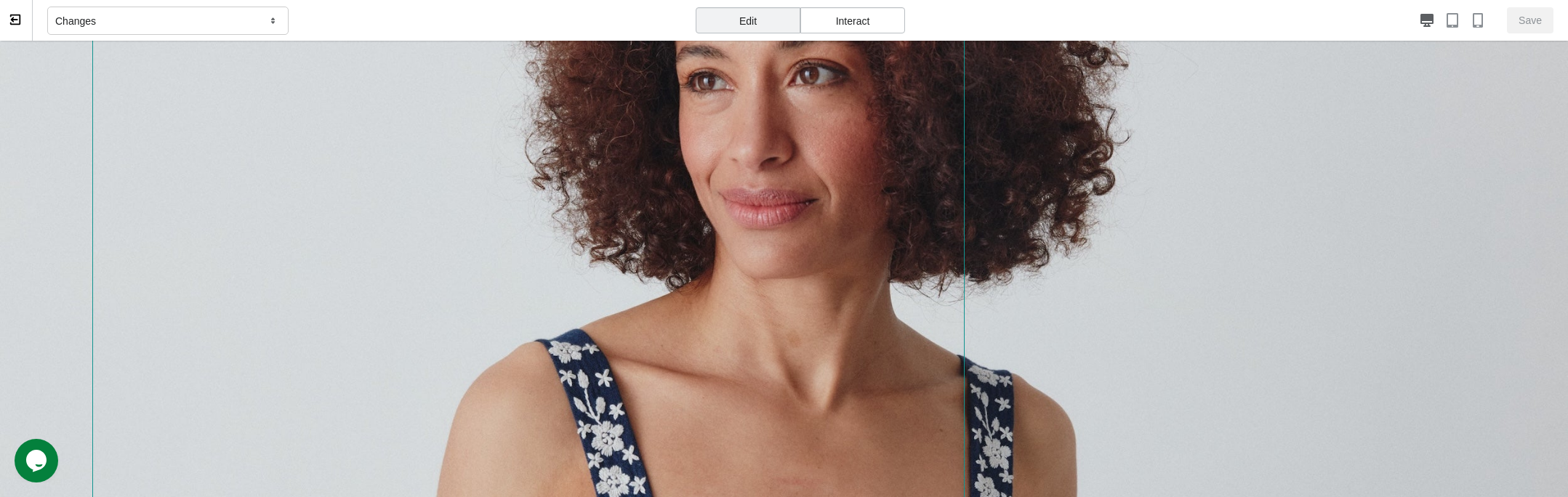 click at bounding box center (528, 264) 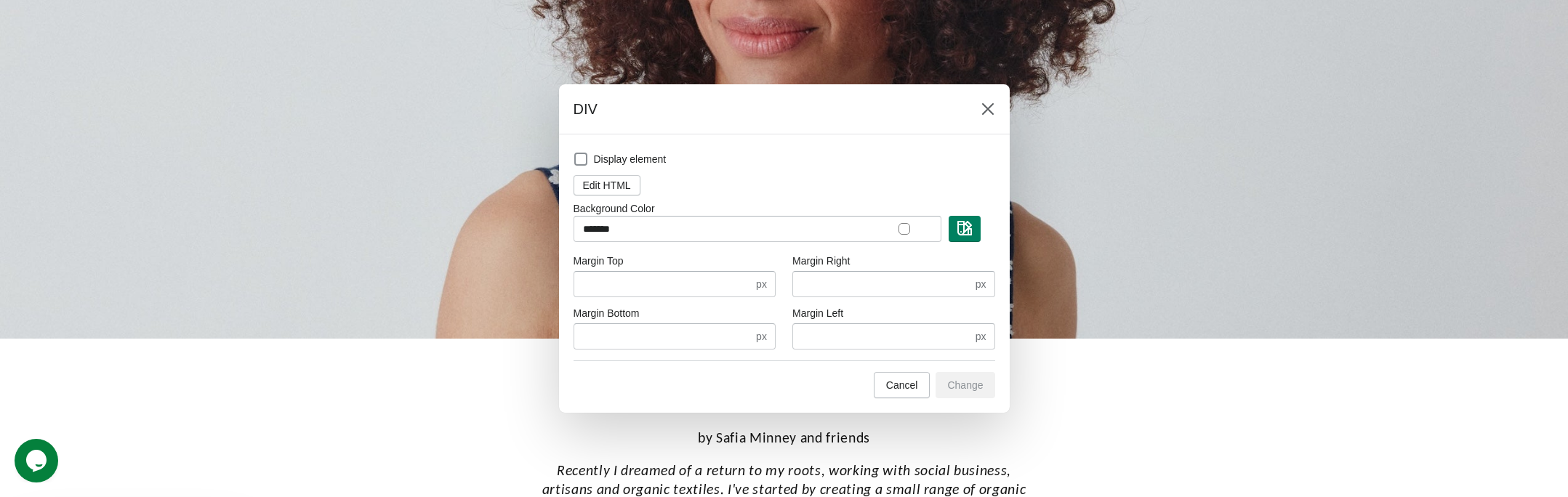 scroll, scrollTop: 174, scrollLeft: 0, axis: vertical 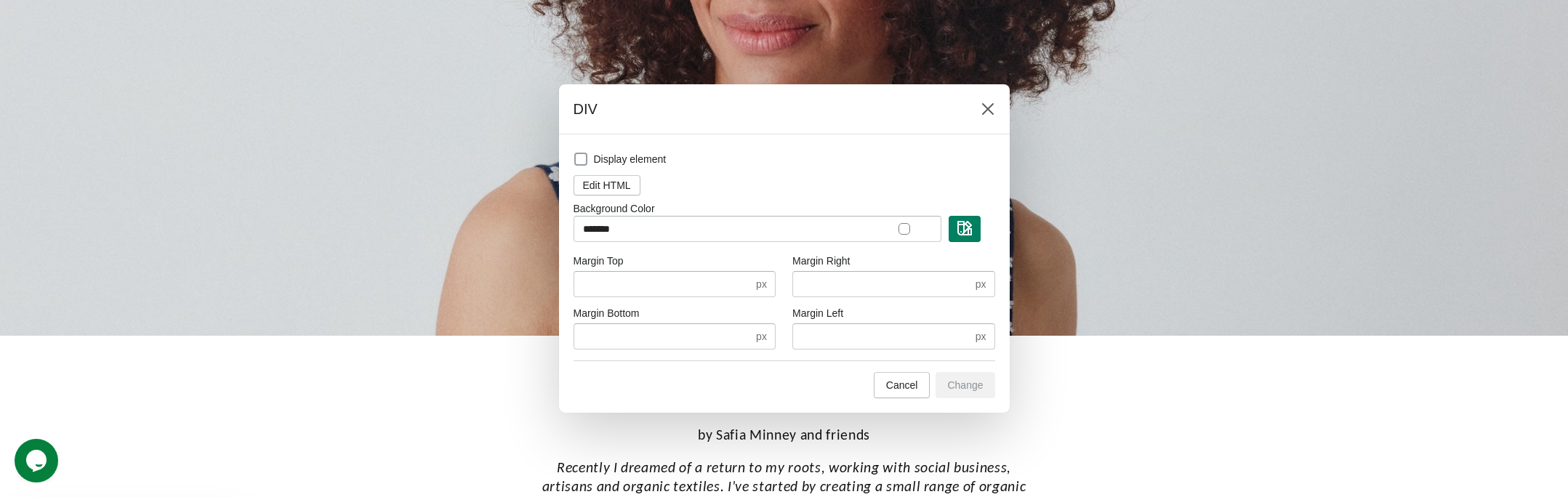 click at bounding box center [581, 159] 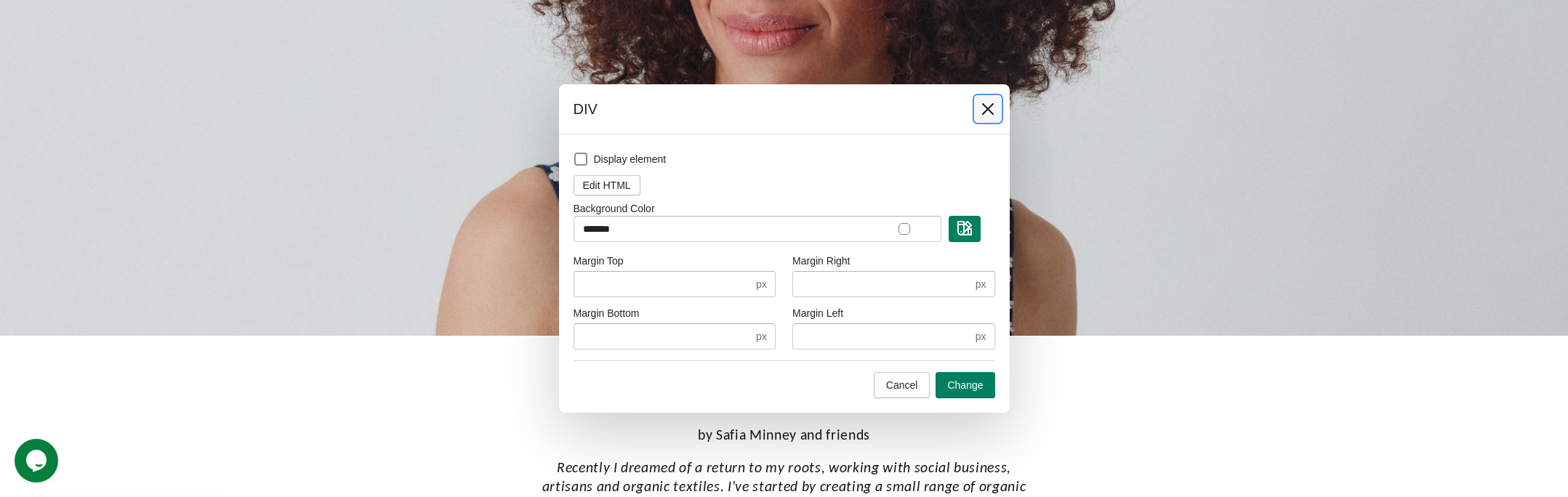 drag, startPoint x: 988, startPoint y: 108, endPoint x: 985, endPoint y: 74, distance: 34.132096 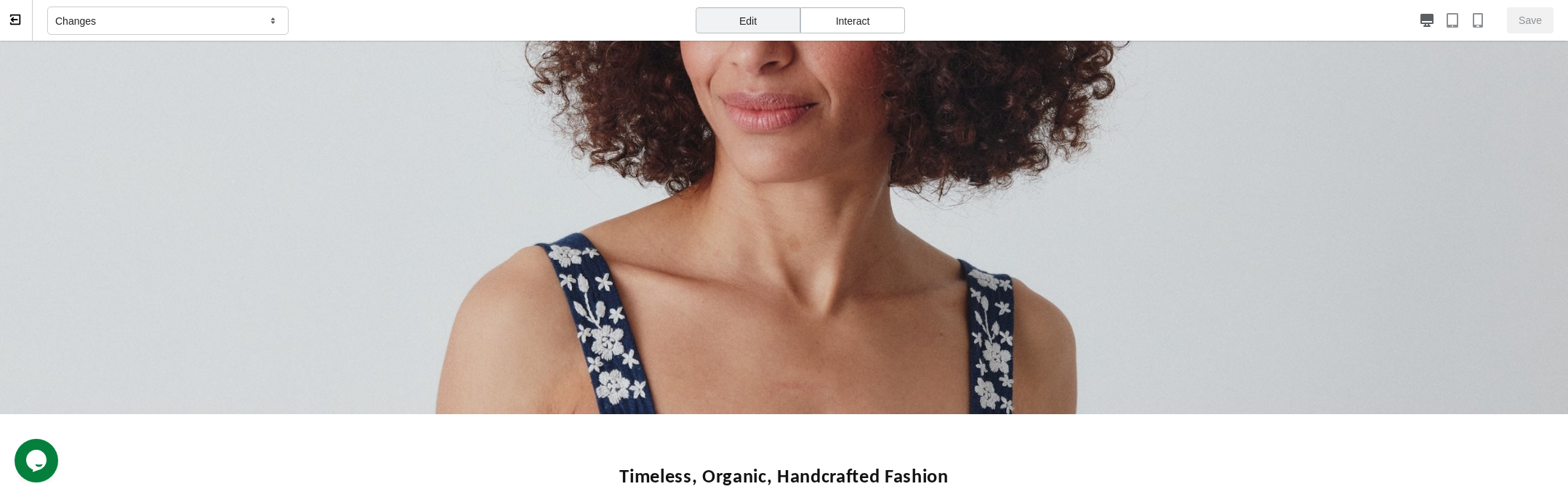scroll, scrollTop: 0, scrollLeft: 0, axis: both 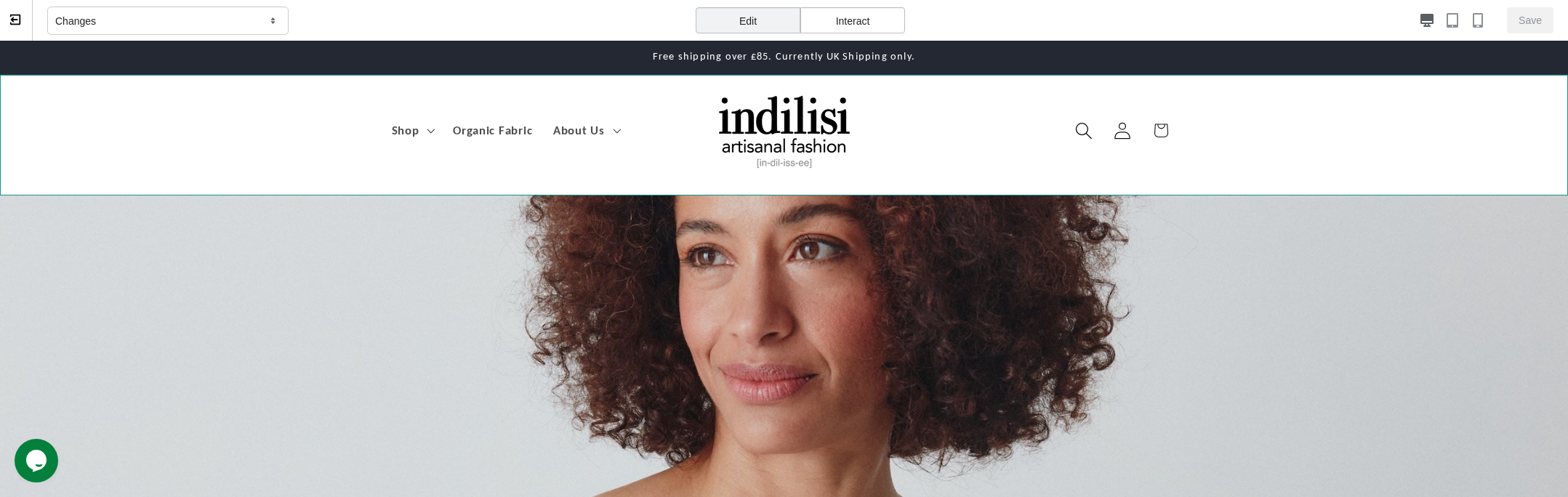 click on "Shop
Shop
Women's Clothing
Mens Clothing
Jewellery
Accessories
Organic Fairtrade Fabrics
Organic Fabric" at bounding box center [784, 135] 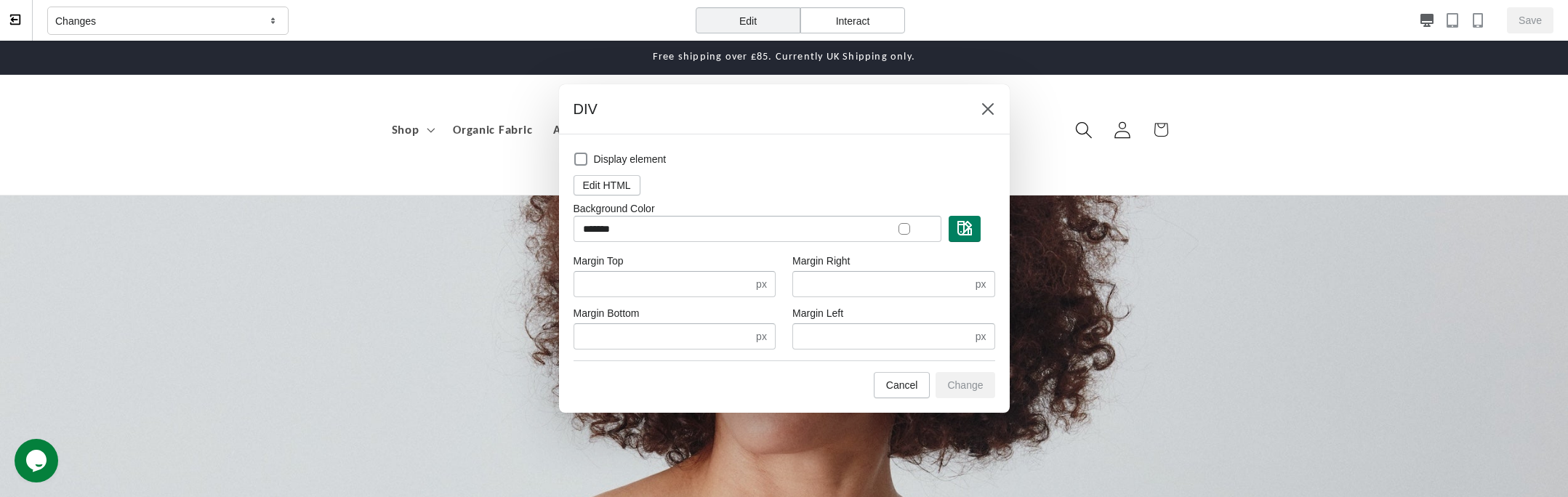 click at bounding box center (784, 248) 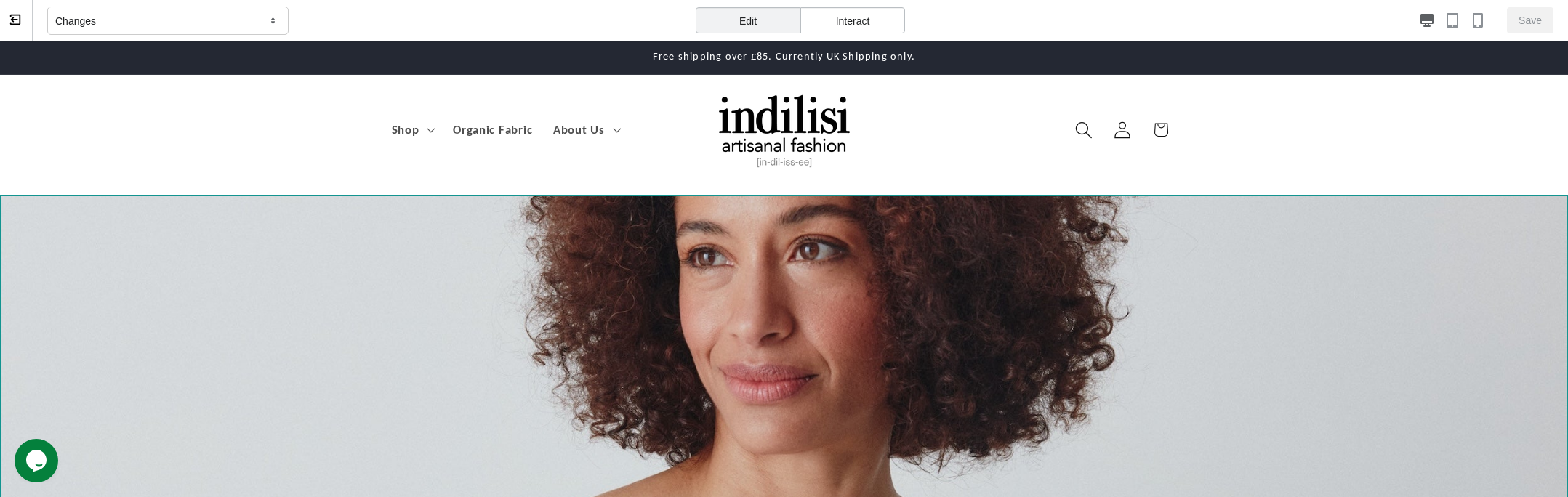 click at bounding box center [784, 440] 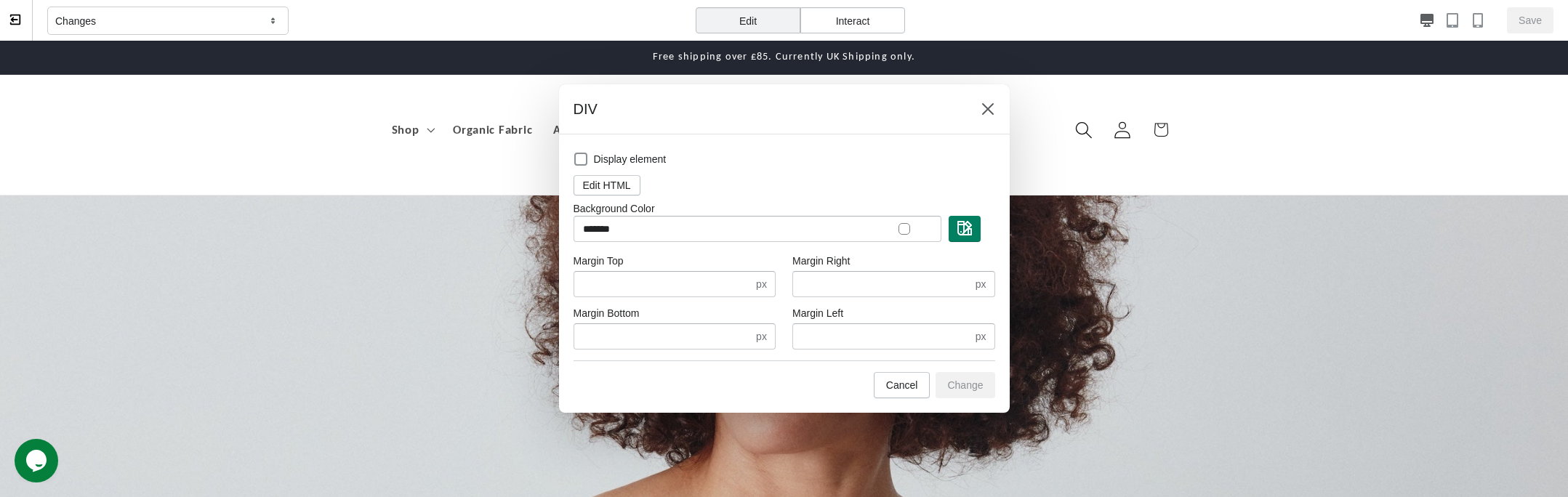 click at bounding box center (784, 248) 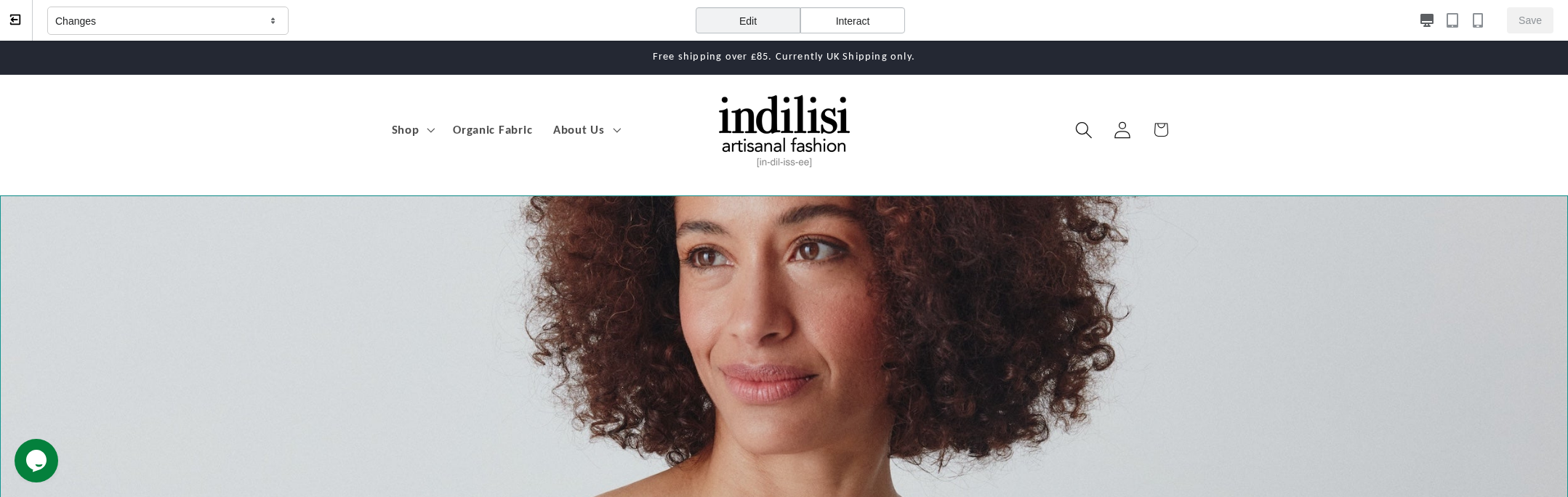 click at bounding box center [784, 440] 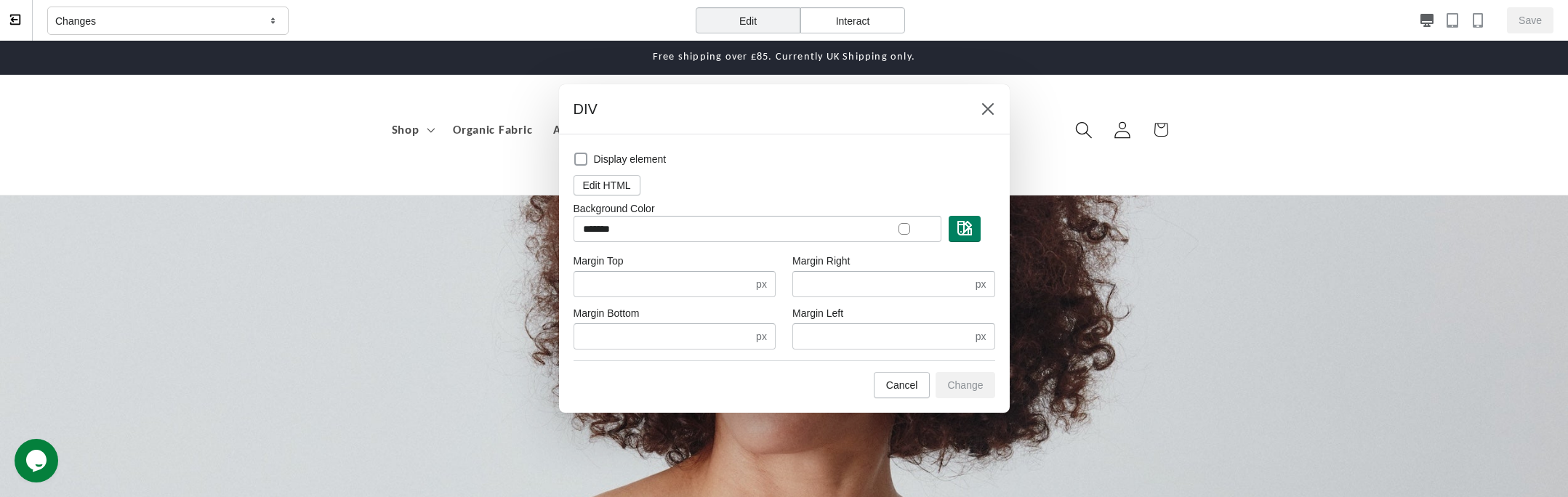 click on "Display element" at bounding box center (620, 159) 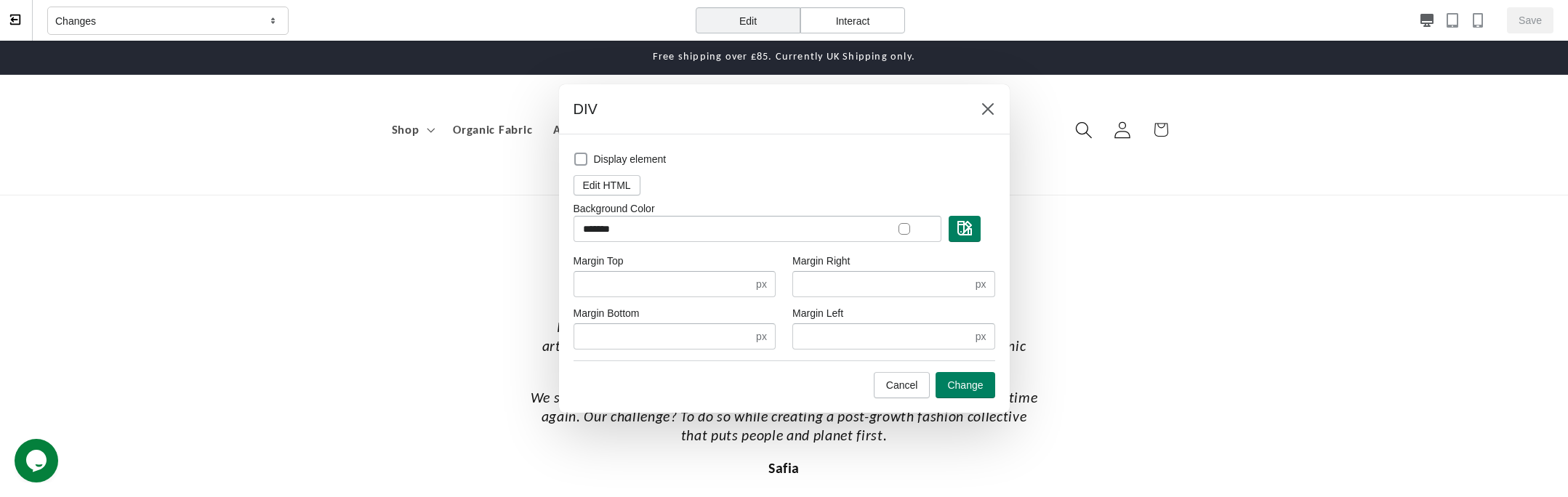 click at bounding box center (581, 159) 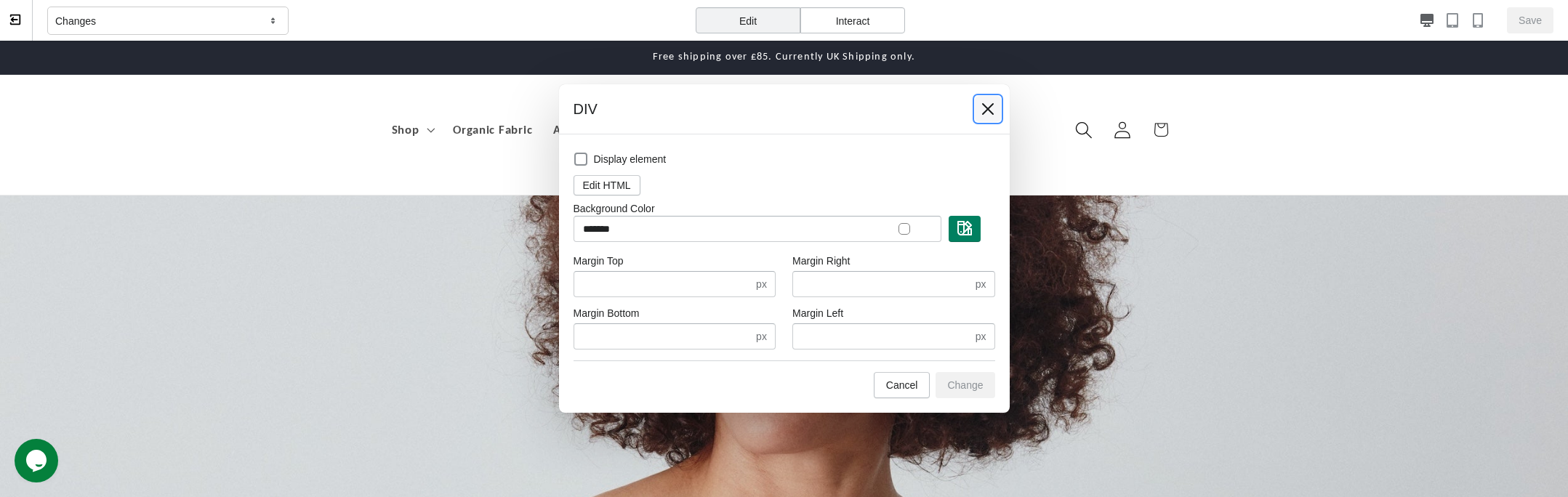 click 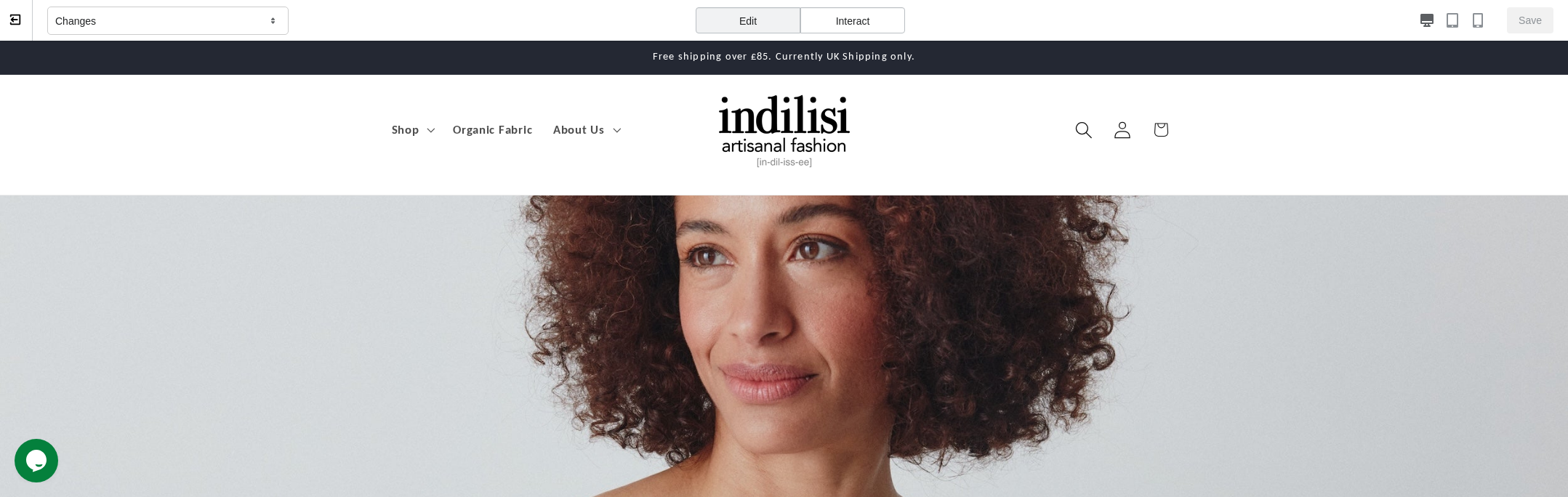 click 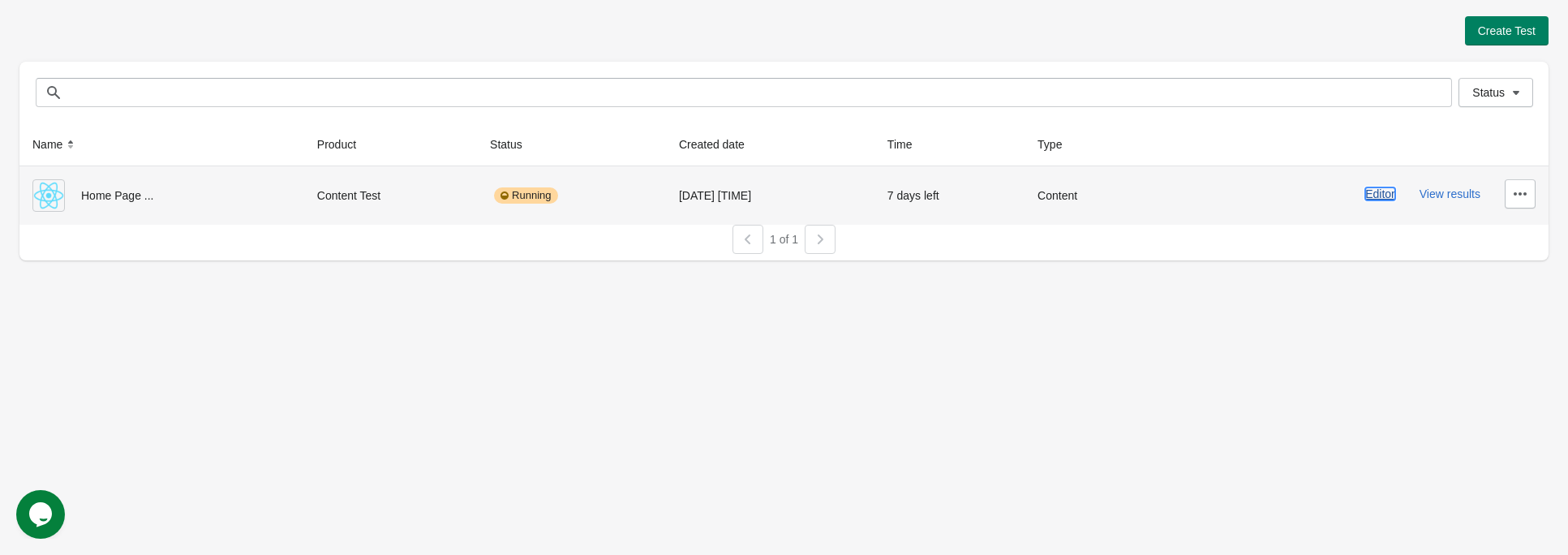 click on "Editor" at bounding box center [1380, 194] 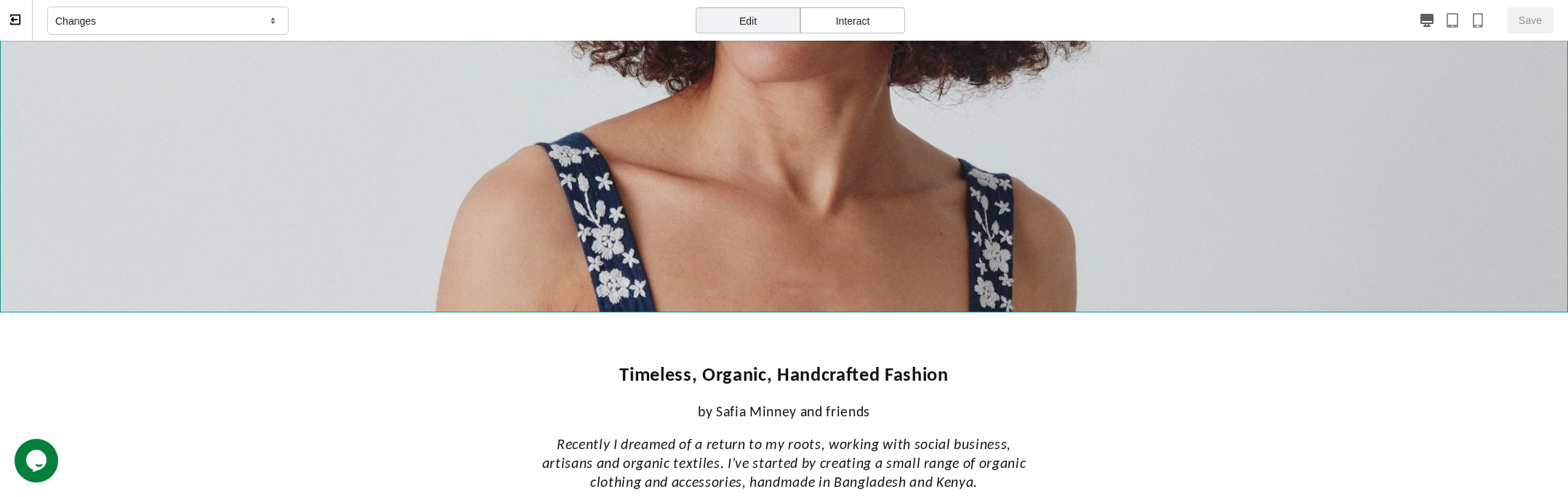 scroll, scrollTop: 0, scrollLeft: 0, axis: both 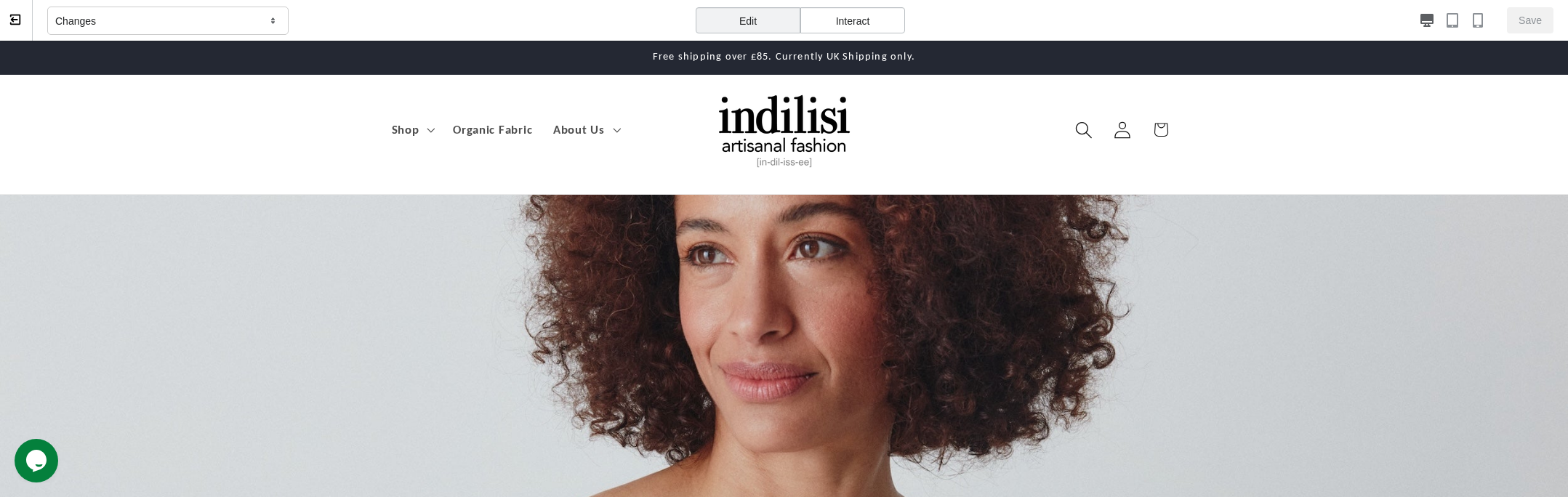 click on "Changes" at bounding box center (168, 21) 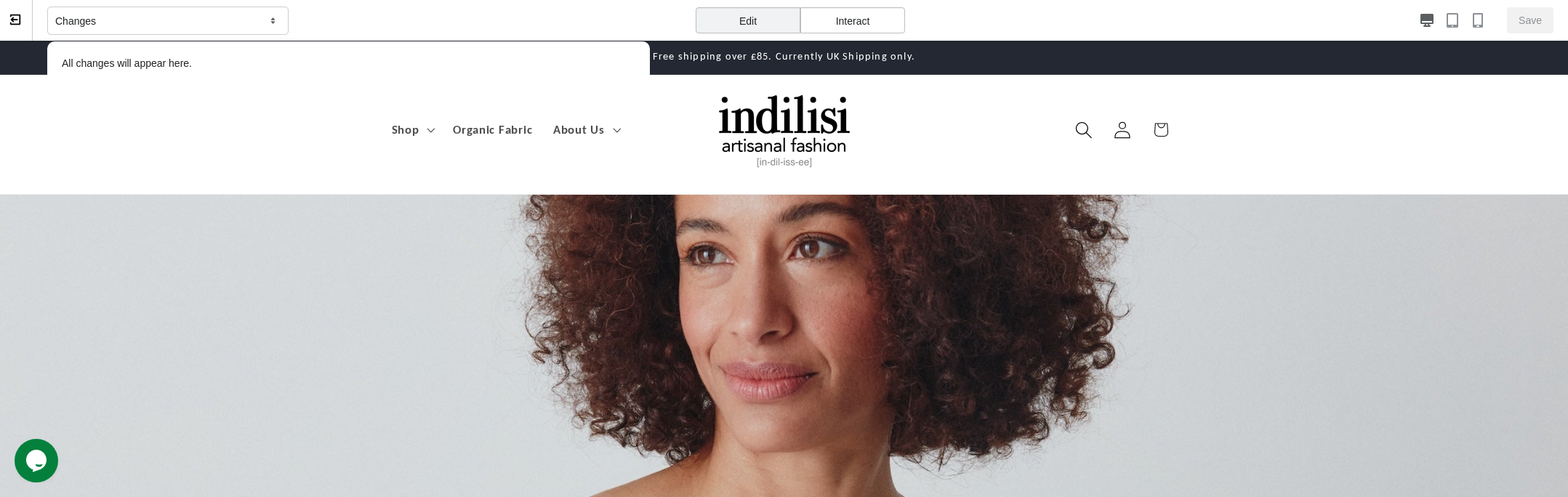 click on "Changes" at bounding box center [168, 21] 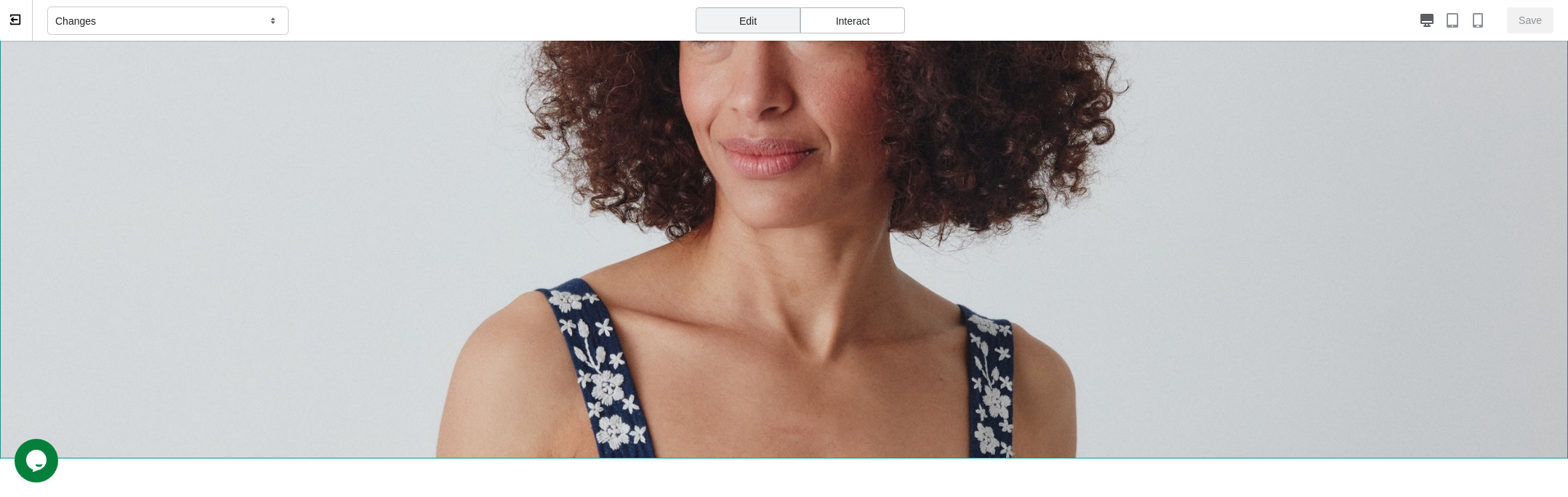scroll, scrollTop: 0, scrollLeft: 0, axis: both 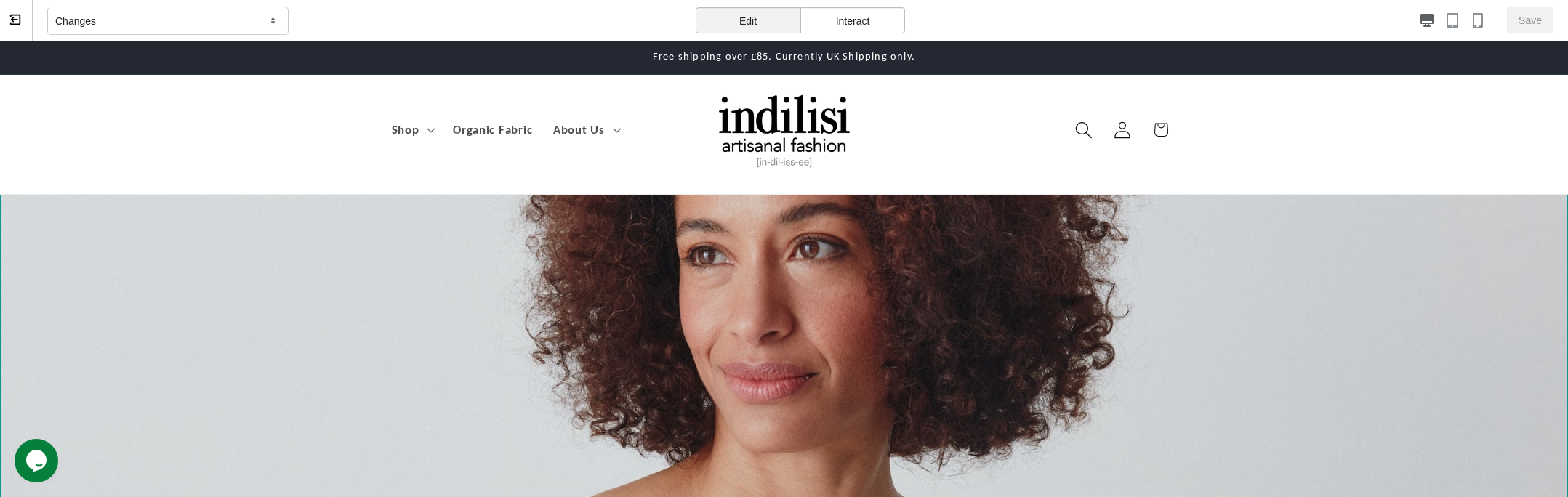 click at bounding box center [784, 439] 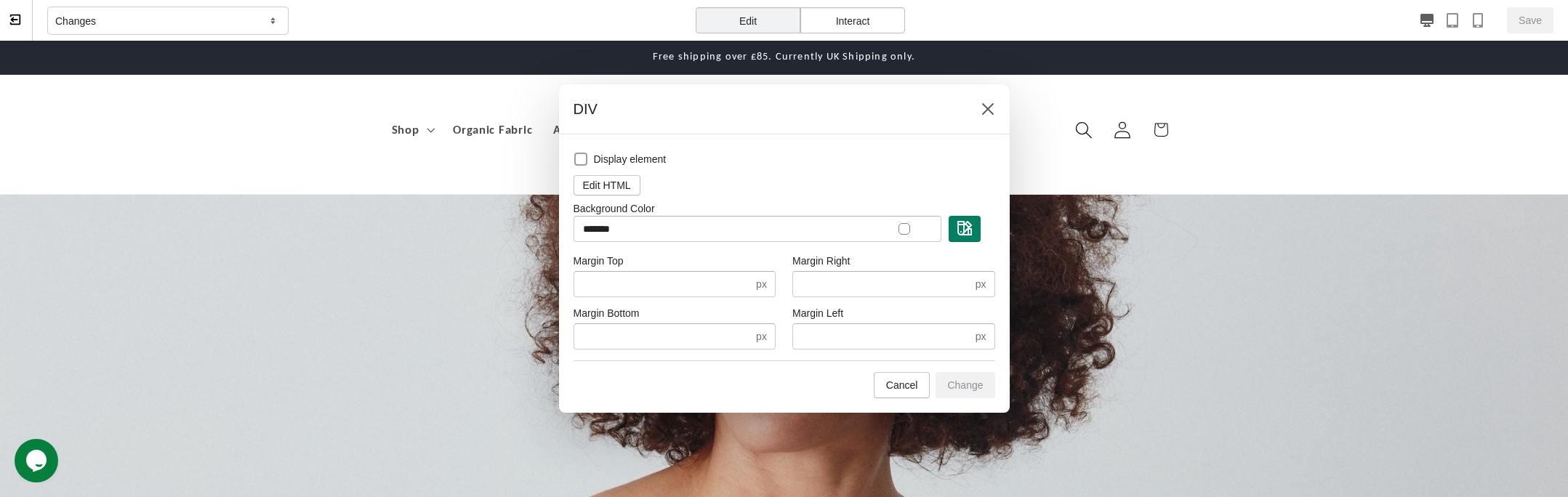 click at bounding box center [581, 159] 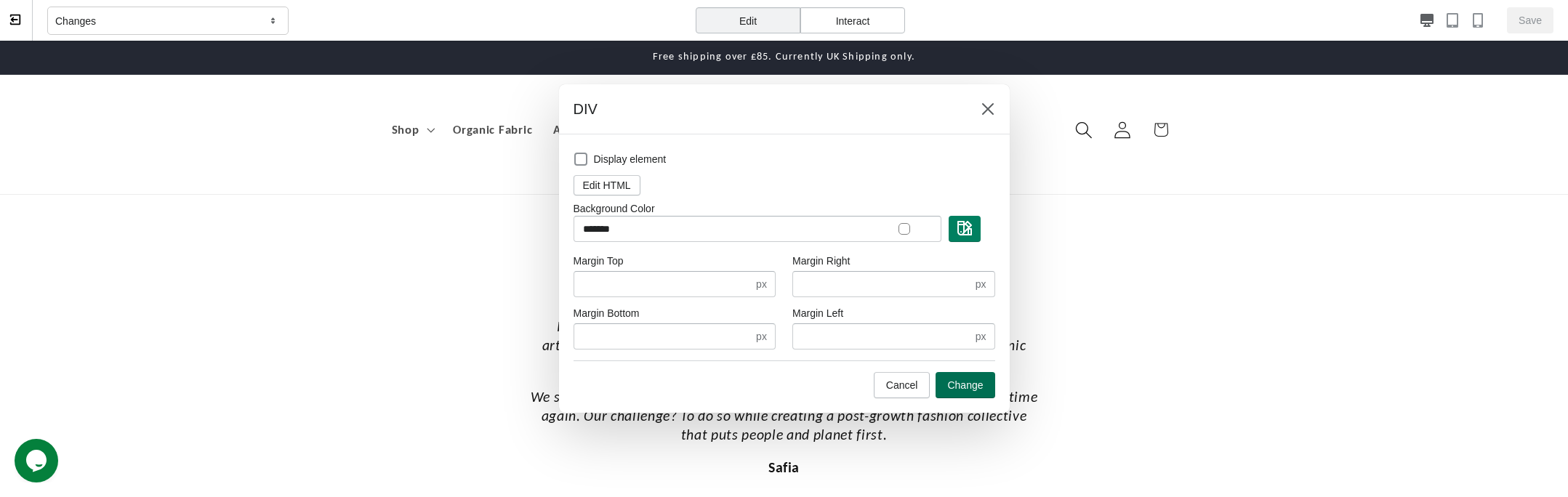 click on "Change" at bounding box center (965, 385) 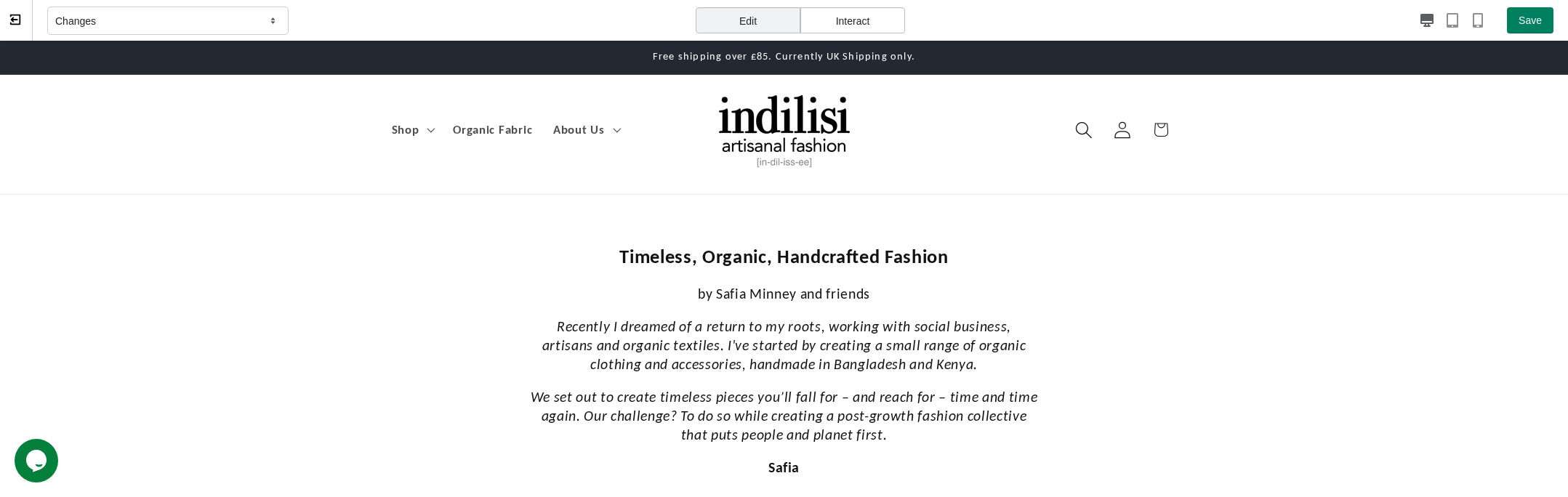 click 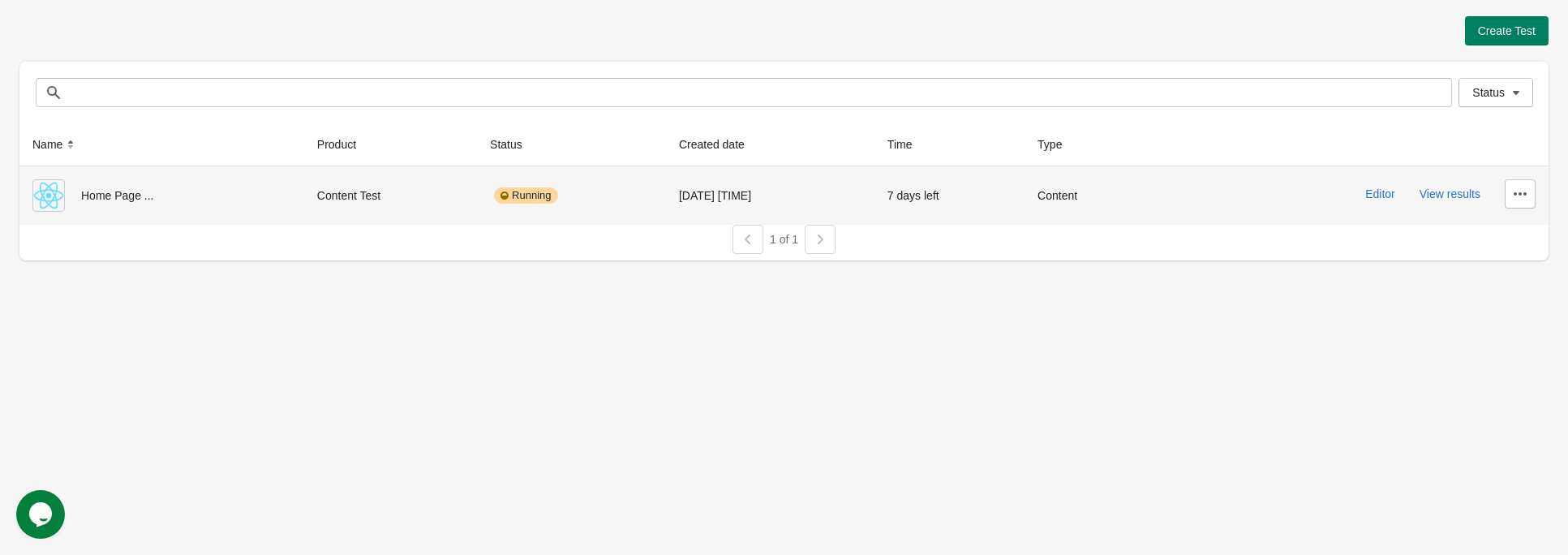 click on "Editor View results" at bounding box center (1351, 194) 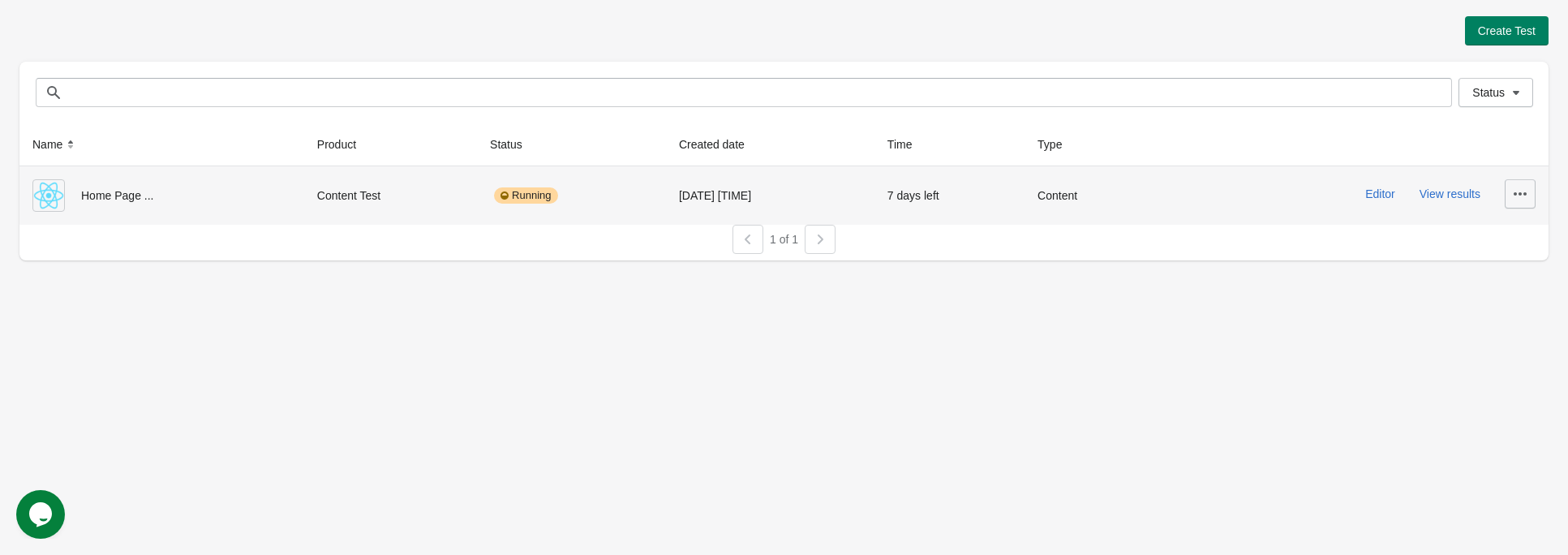 click 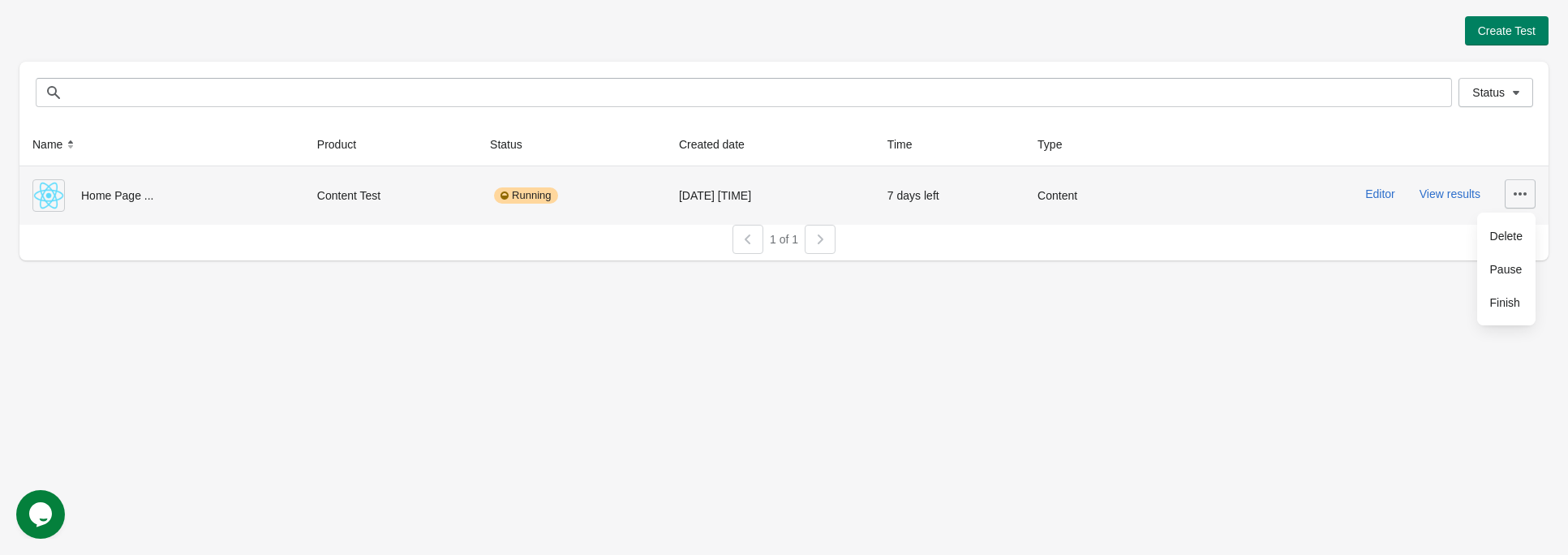 click 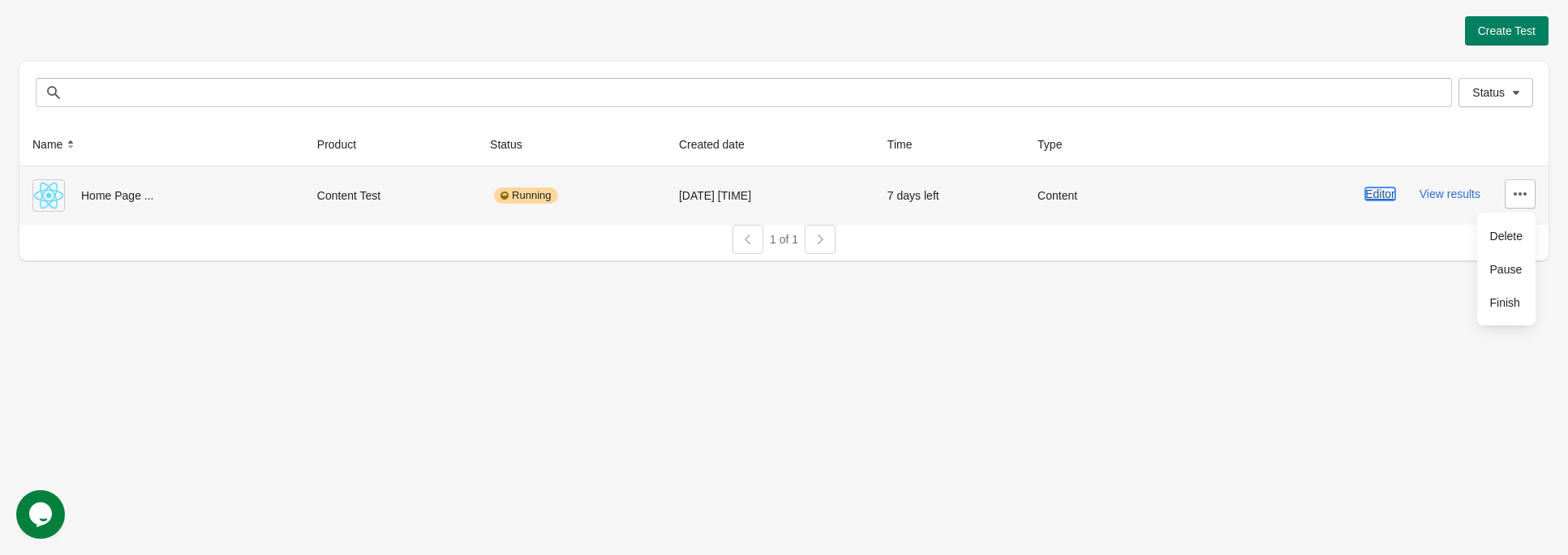 click on "Editor" at bounding box center (1380, 194) 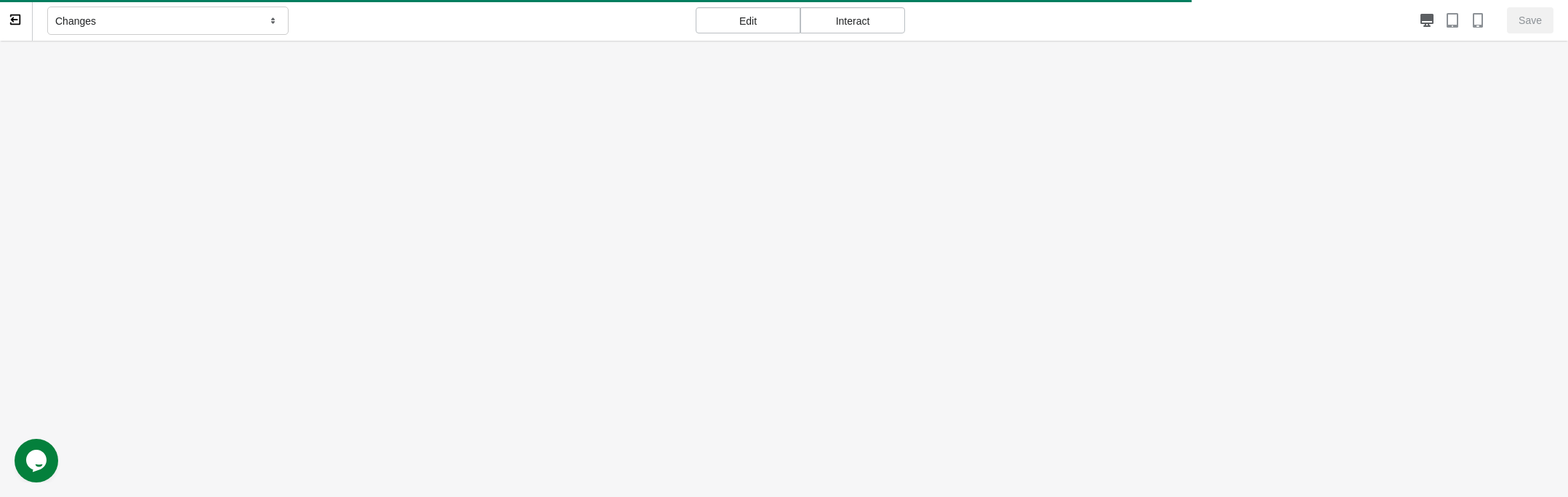 scroll, scrollTop: 0, scrollLeft: 0, axis: both 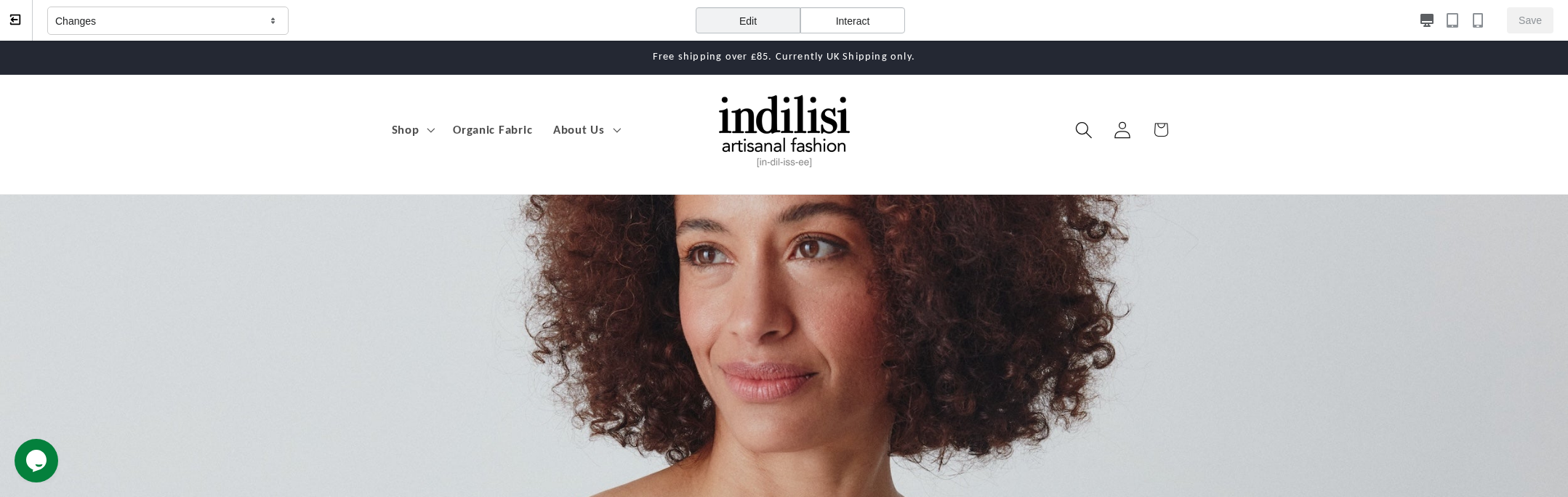 click on "Changes" at bounding box center (168, 21) 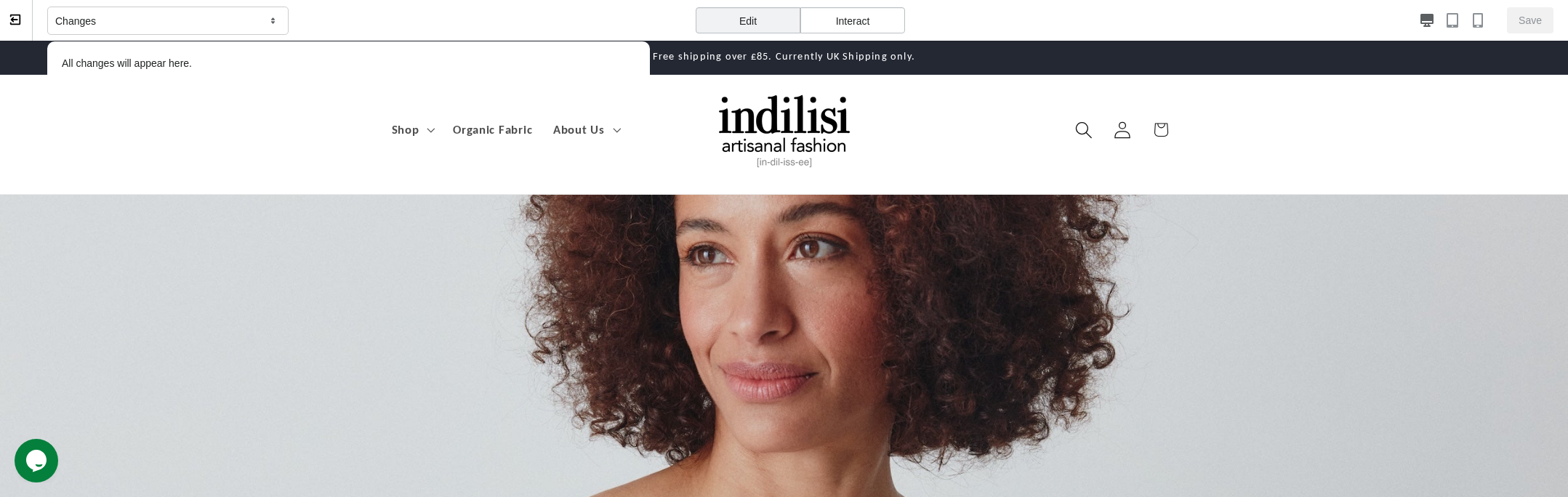 click on "Changes" at bounding box center (168, 21) 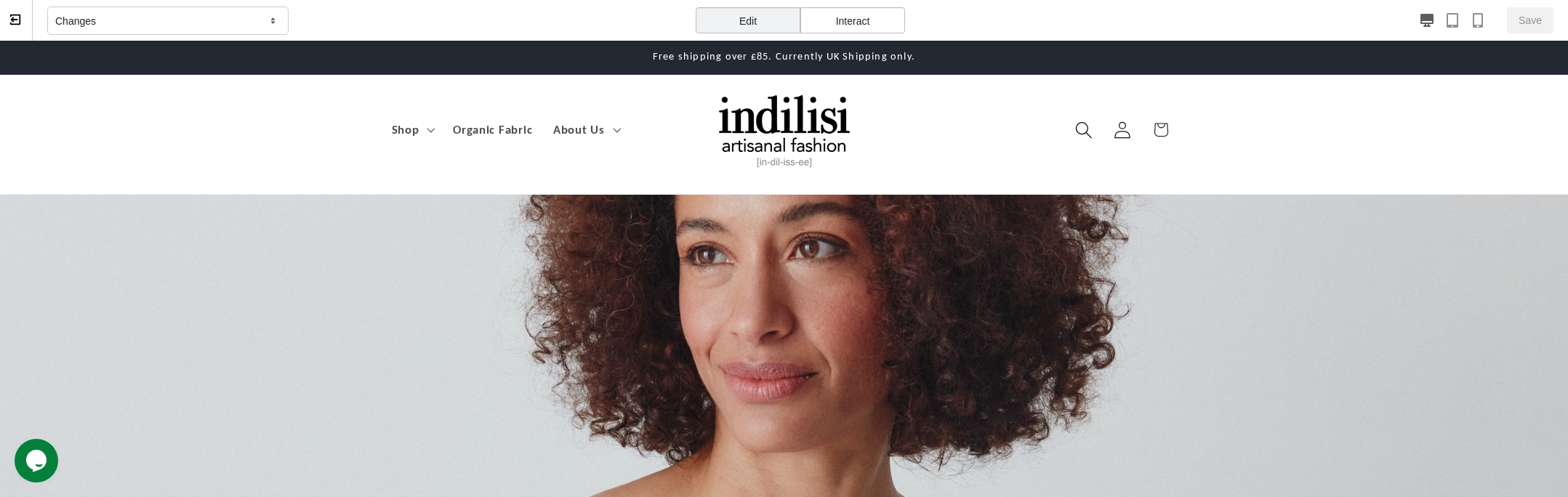 click on "Changes" at bounding box center [168, 21] 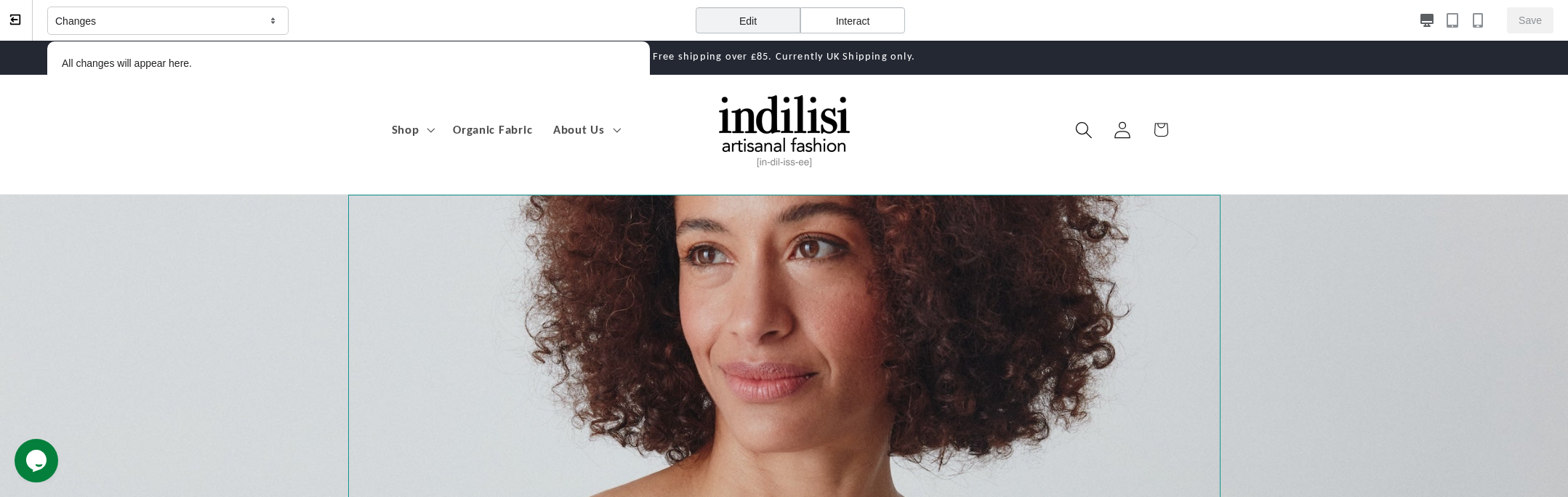 click at bounding box center [784, 439] 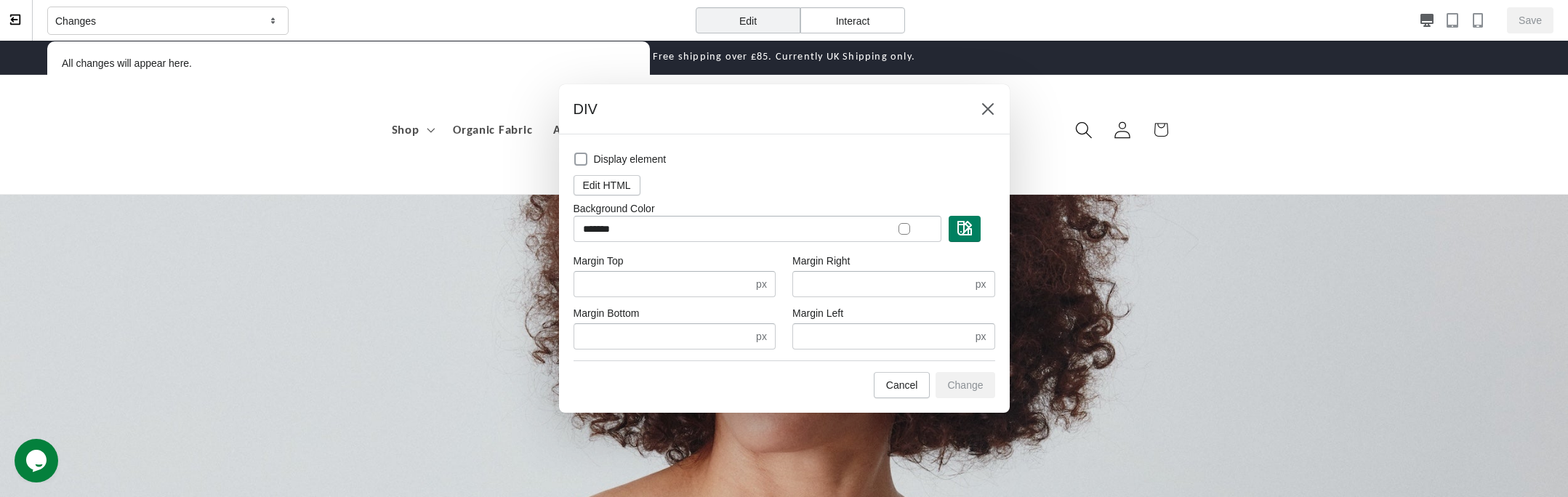 click at bounding box center (581, 159) 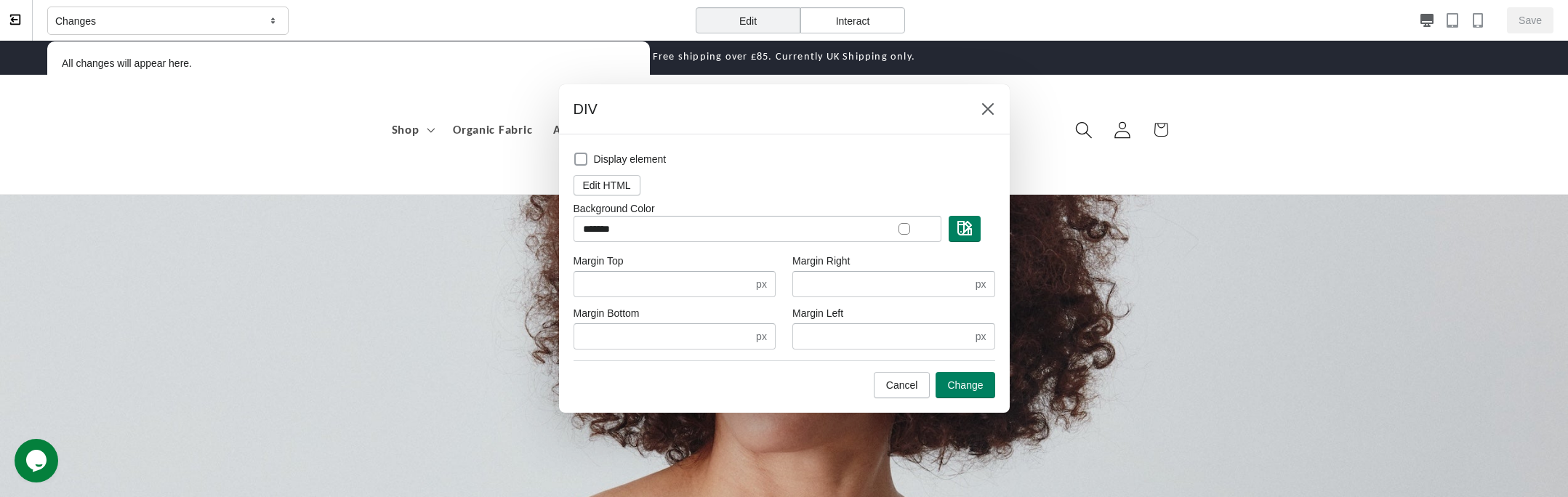 click at bounding box center [581, 159] 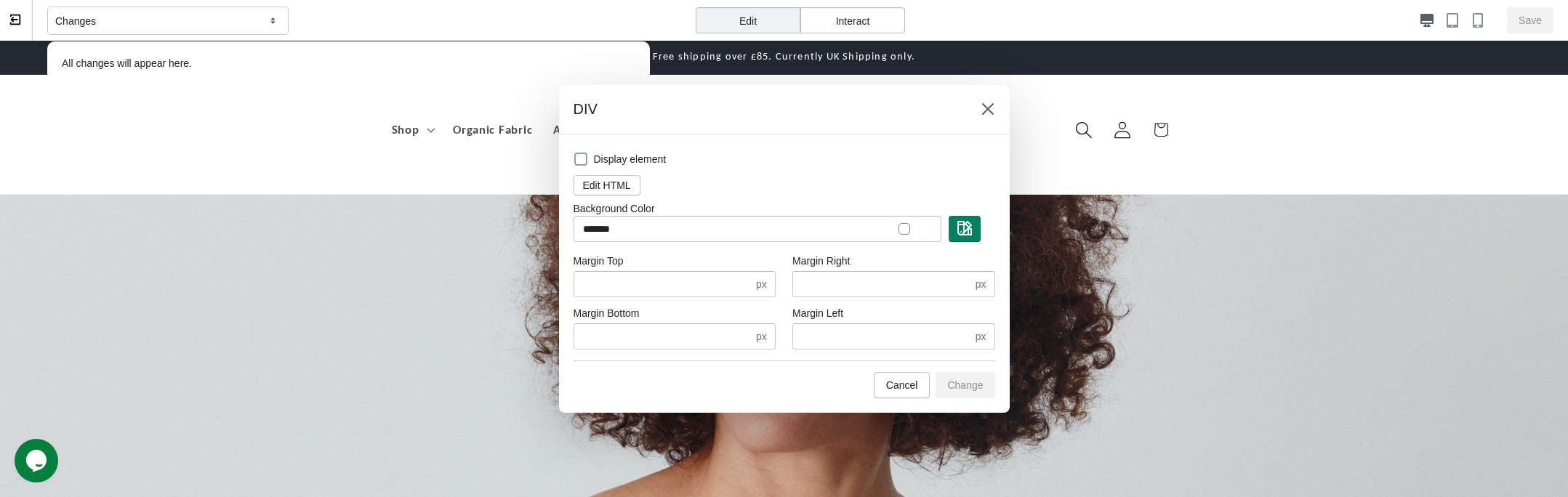 click at bounding box center [581, 159] 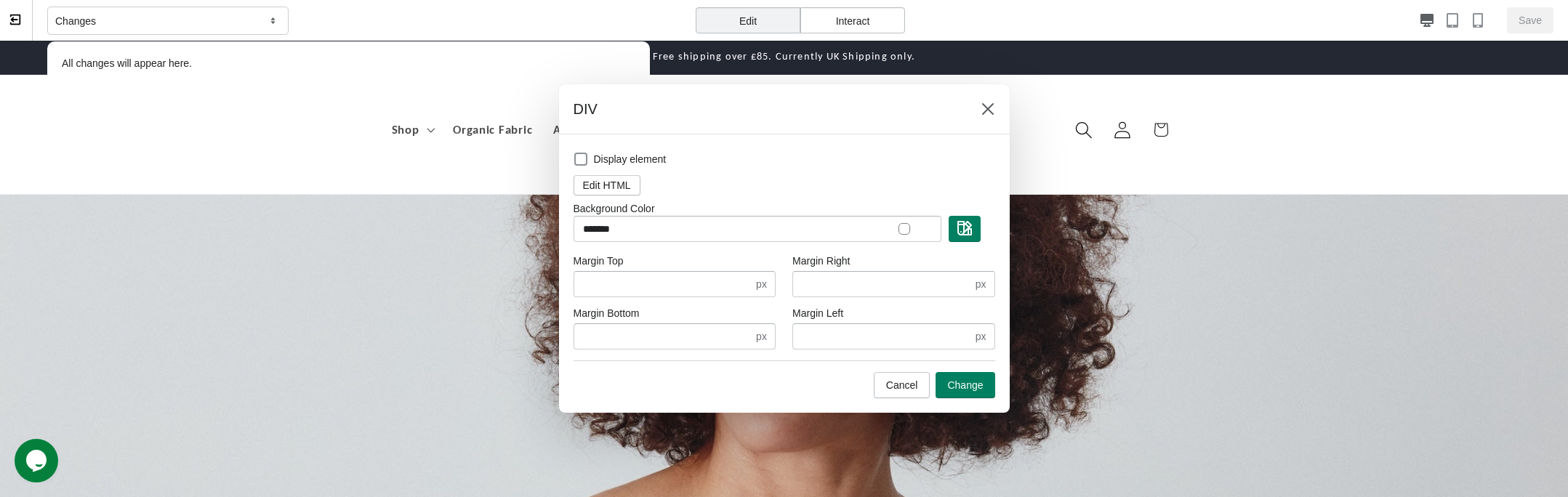 drag, startPoint x: 473, startPoint y: 253, endPoint x: 475, endPoint y: 212, distance: 41.0488 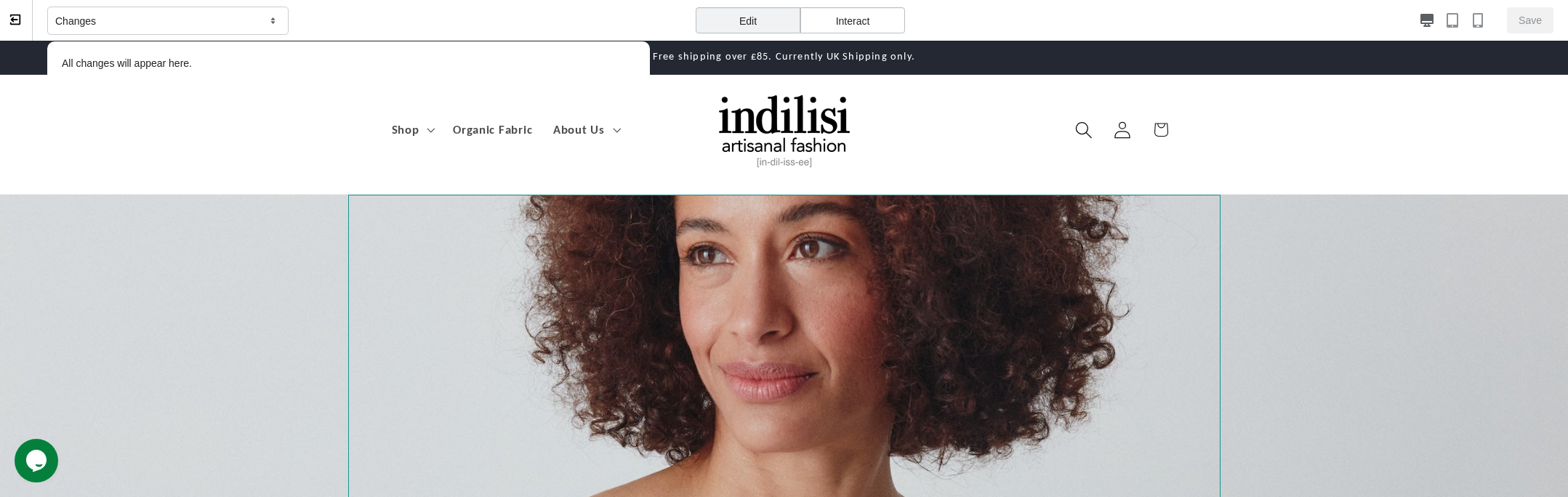 click at bounding box center (784, 439) 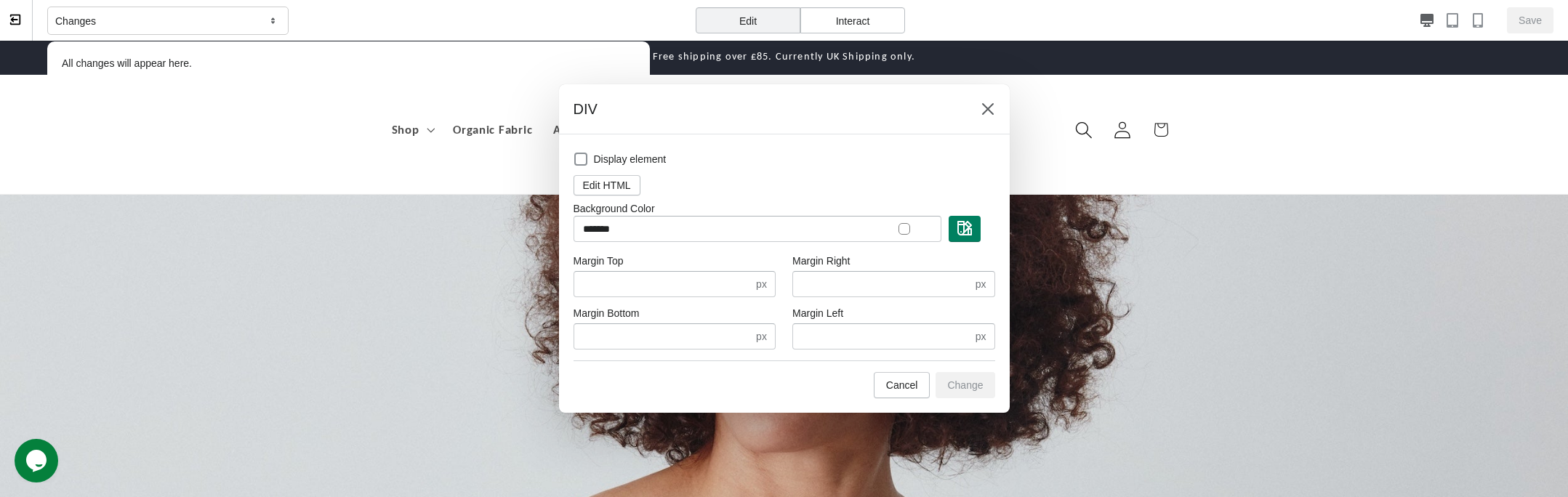drag, startPoint x: 260, startPoint y: 230, endPoint x: 254, endPoint y: 193, distance: 37.48333 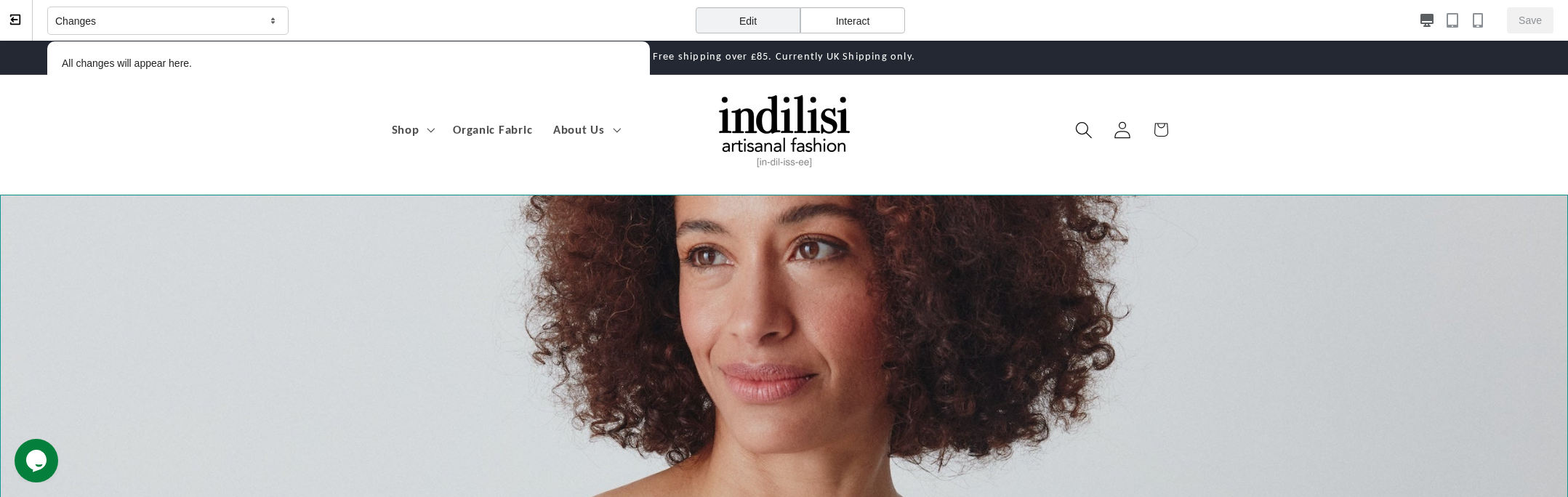 click at bounding box center (784, 440) 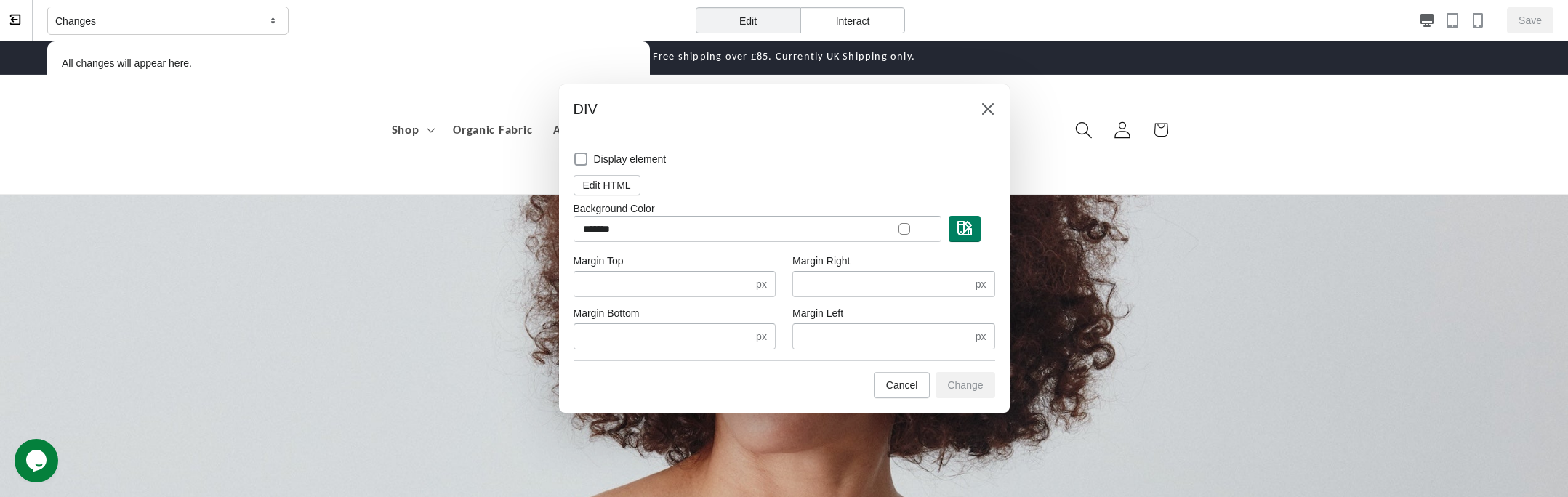 click at bounding box center [581, 159] 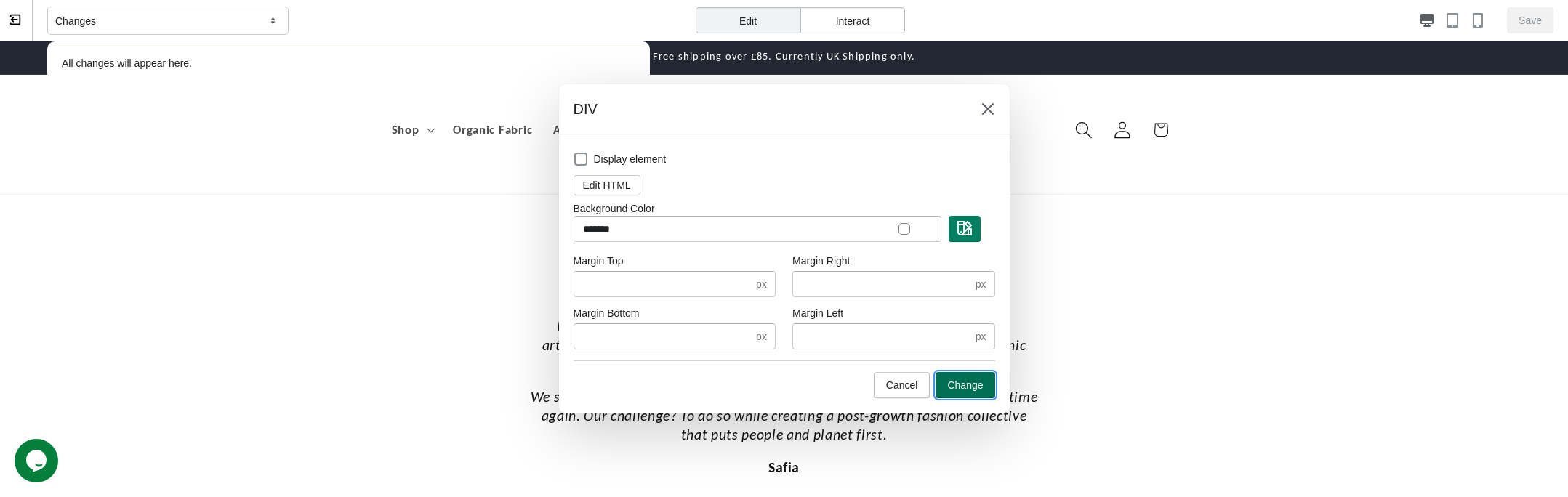 drag, startPoint x: 968, startPoint y: 383, endPoint x: 968, endPoint y: 342, distance: 41 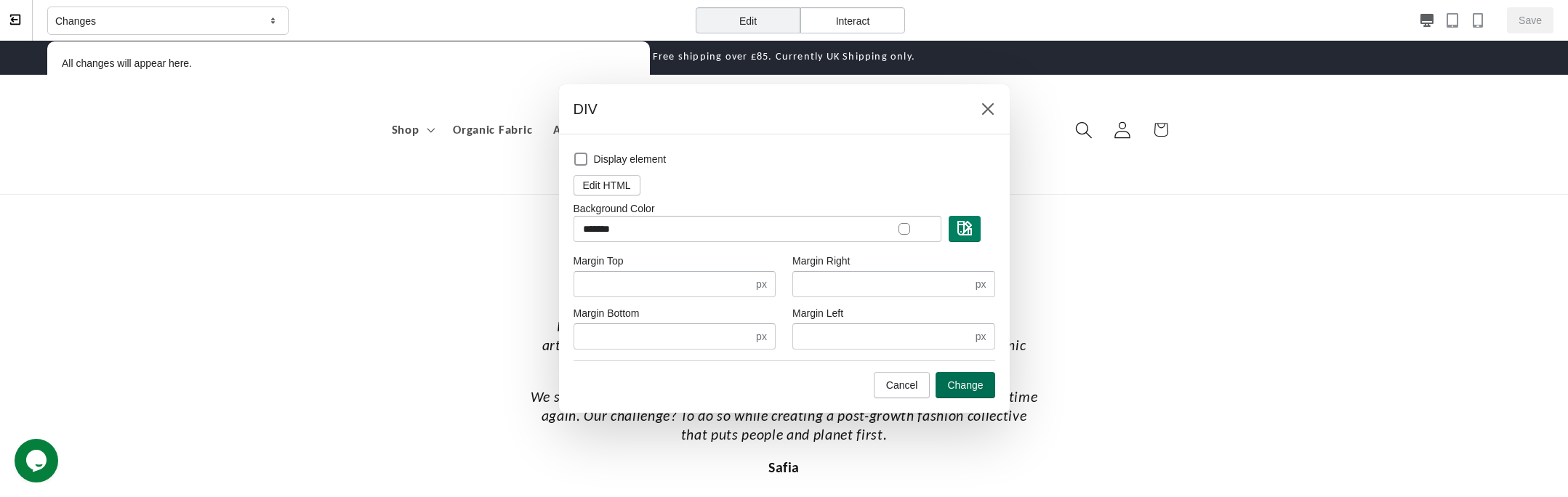 click on "Change" at bounding box center [965, 385] 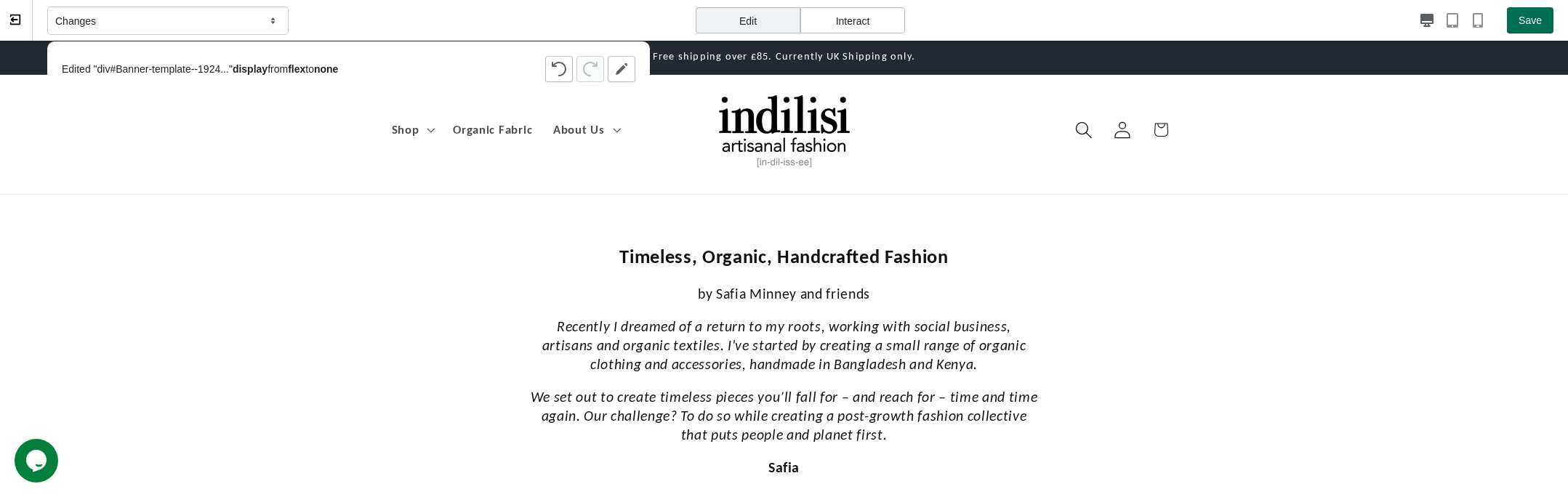 click on "Save" at bounding box center [1530, 20] 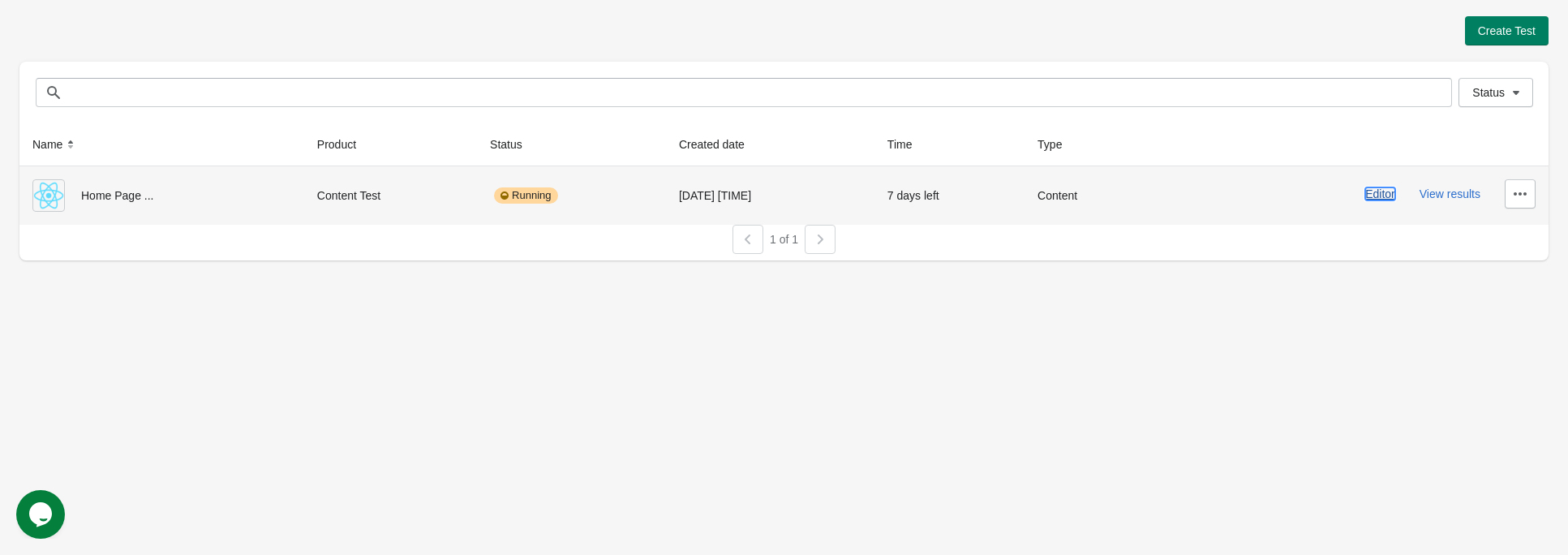 click on "Editor" at bounding box center [1380, 194] 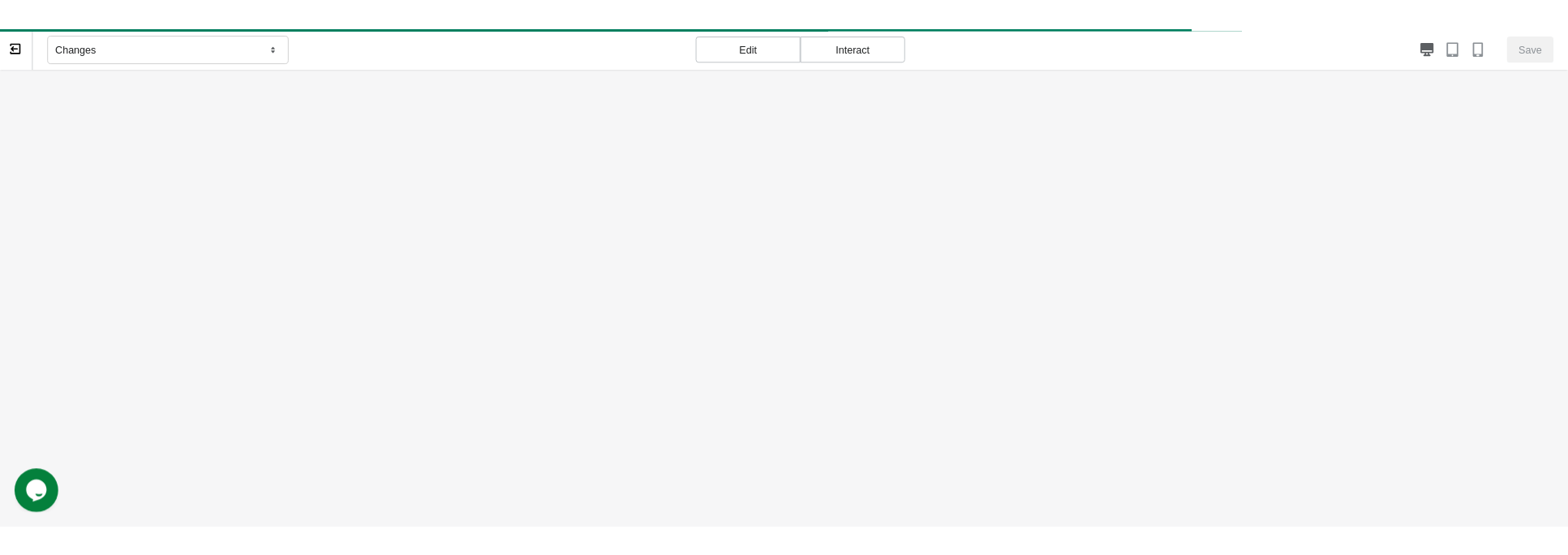 scroll, scrollTop: 0, scrollLeft: 0, axis: both 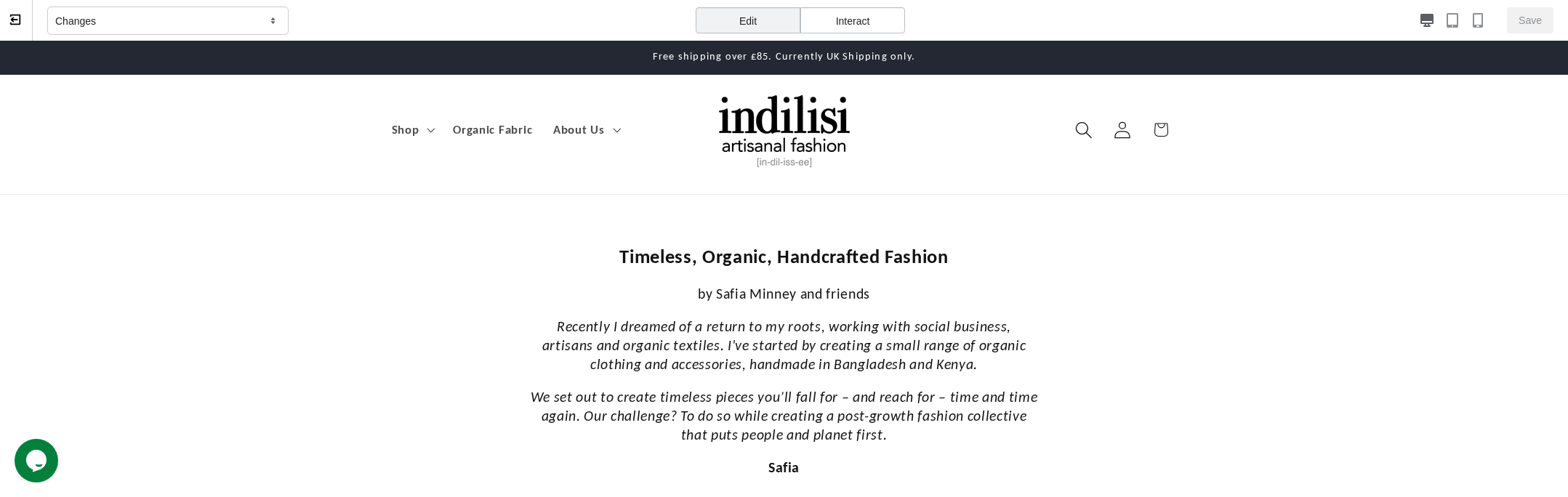 click on "Changes" at bounding box center (168, 21) 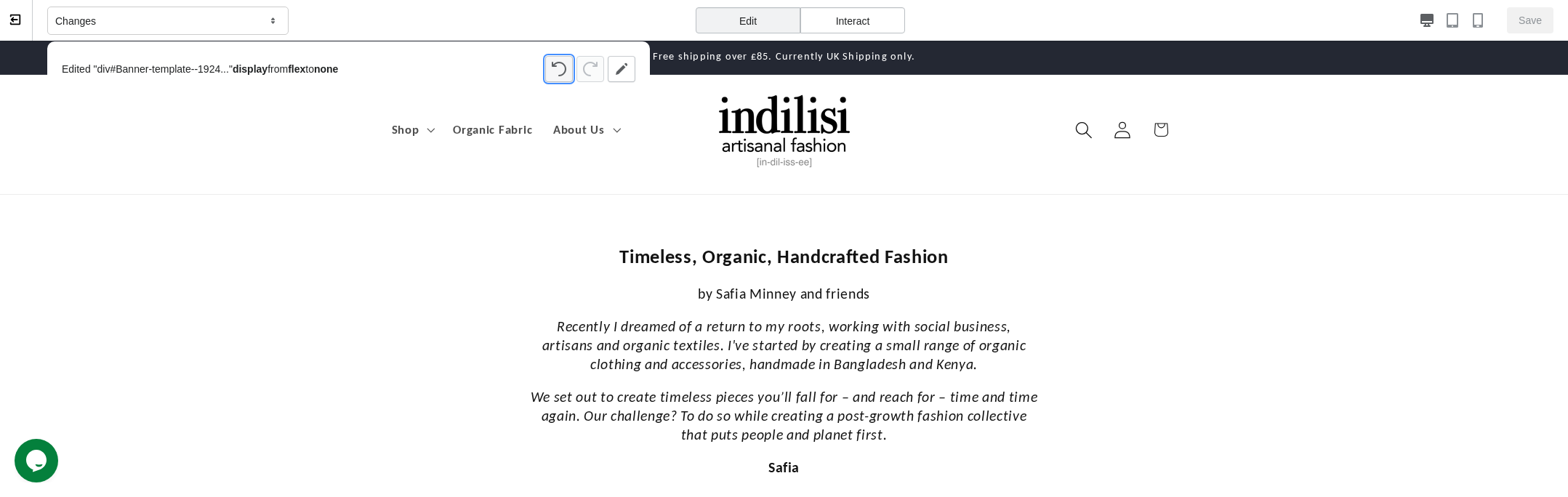 drag, startPoint x: 560, startPoint y: 65, endPoint x: 550, endPoint y: 52, distance: 16.401219 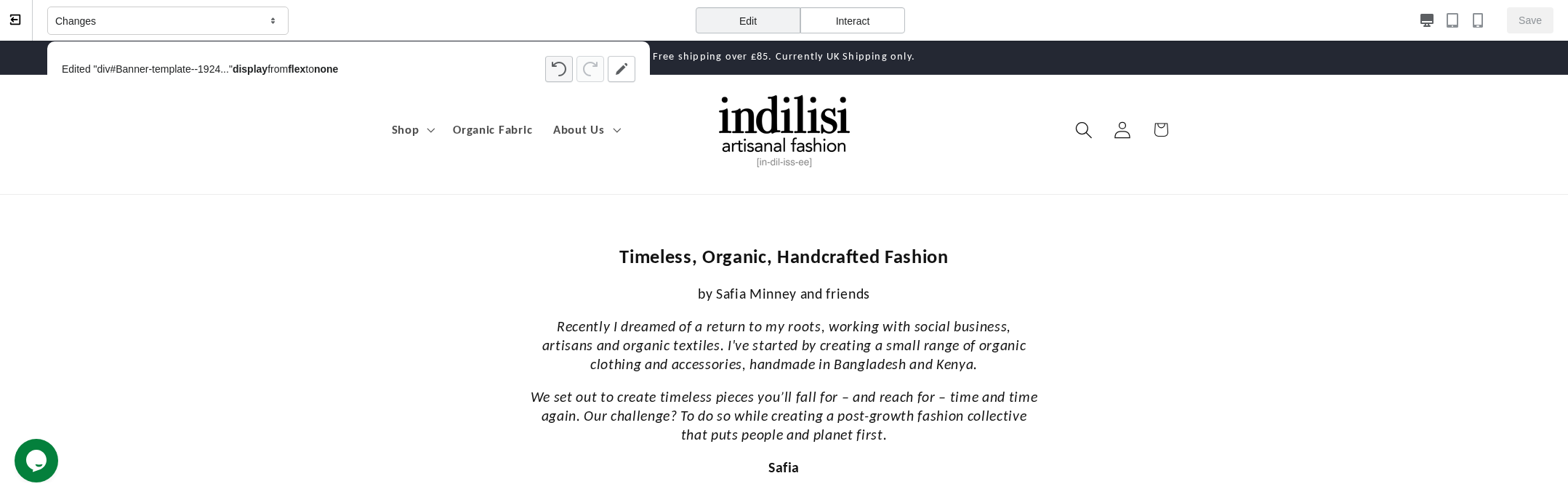 click 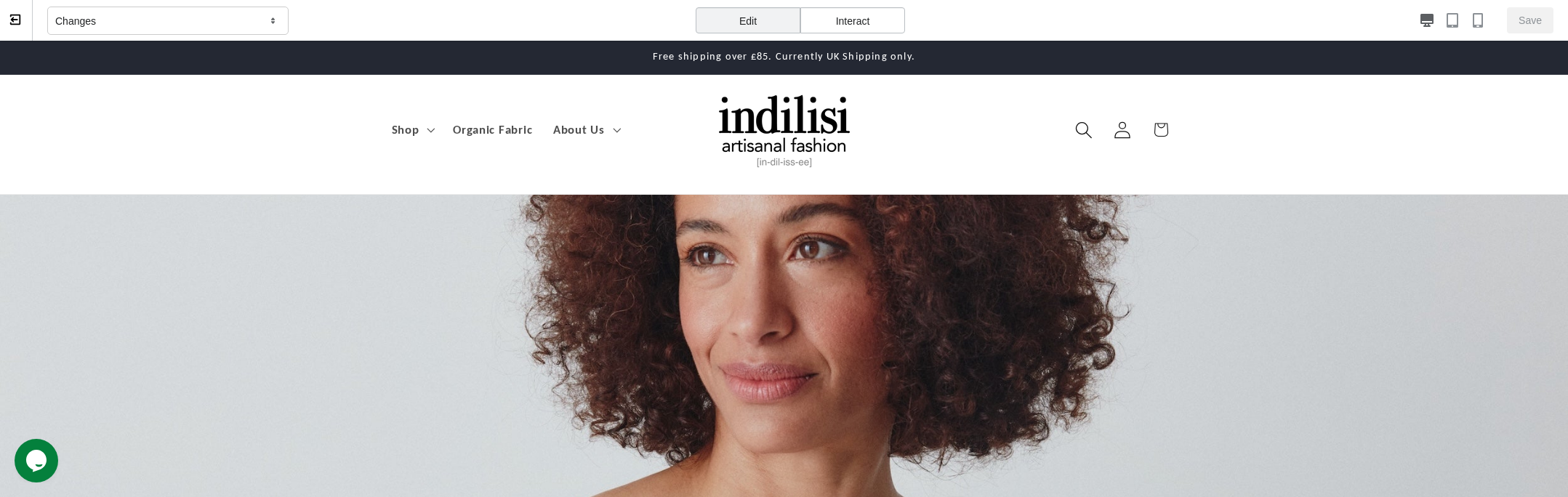 click on "Changes" at bounding box center [76, 21] 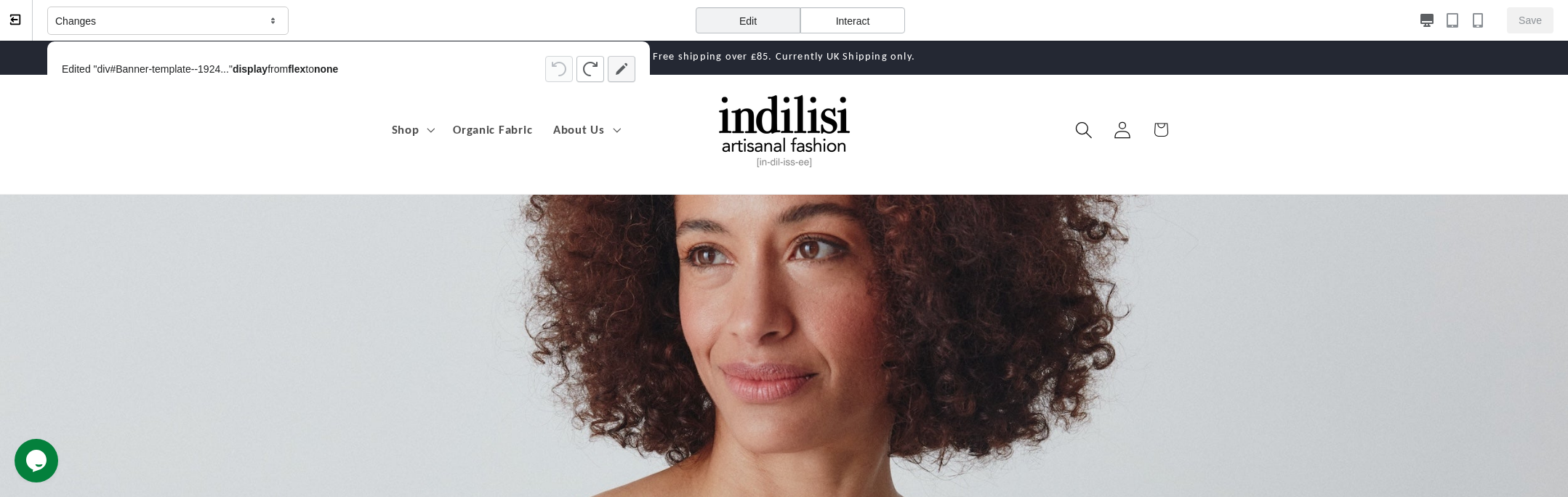 click 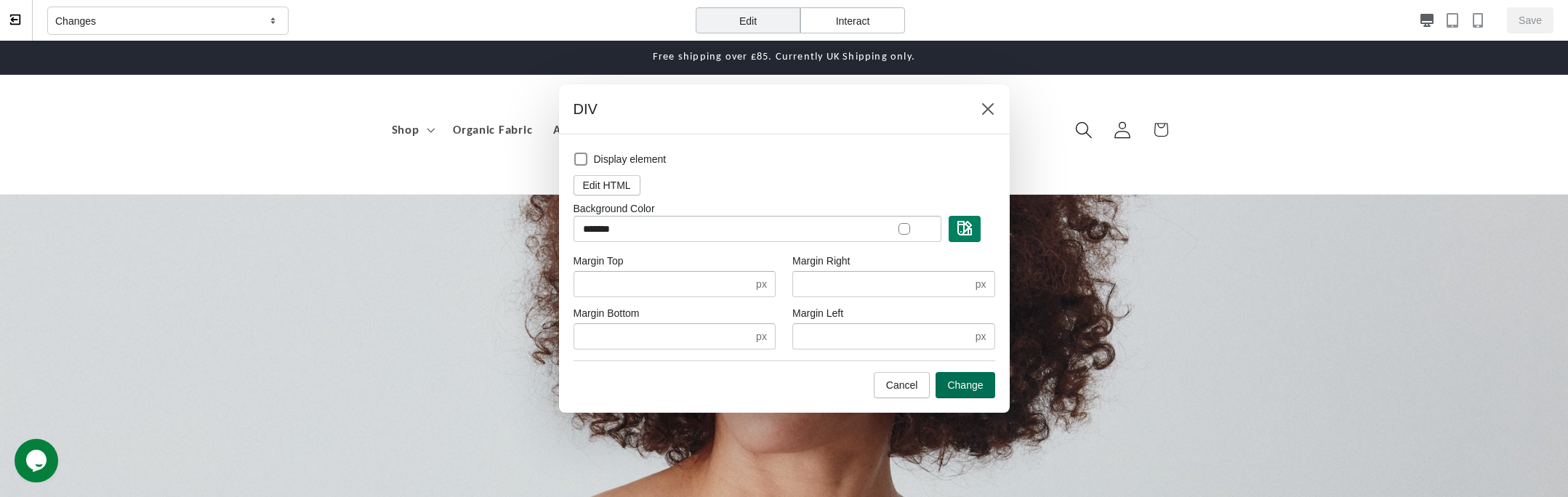 click on "Change" at bounding box center (965, 385) 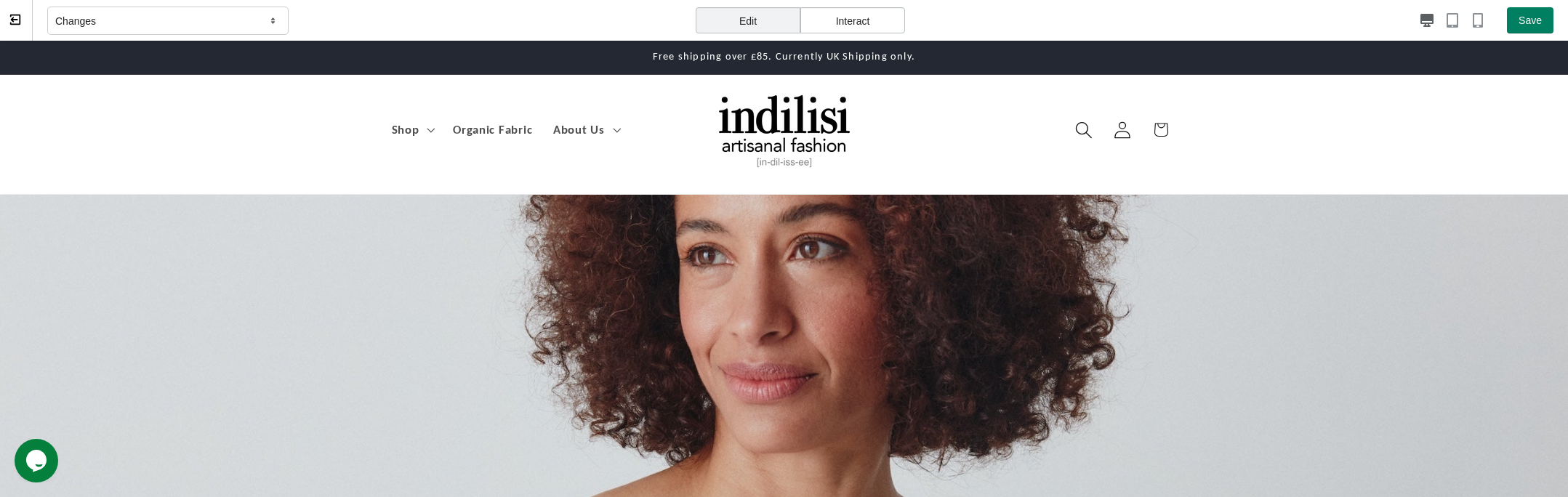 click 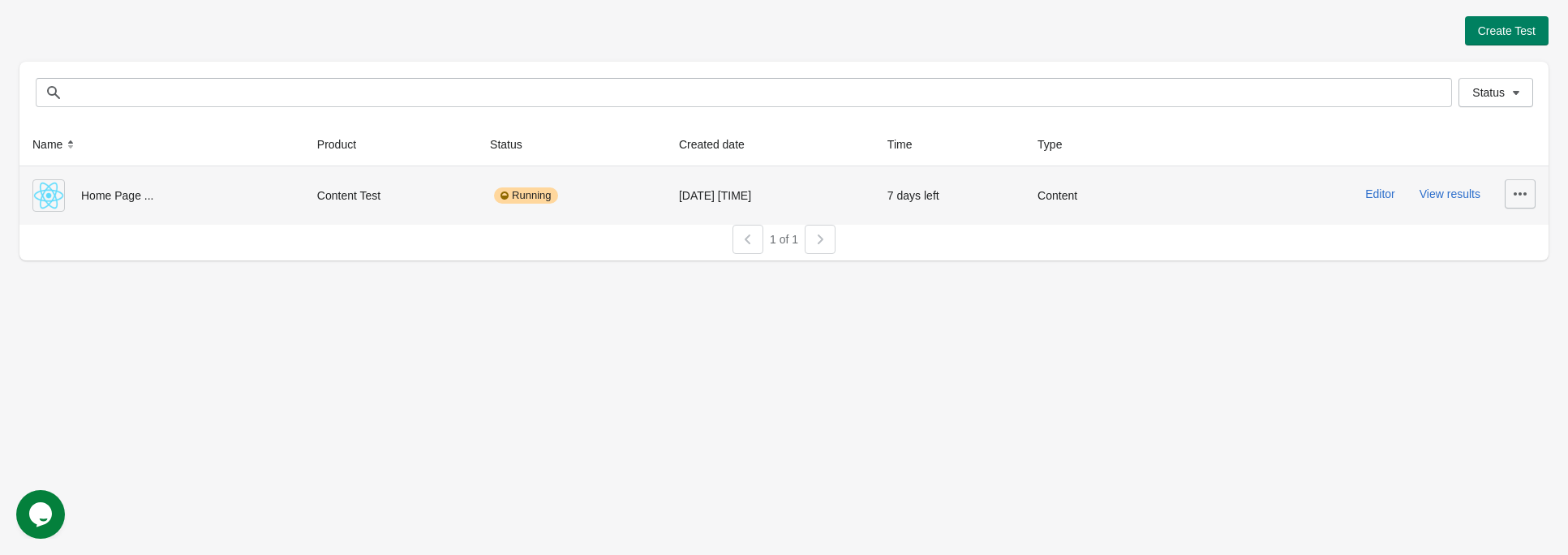 click at bounding box center [1520, 194] 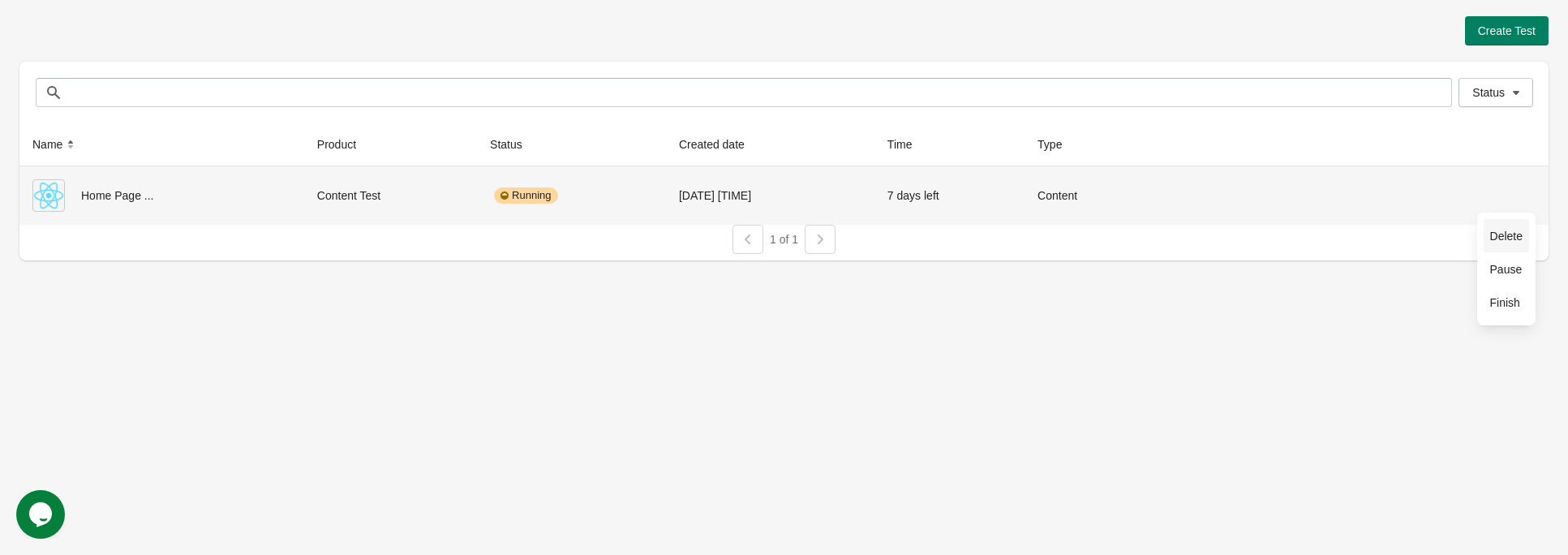 click on "Delete" at bounding box center [1506, 236] 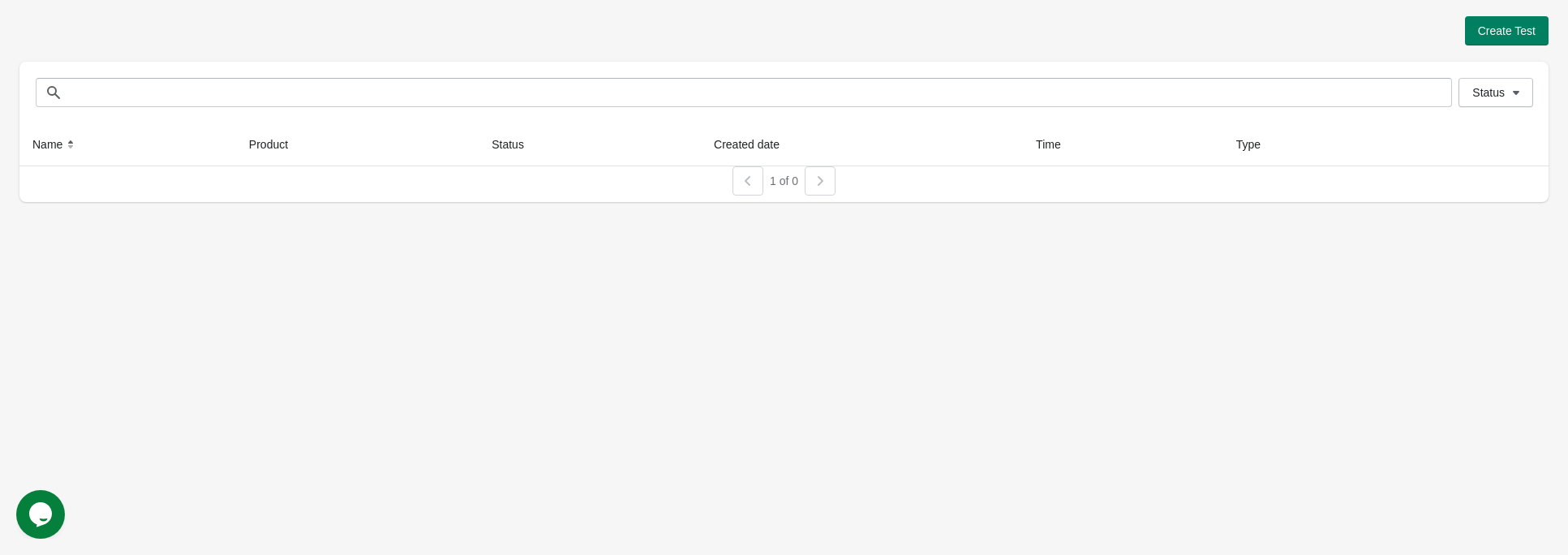 click on "Create Test Status Status Name Product Status Created date Time Type 1 of 0" at bounding box center (784, 278) 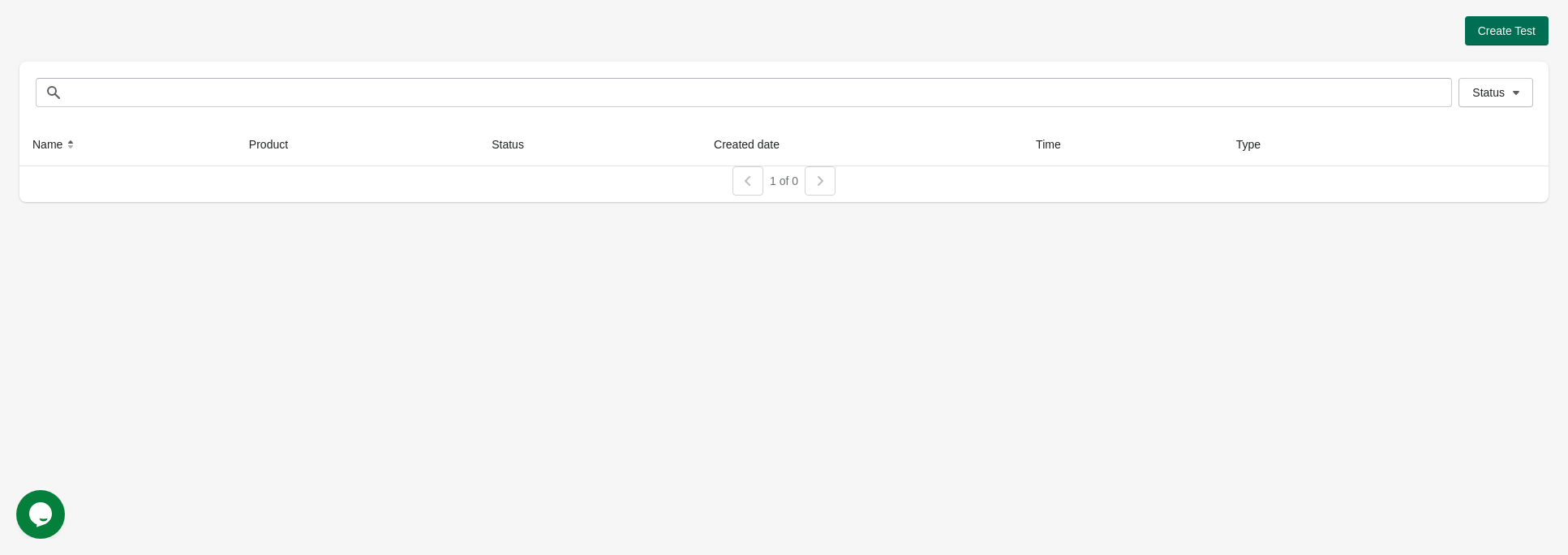 click on "Create Test" at bounding box center (1506, 31) 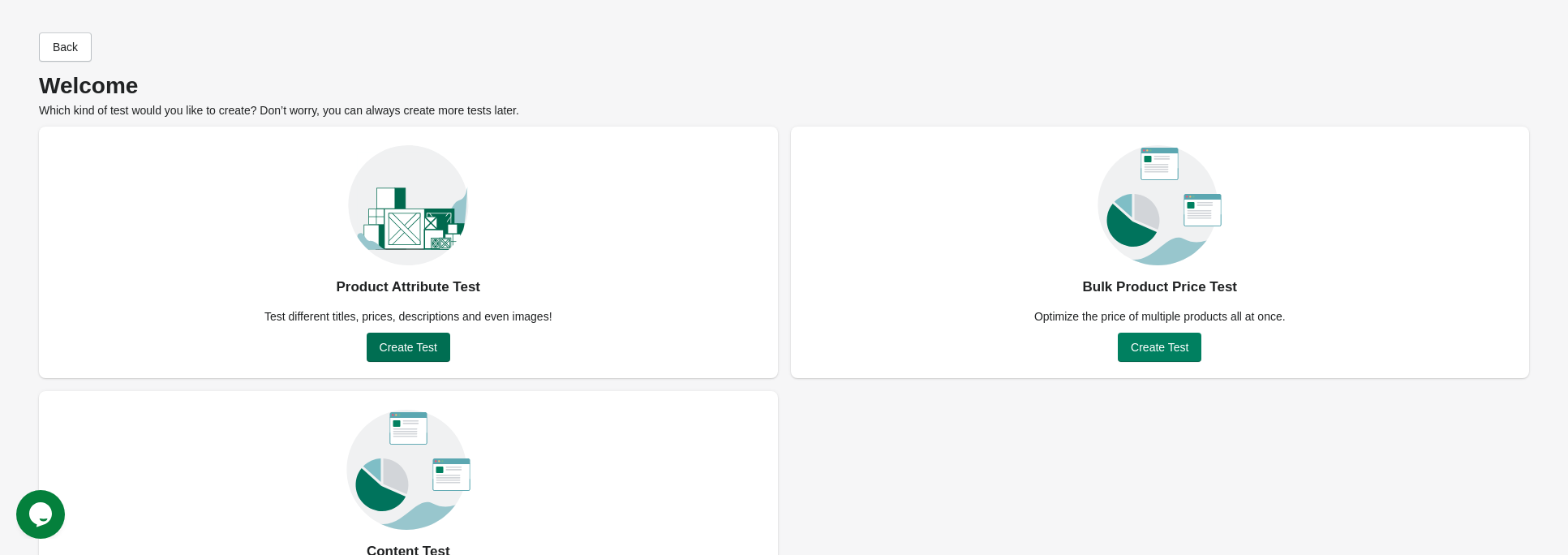 click on "Create Test" at bounding box center (408, 347) 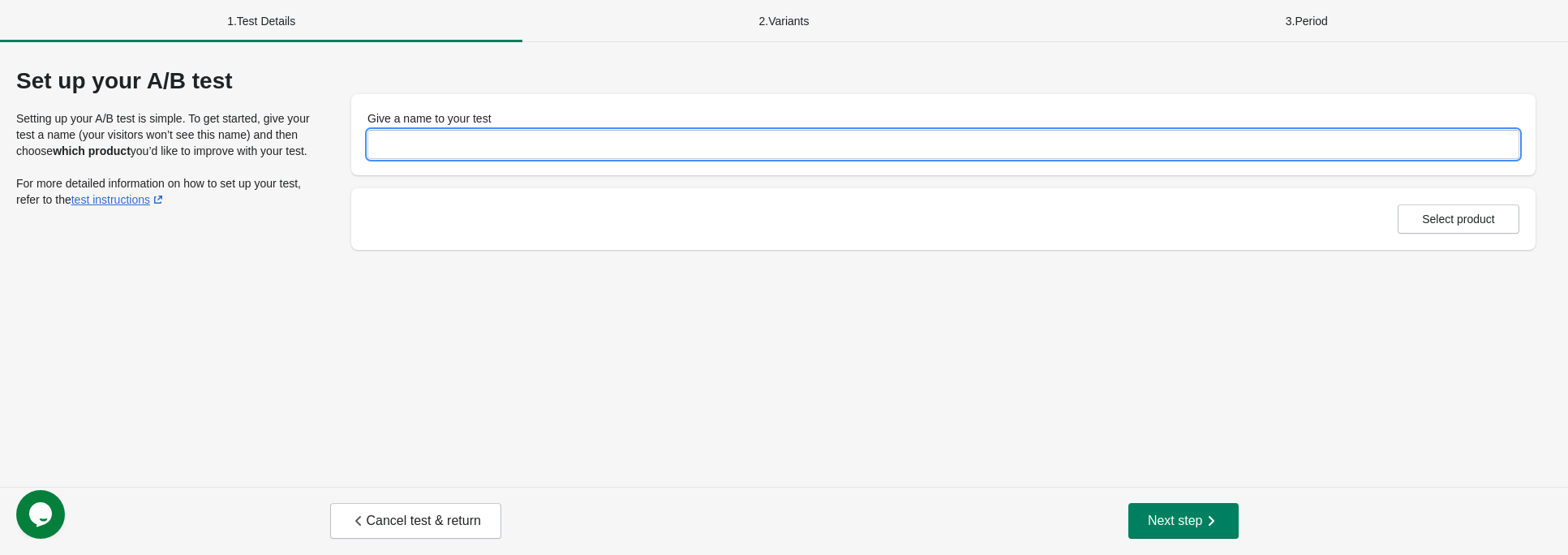 click on "Give a name to your test" at bounding box center (943, 144) 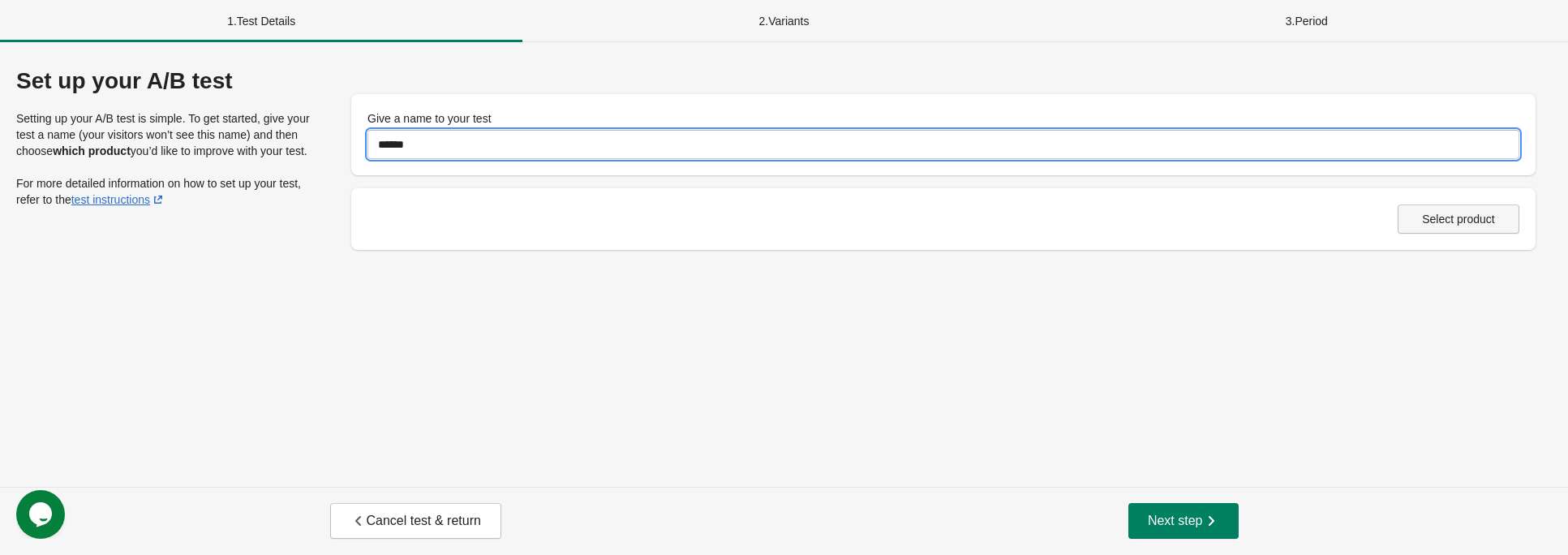 type on "******" 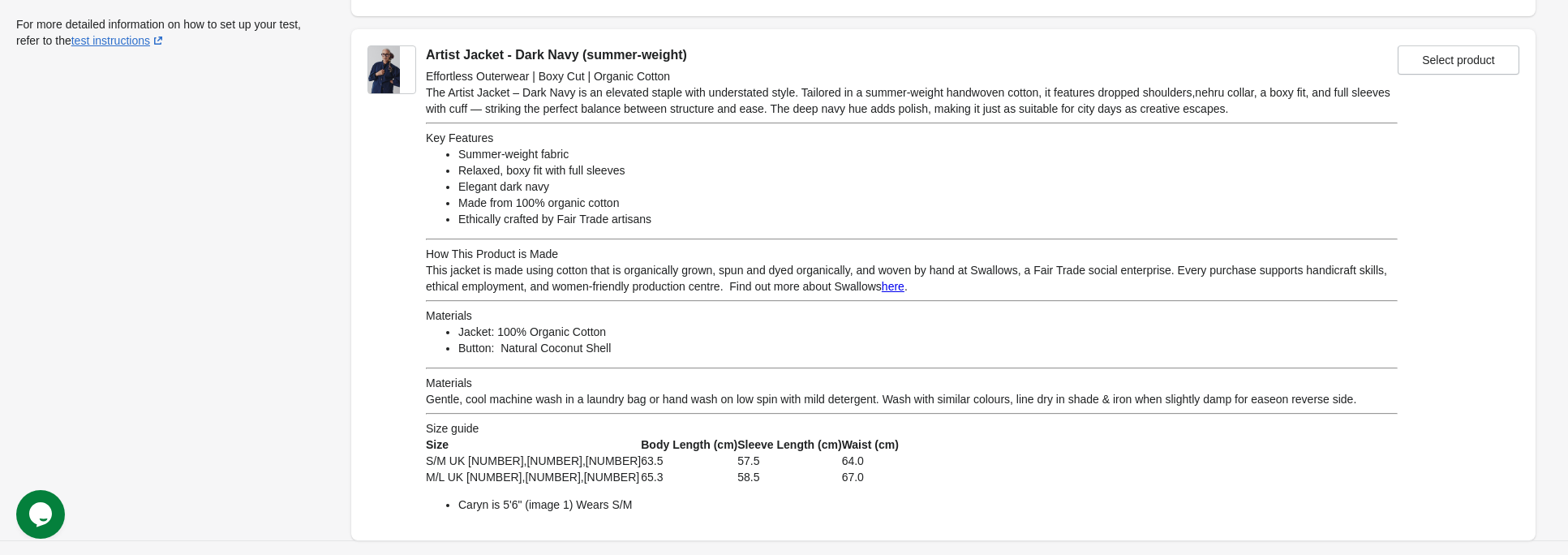 scroll, scrollTop: 213, scrollLeft: 0, axis: vertical 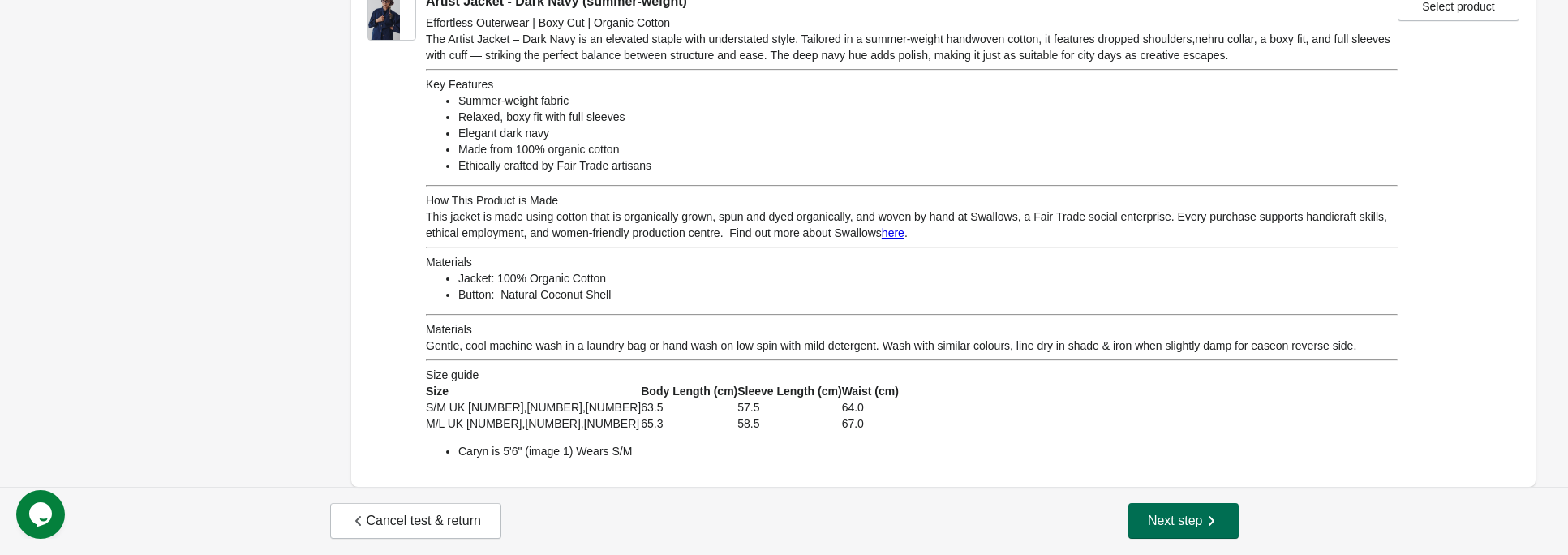 click on "Next step" at bounding box center [1184, 521] 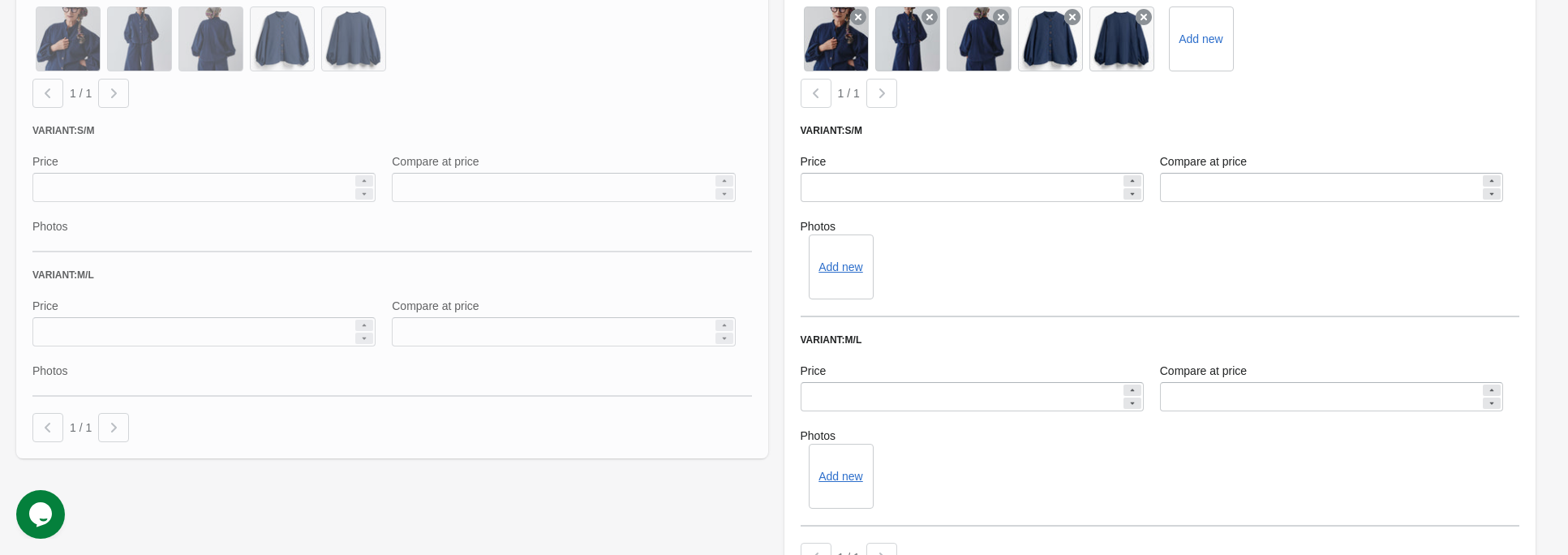 scroll, scrollTop: 0, scrollLeft: 0, axis: both 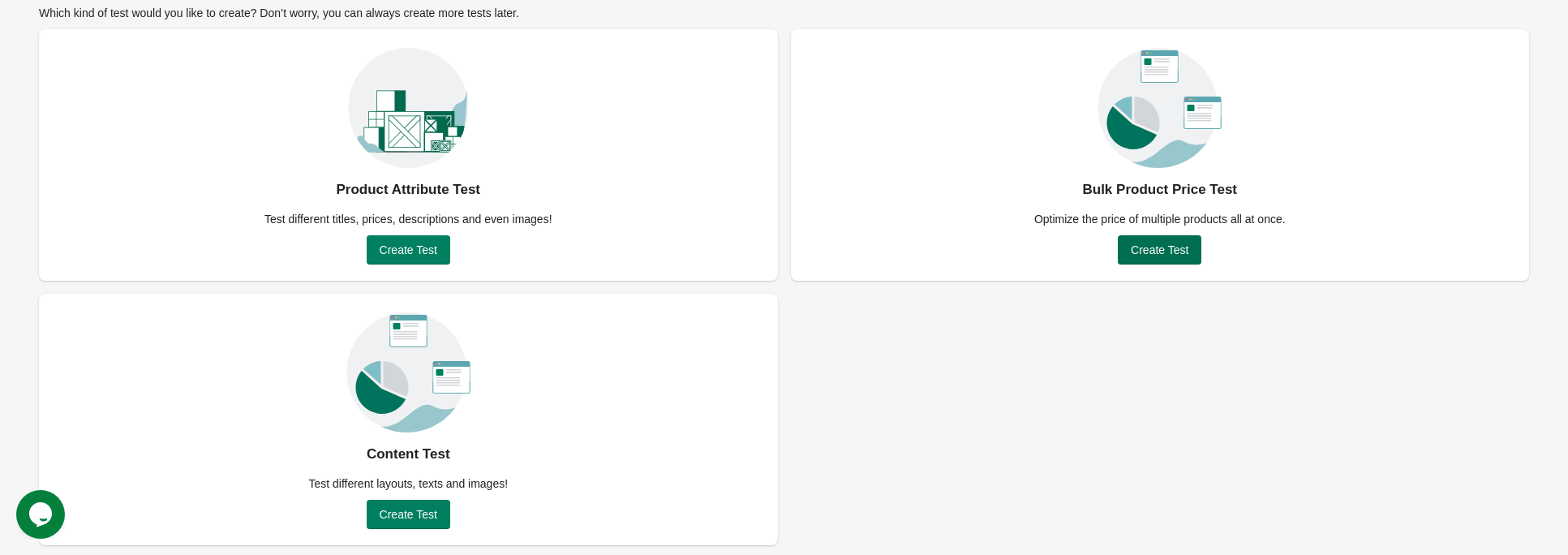 click on "Create Test" at bounding box center (1159, 250) 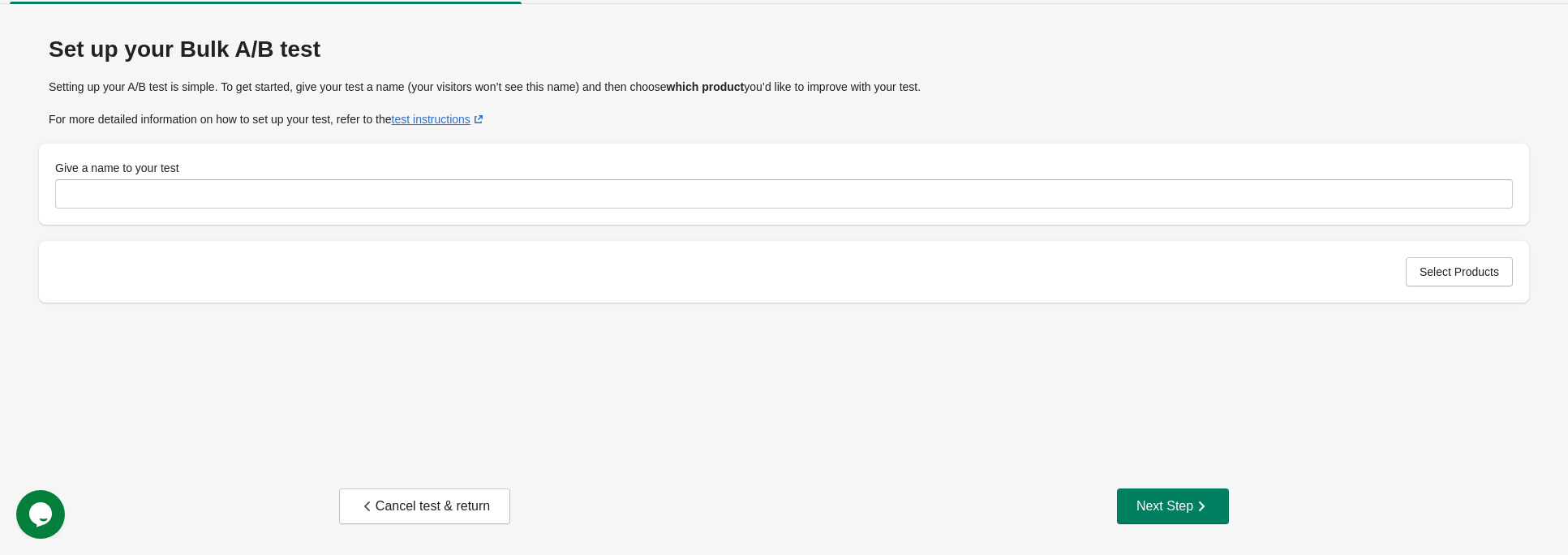 scroll, scrollTop: 39, scrollLeft: 0, axis: vertical 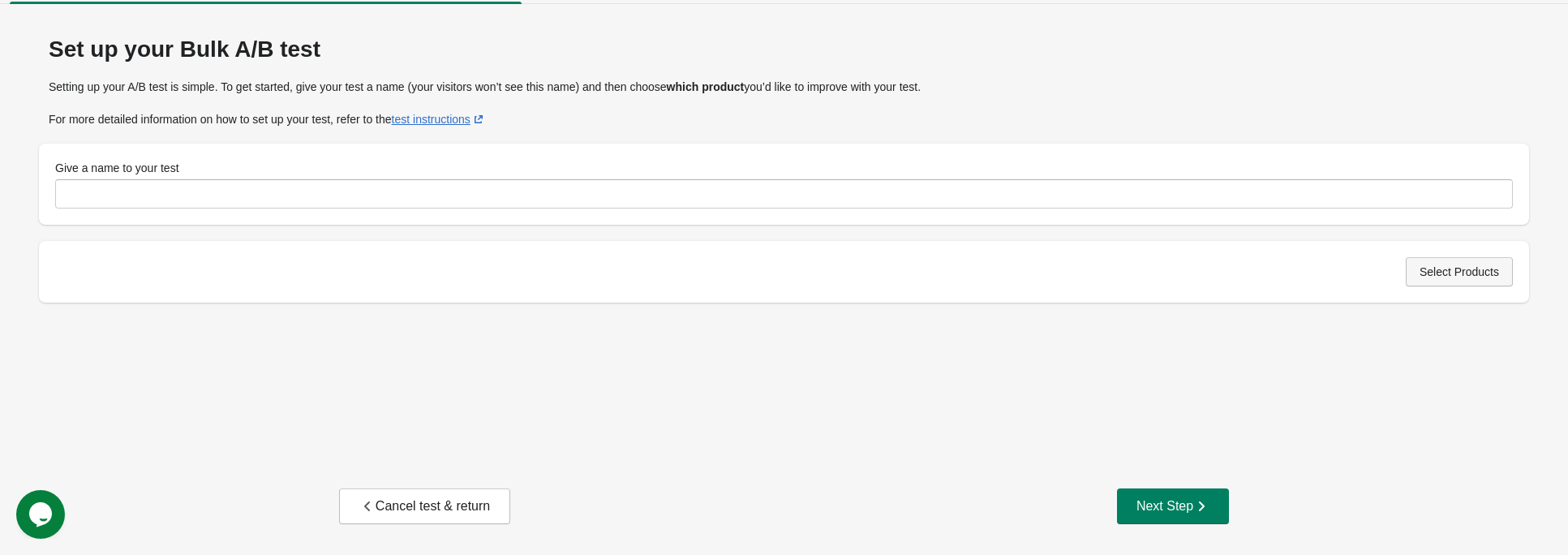click on "Select Products" at bounding box center [1459, 272] 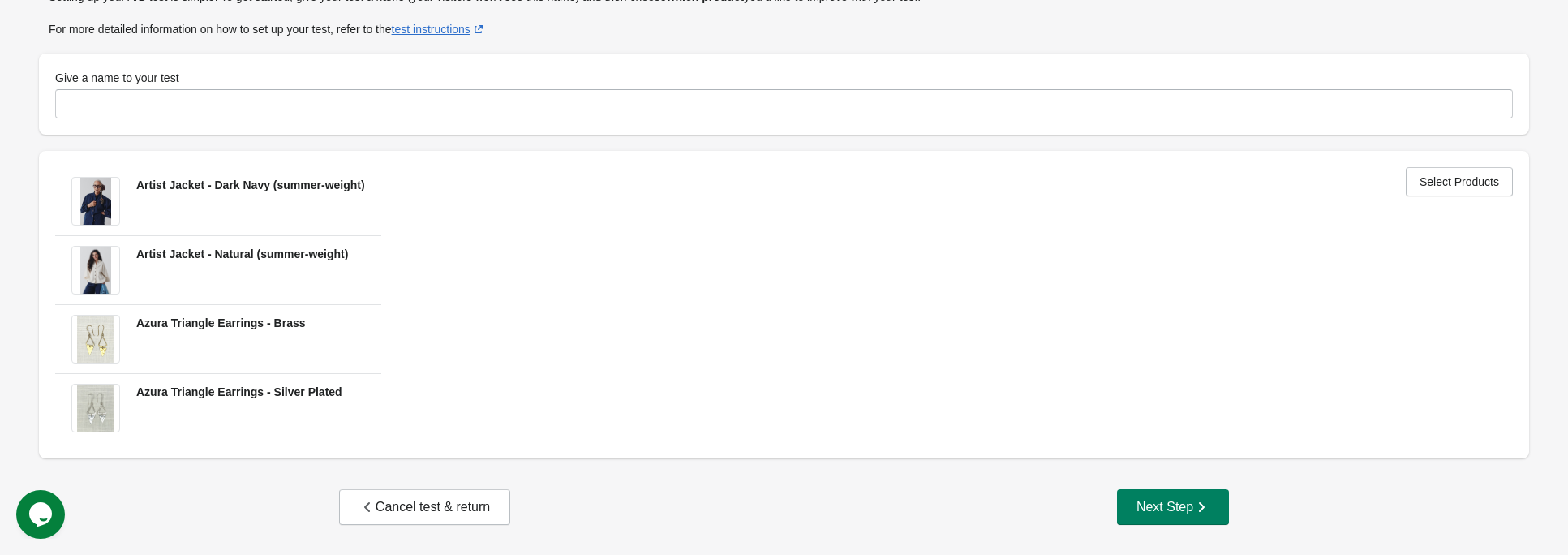 scroll, scrollTop: 130, scrollLeft: 0, axis: vertical 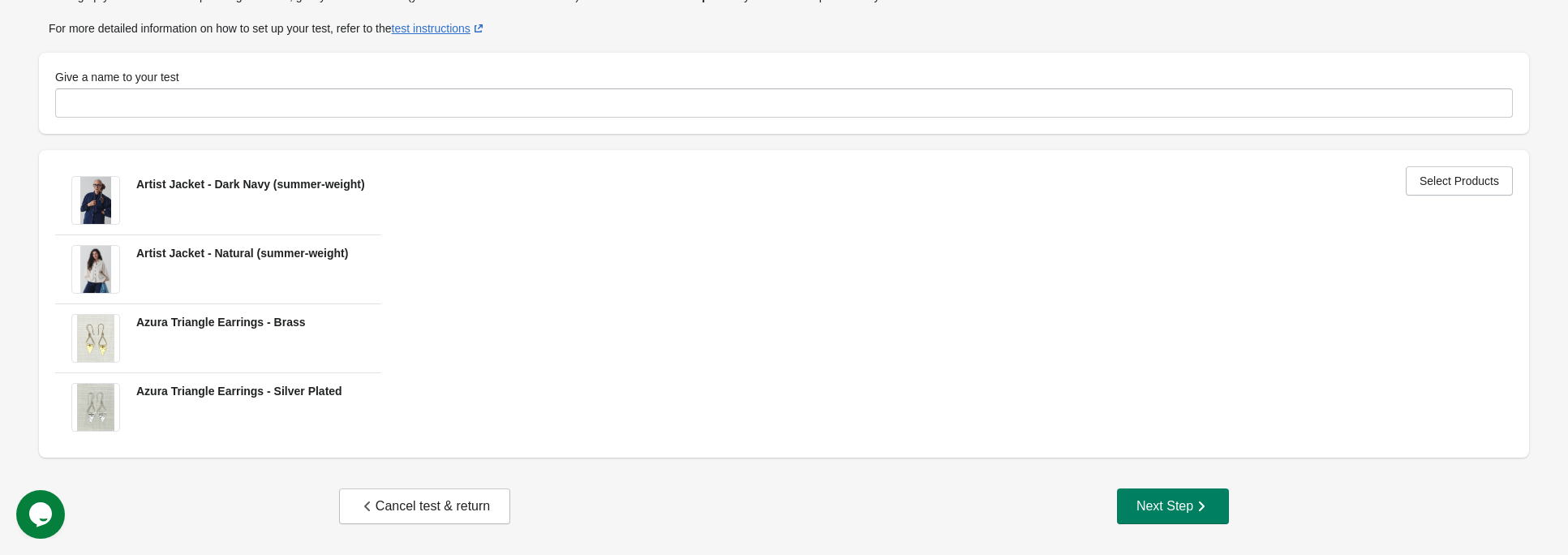 click on "Set up your Bulk A/B test Setting up your A/B test is simple. To get started, give your test a name (your visitors won’t see this name) and then choose  which product  you’d like to improve with your test. For more detailed information on how to set up your test, refer to the  test instructions Give a name to your test Artist Jacket - Dark Navy (summer-weight) Artist Jacket - Natural (summer-weight) Azura Triangle Earrings - Brass Azura Triangle Earrings - Silver Plated Select Products     Cancel test & return Next Step" at bounding box center [784, 239] 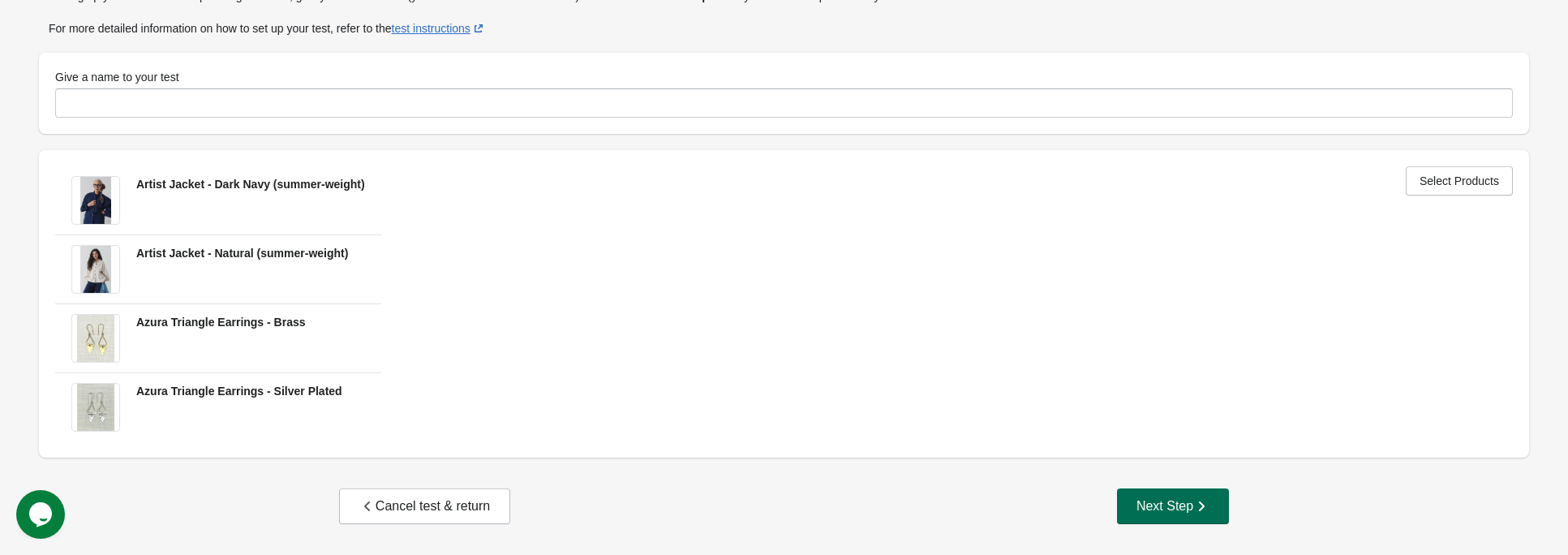 click on "Next Step" at bounding box center (1173, 506) 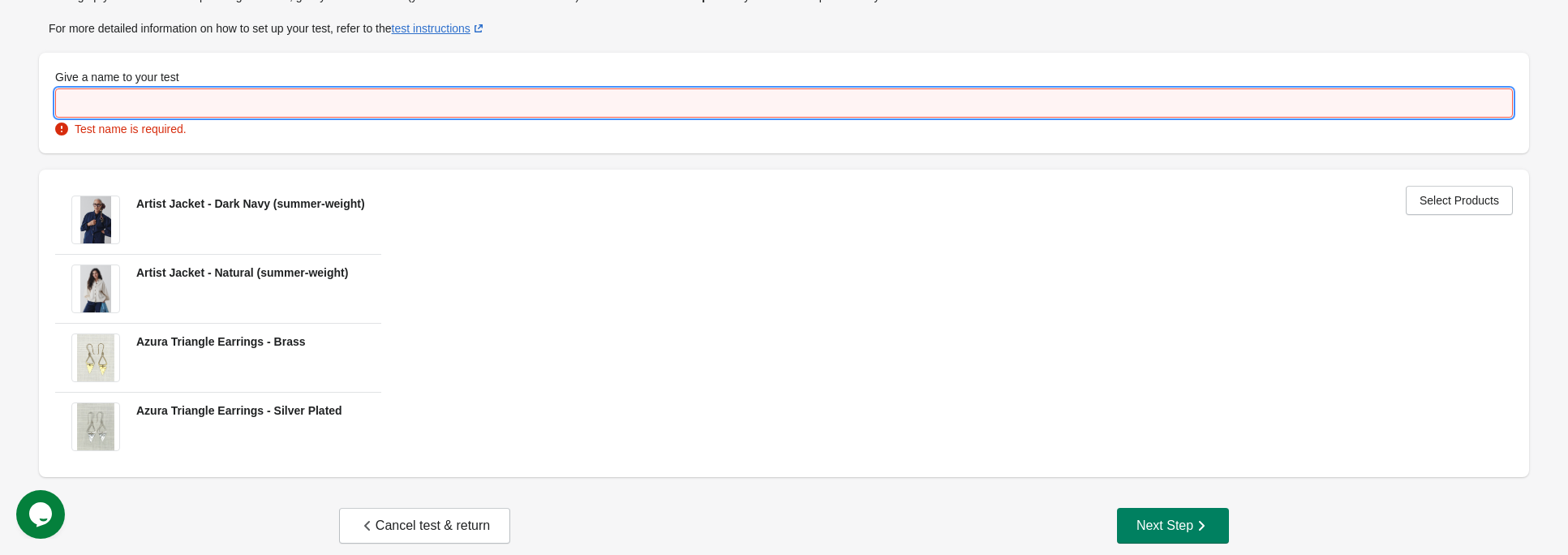 click on "Give a name to your test" at bounding box center (784, 103) 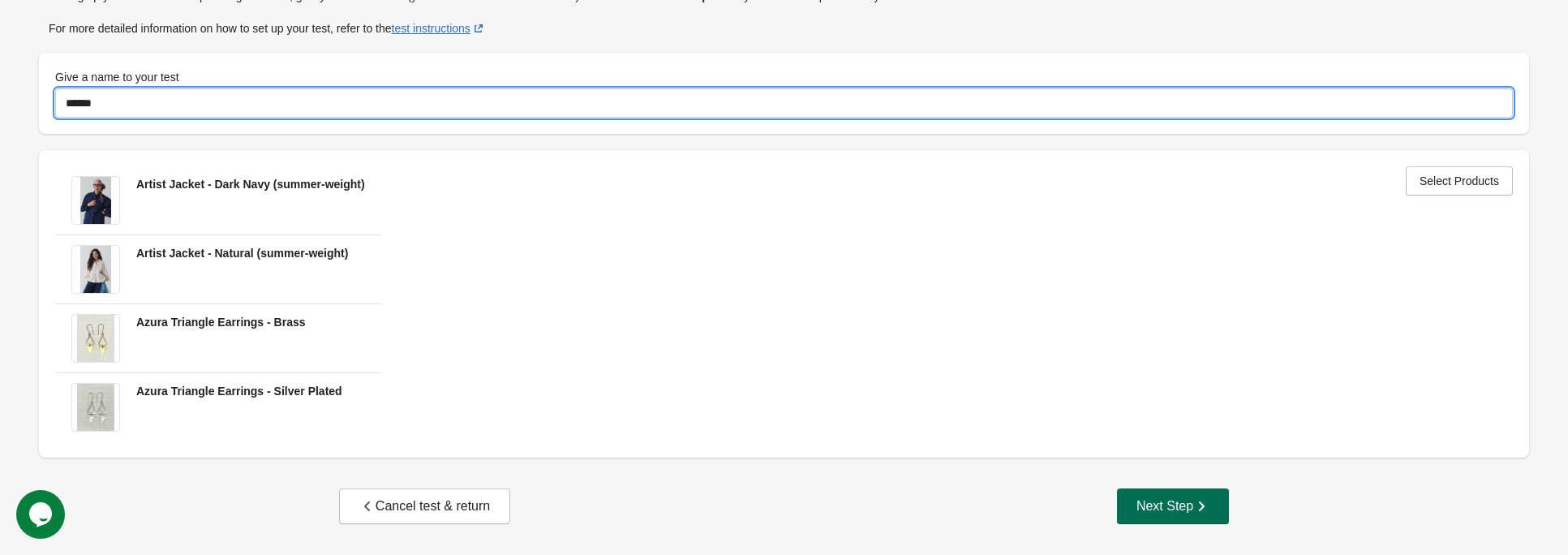 type on "******" 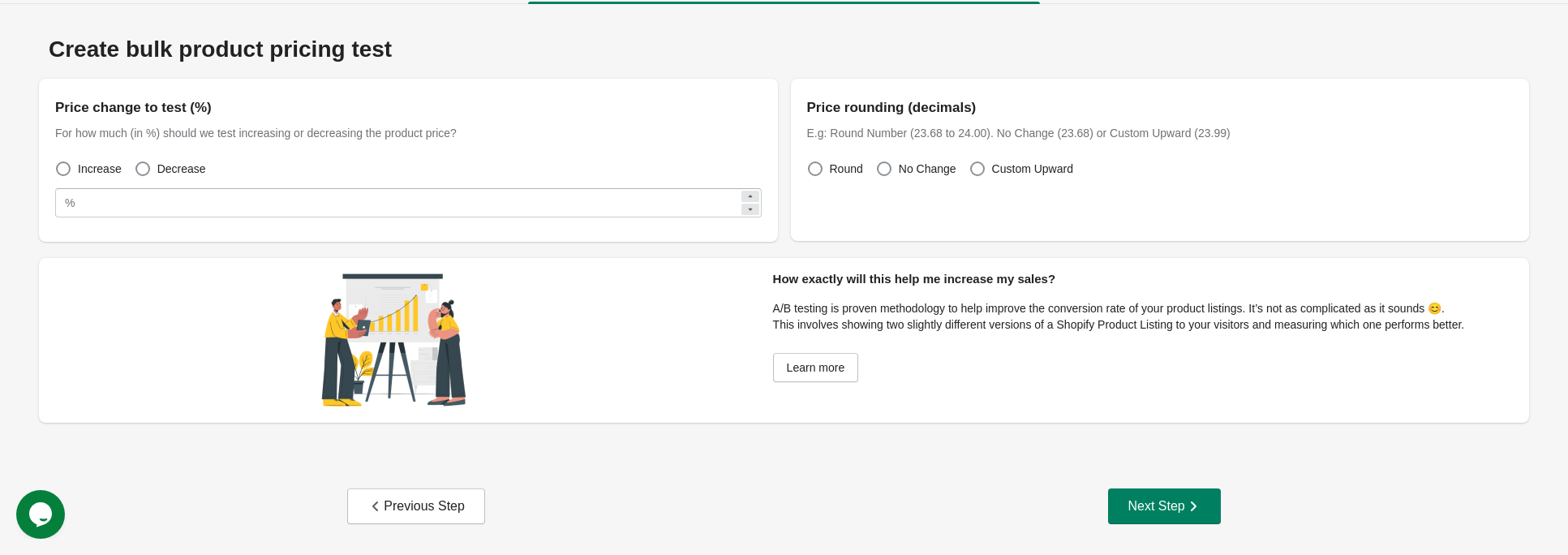 scroll, scrollTop: 39, scrollLeft: 0, axis: vertical 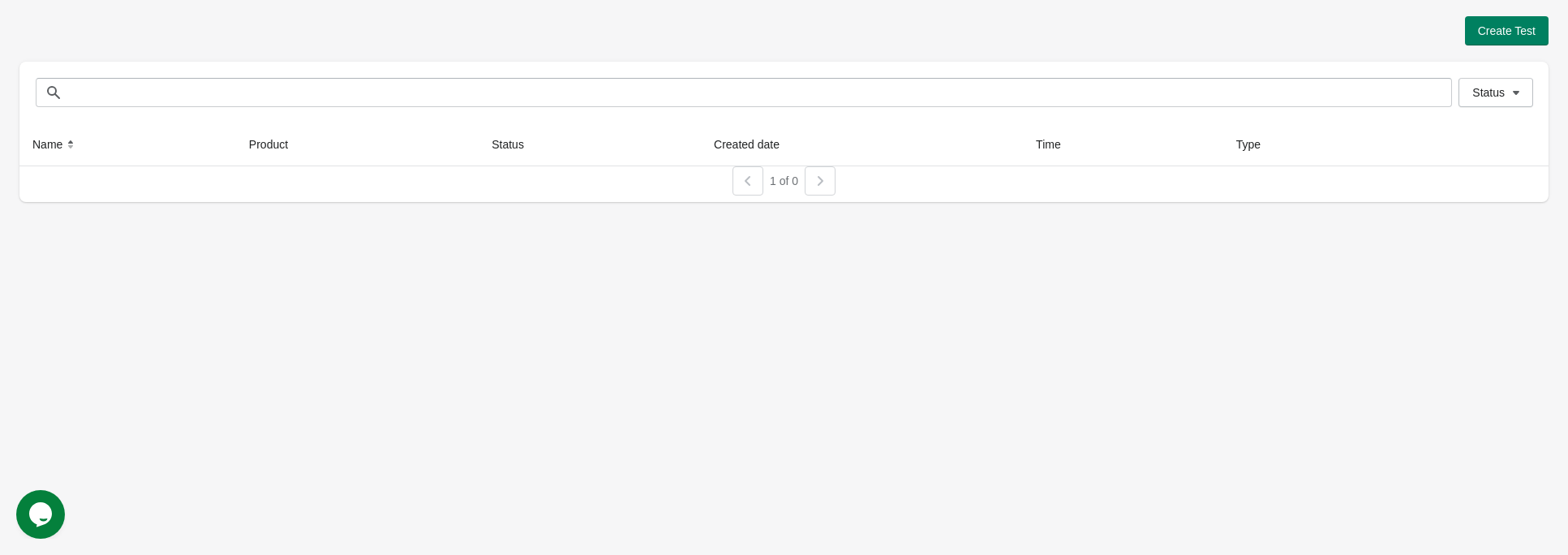 drag, startPoint x: 402, startPoint y: 321, endPoint x: 402, endPoint y: 338, distance: 17 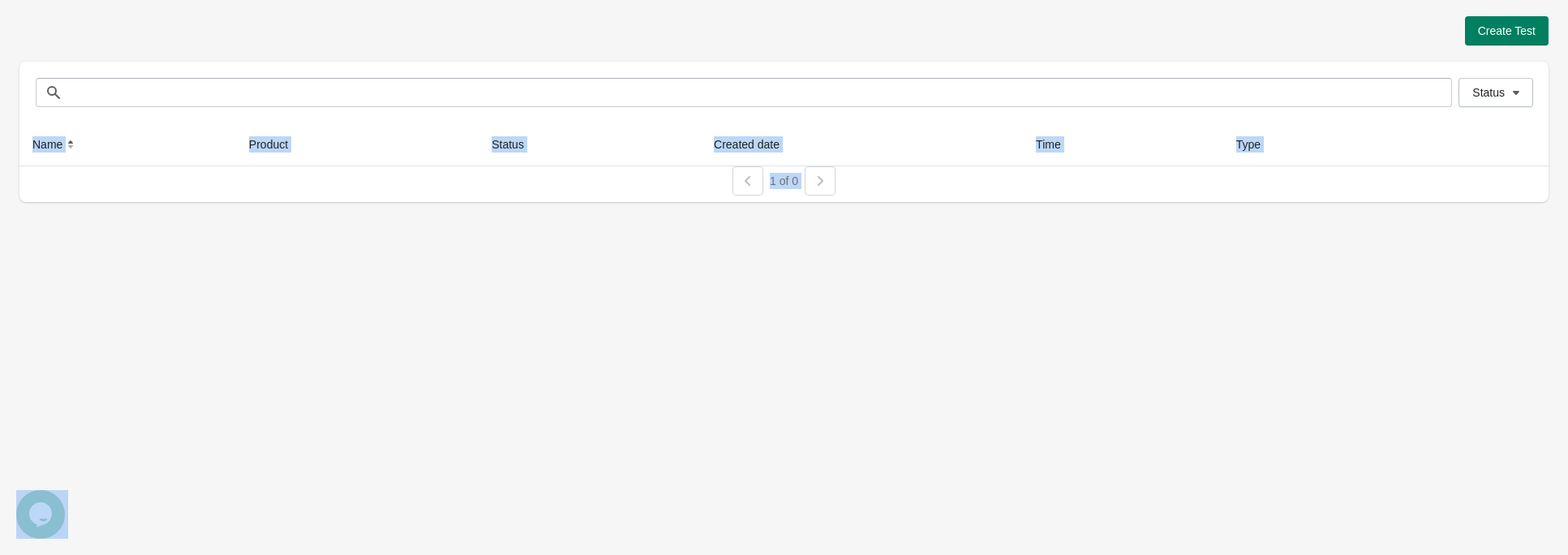 drag, startPoint x: 402, startPoint y: 338, endPoint x: 339, endPoint y: -28, distance: 371.38255 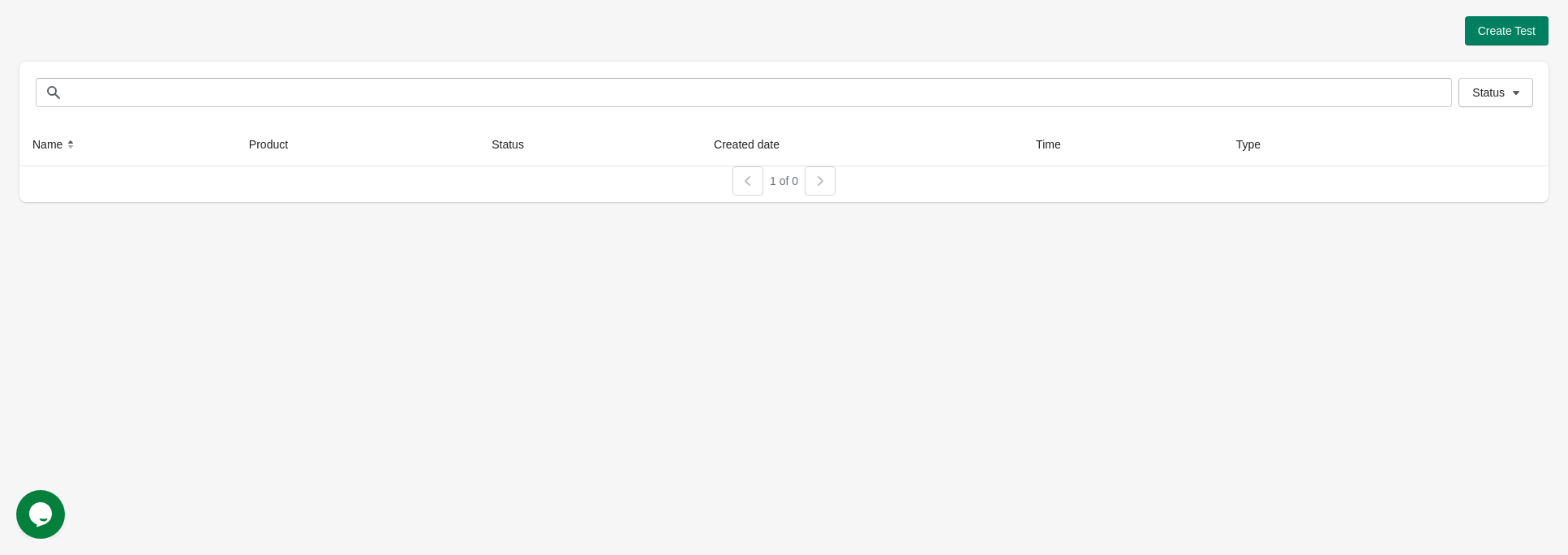 click on "Create Test Status Status Name Product Status Created date Time Type 1 of 0" at bounding box center (784, 278) 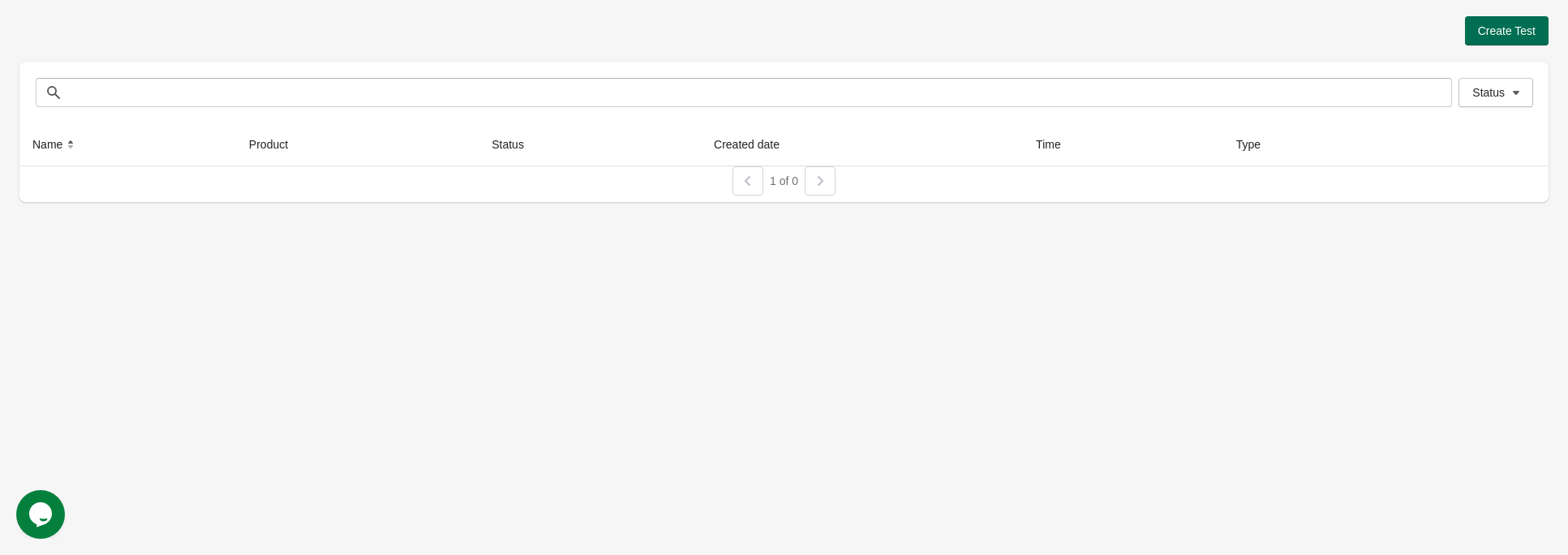 click on "Create Test" at bounding box center [1506, 31] 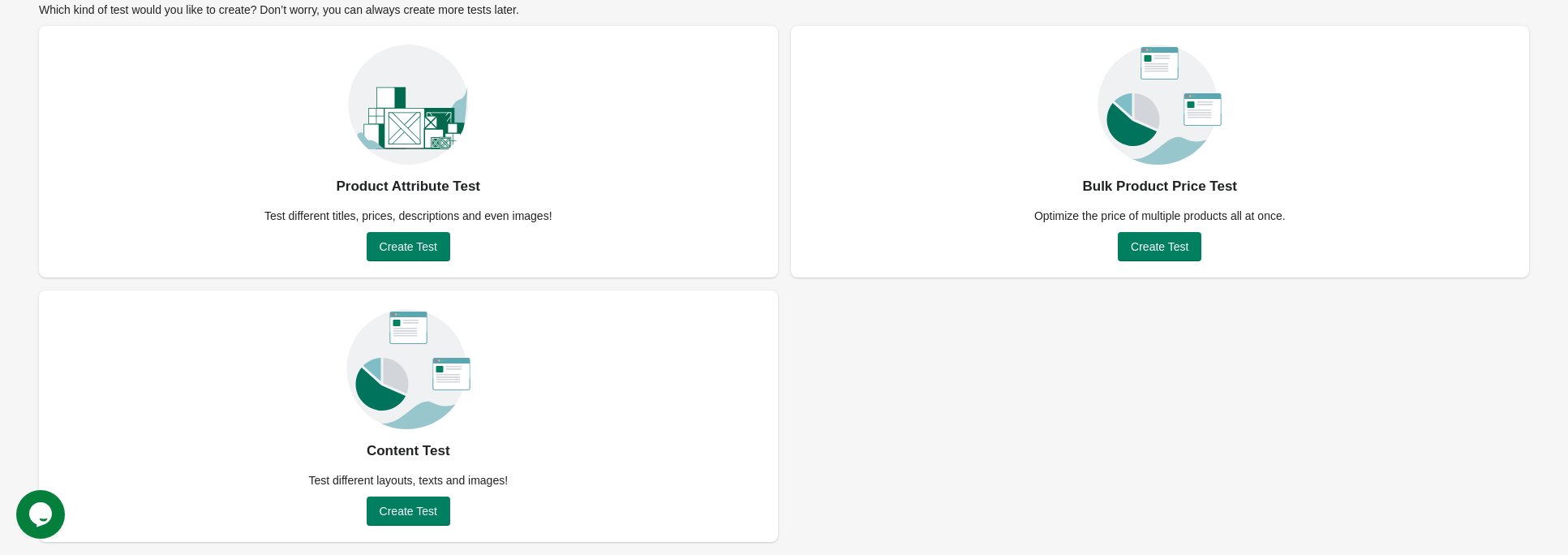 click on "Content Test Test different layouts, texts and images! Create Test" at bounding box center (408, 416) 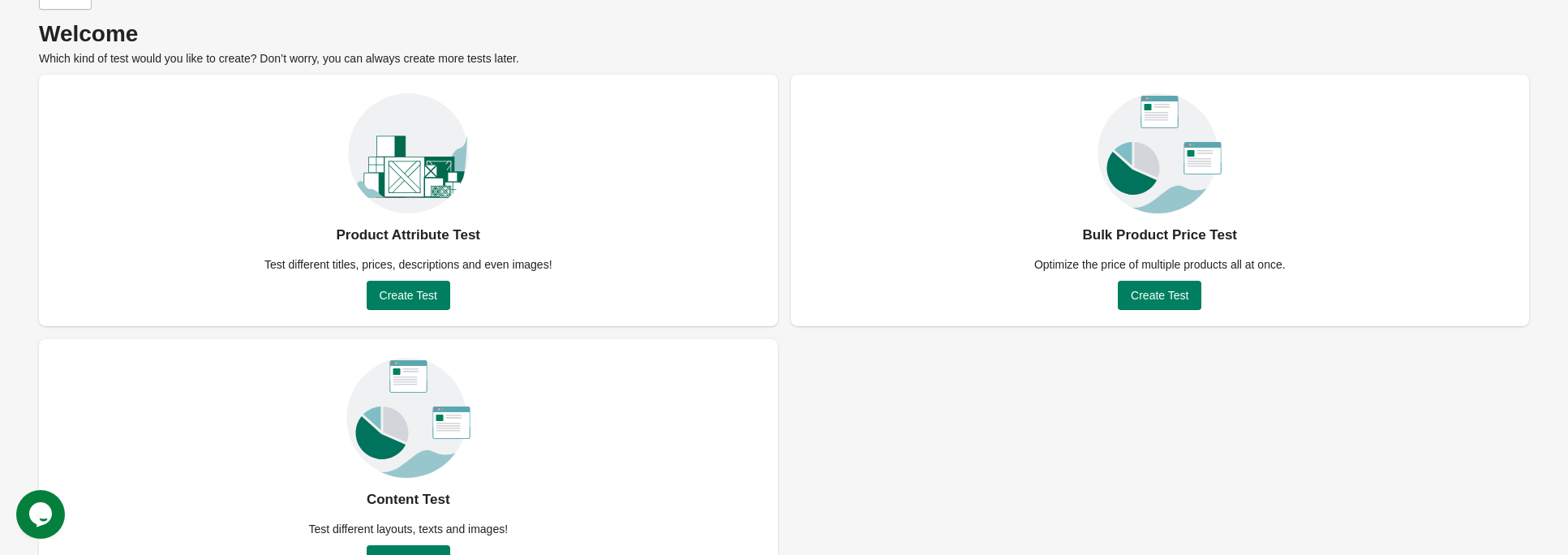 scroll, scrollTop: 0, scrollLeft: 0, axis: both 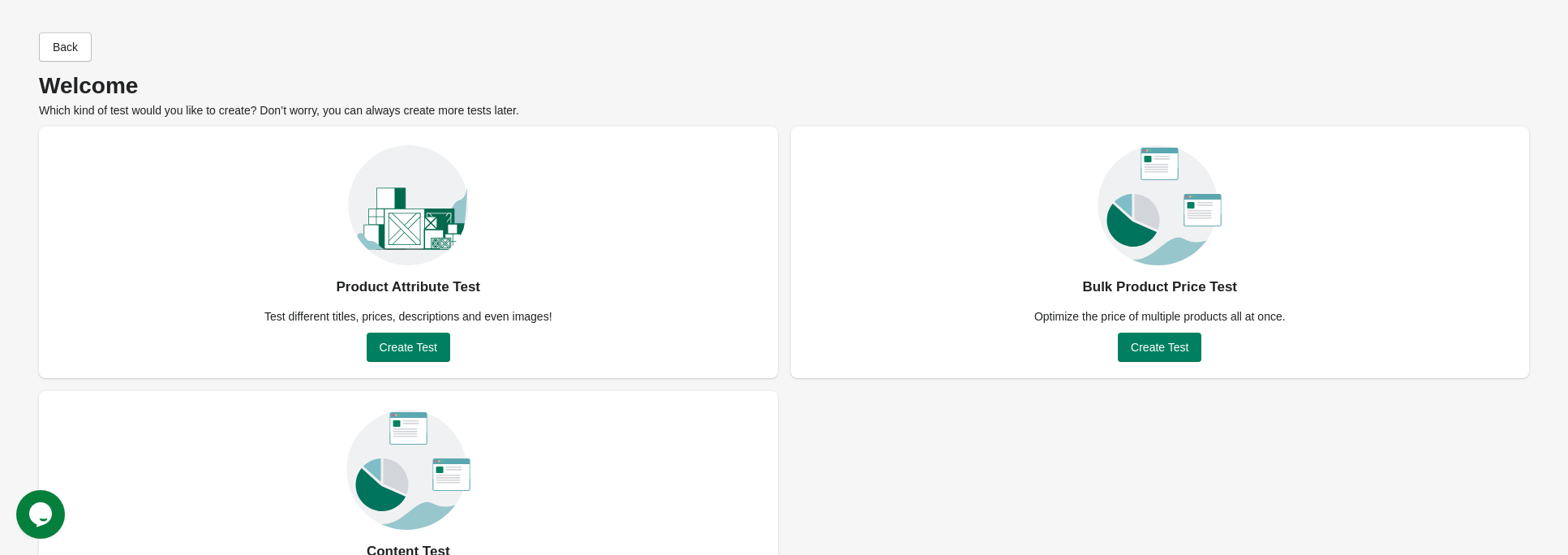 click on "Product Attribute Test" at bounding box center [408, 287] 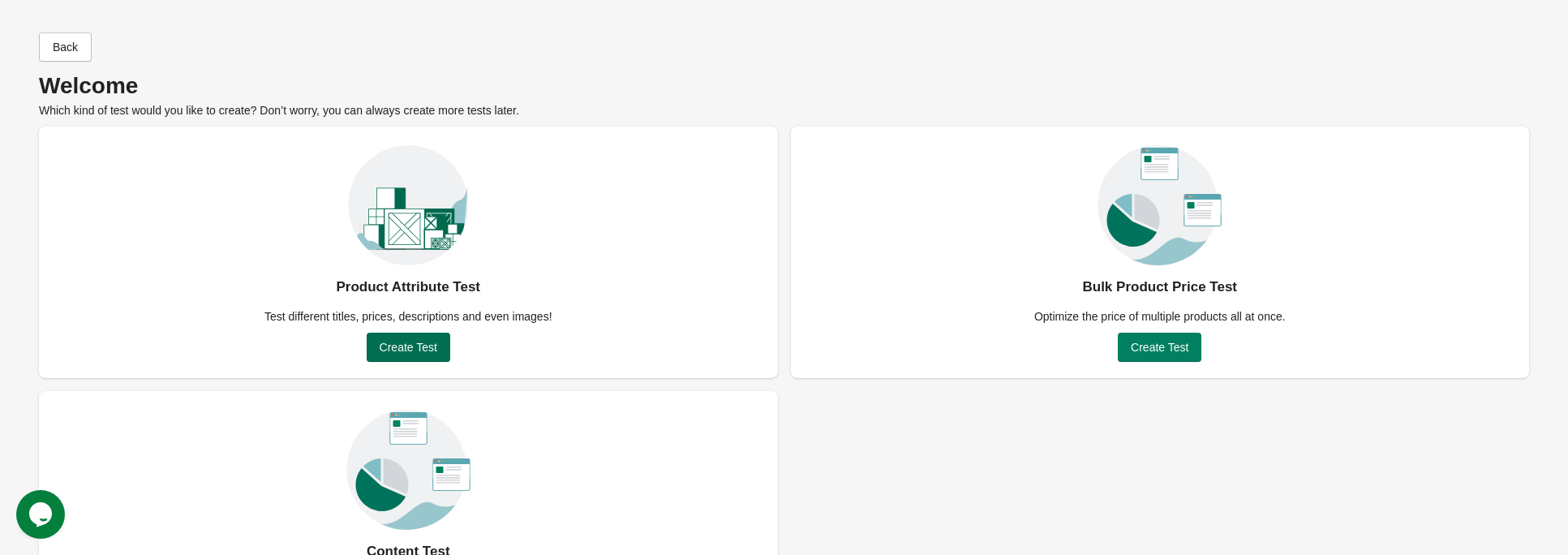 click on "Create Test" at bounding box center (408, 347) 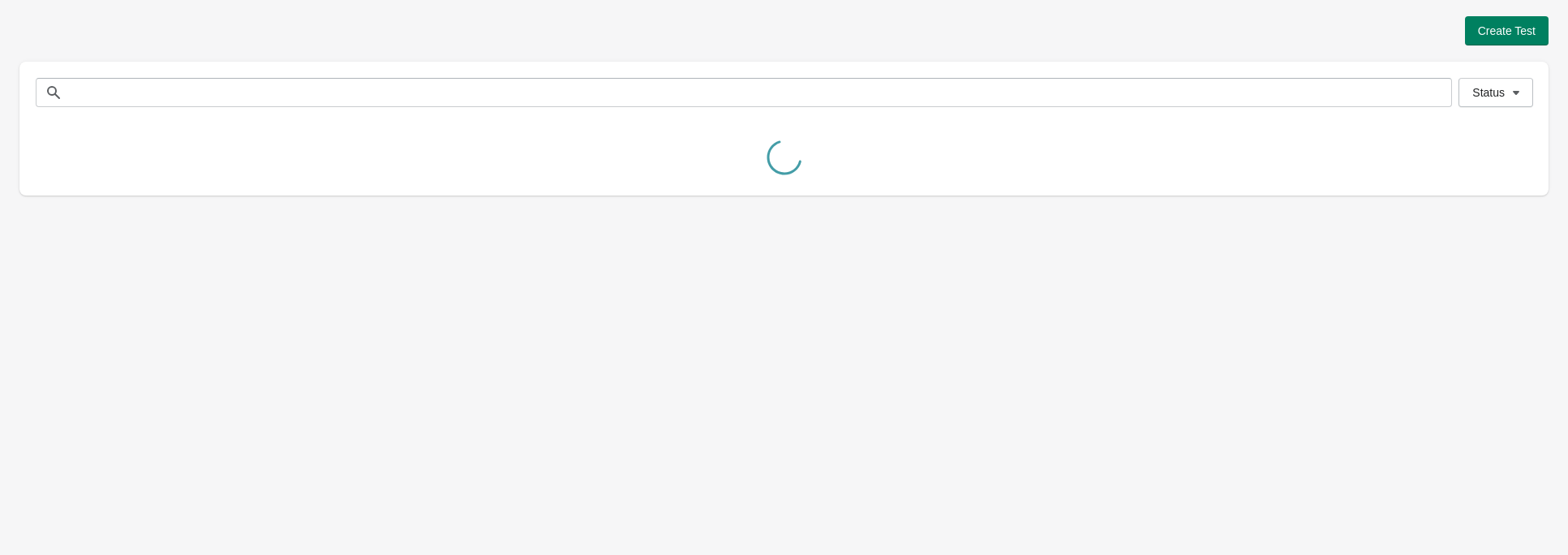 scroll, scrollTop: 0, scrollLeft: 0, axis: both 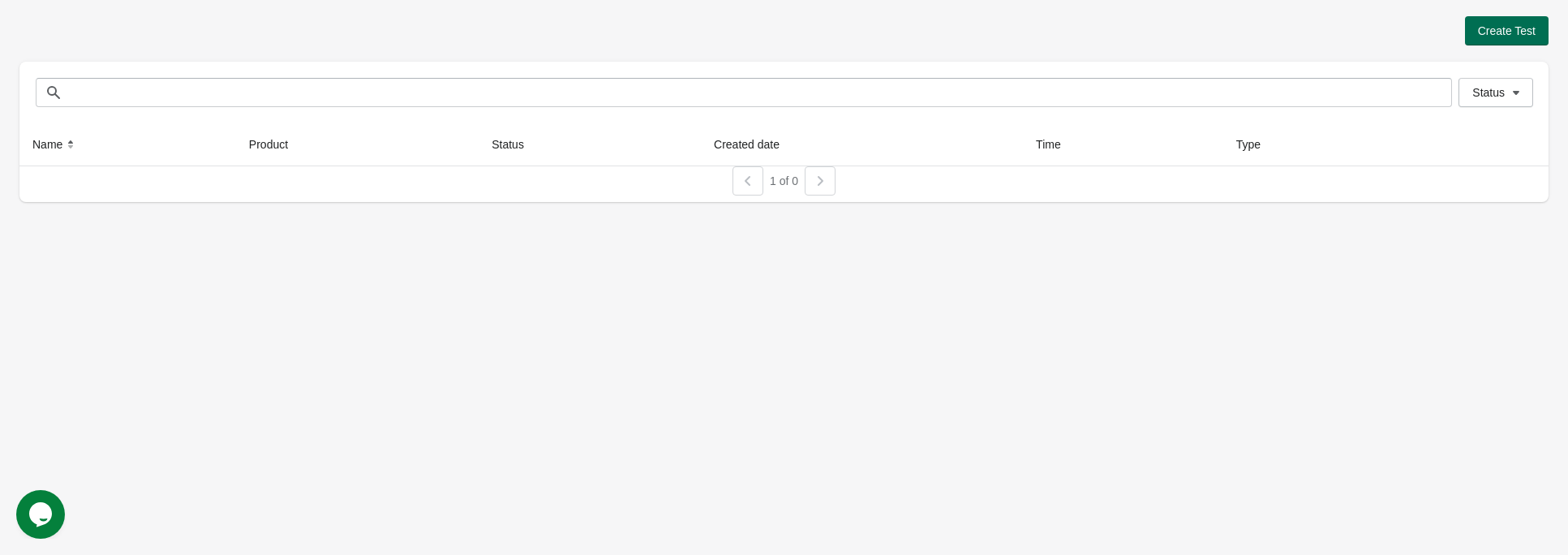 click on "Create Test" at bounding box center (1506, 31) 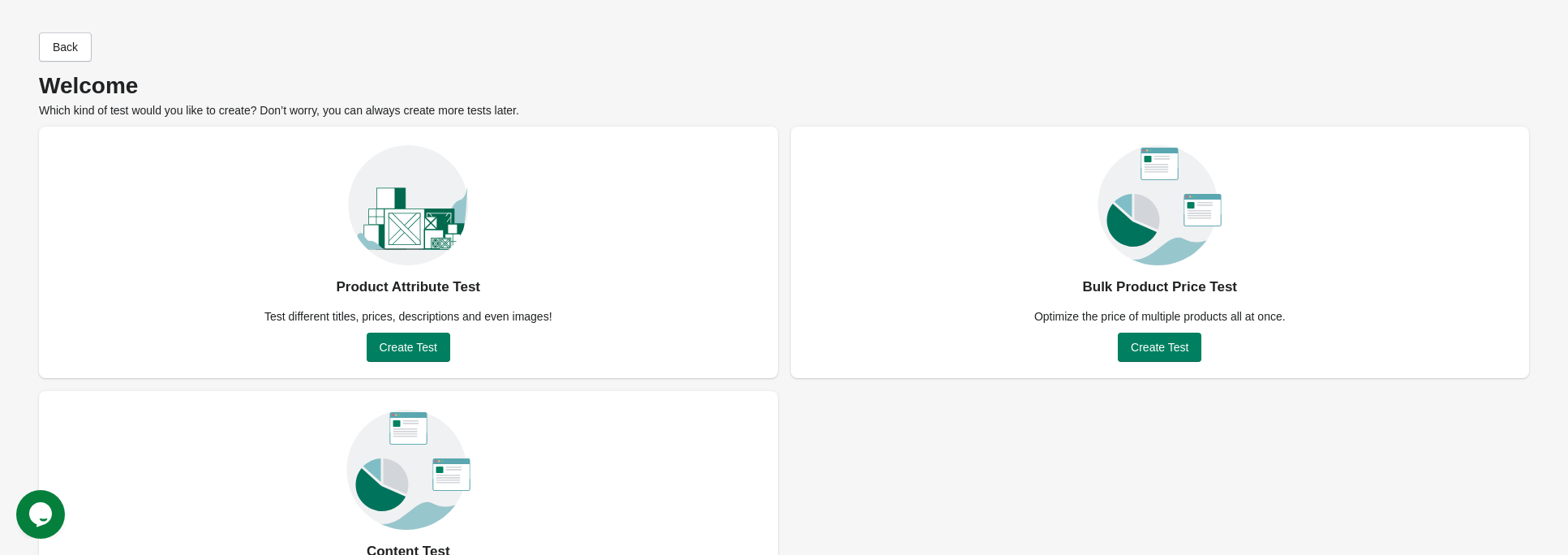 click at bounding box center [408, 461] 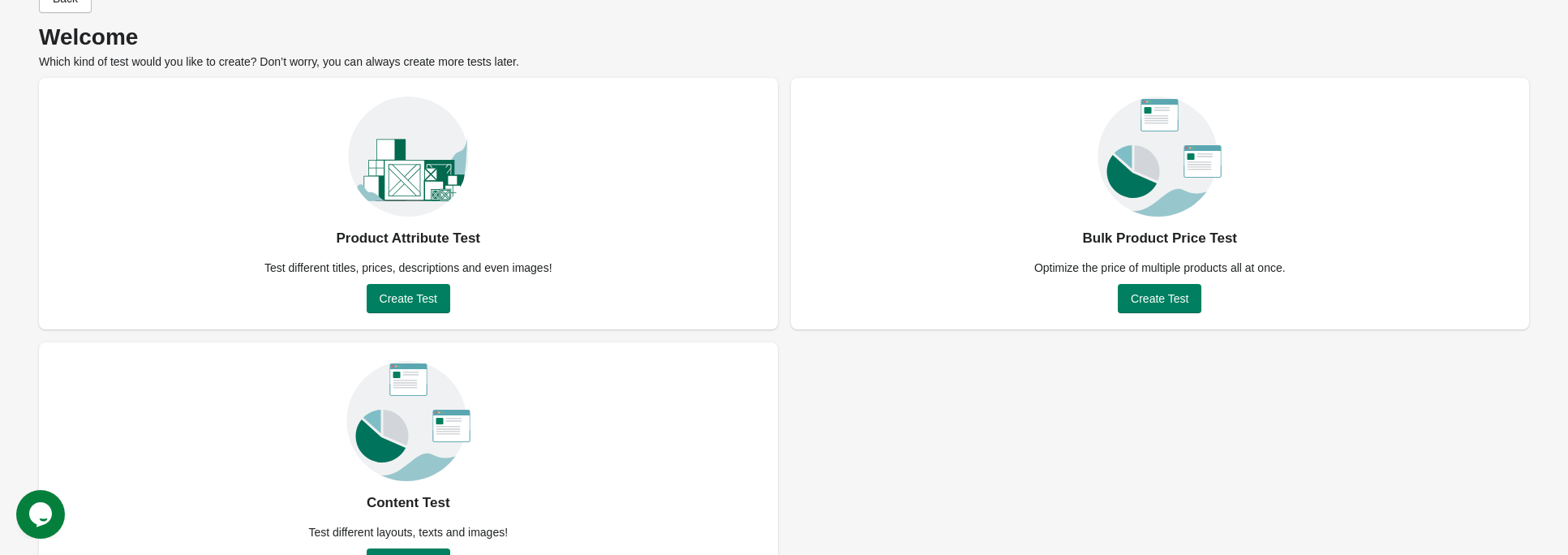 scroll, scrollTop: 101, scrollLeft: 0, axis: vertical 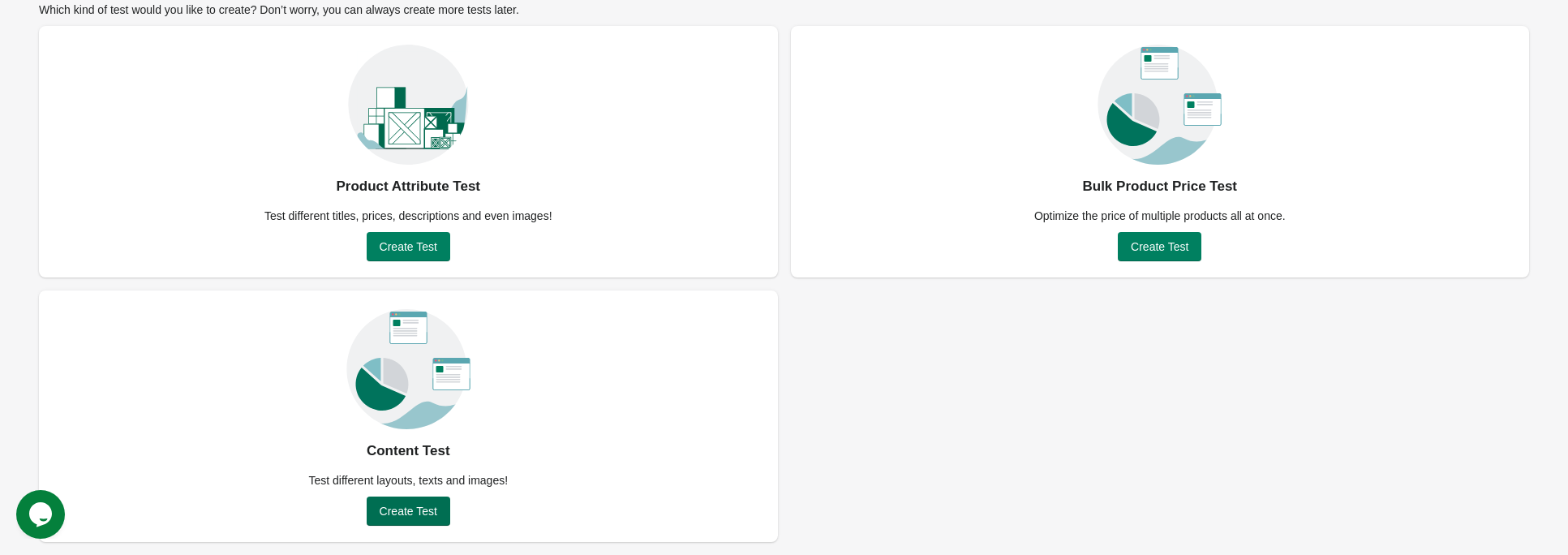 click on "Create Test" at bounding box center (408, 511) 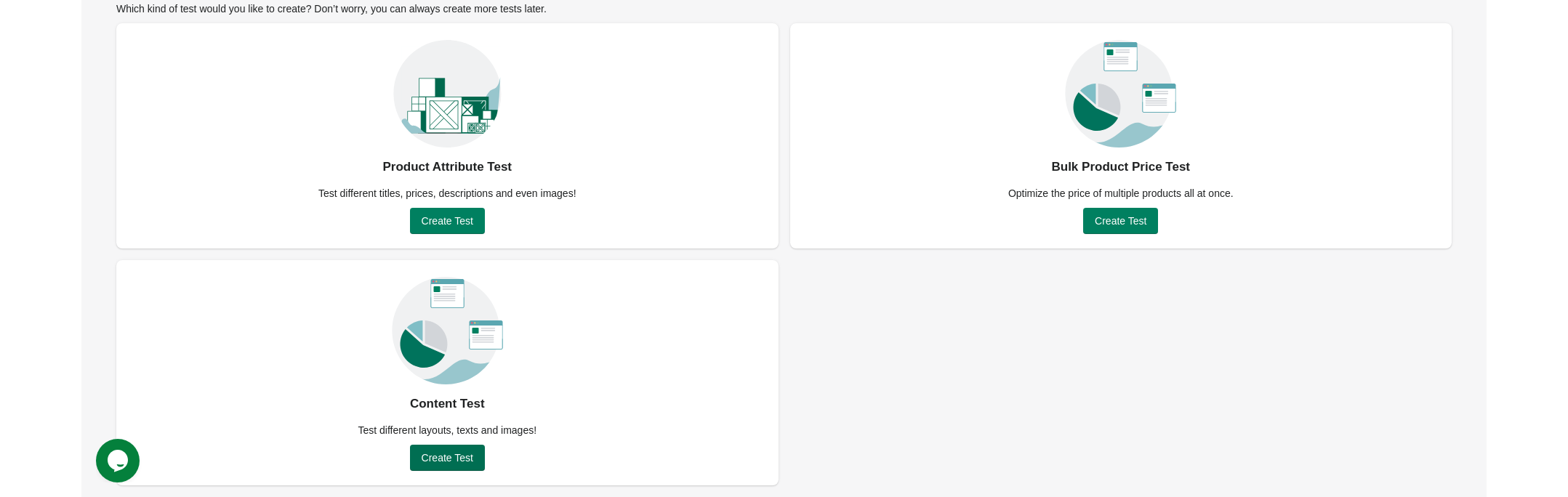 scroll, scrollTop: 0, scrollLeft: 0, axis: both 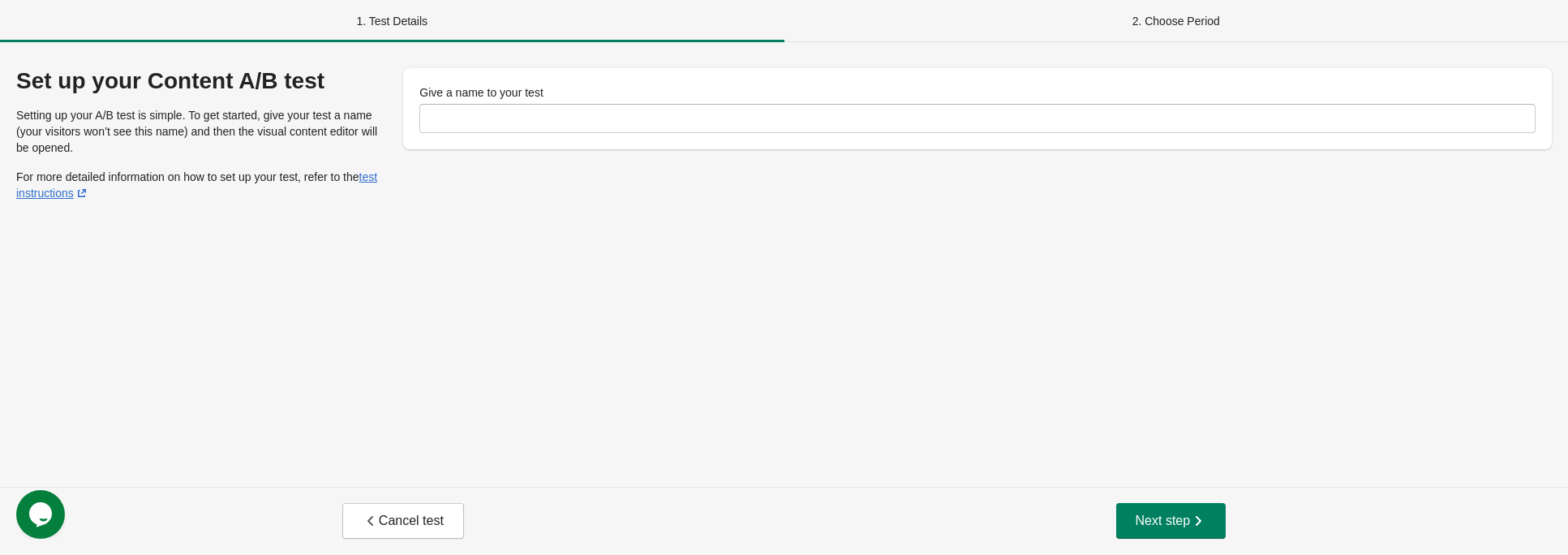 click on "Give a name to your test" at bounding box center [977, 109] 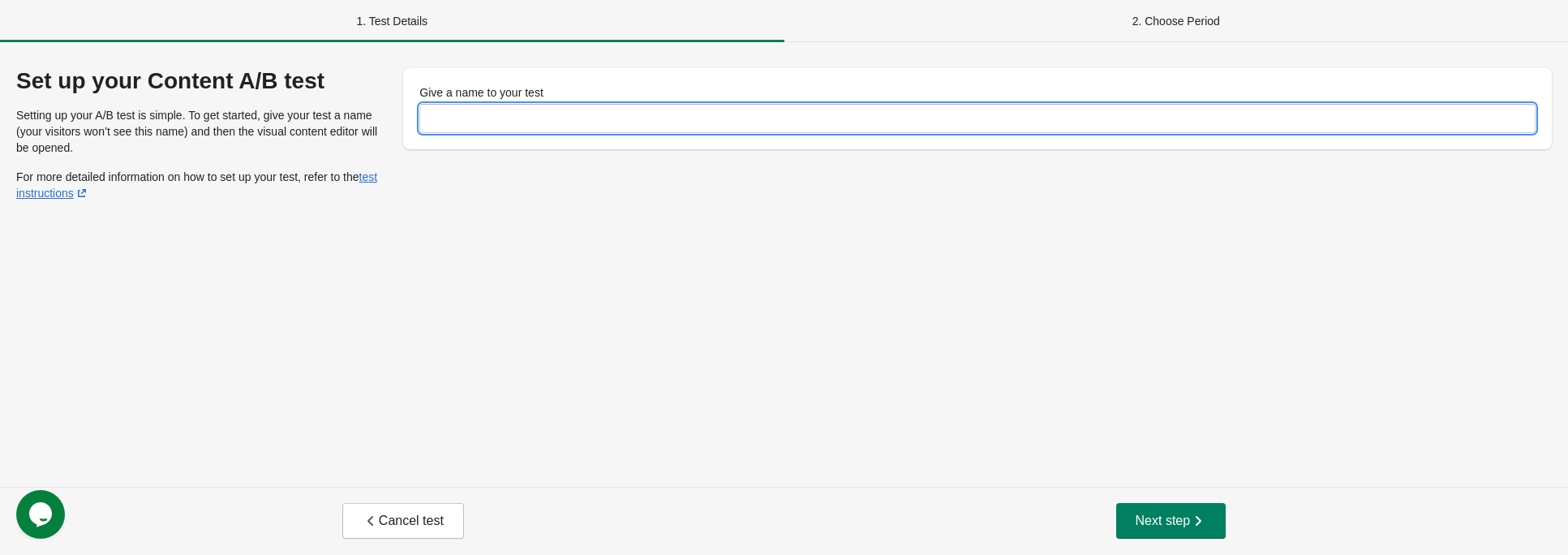 click on "Give a name to your test" at bounding box center [977, 118] 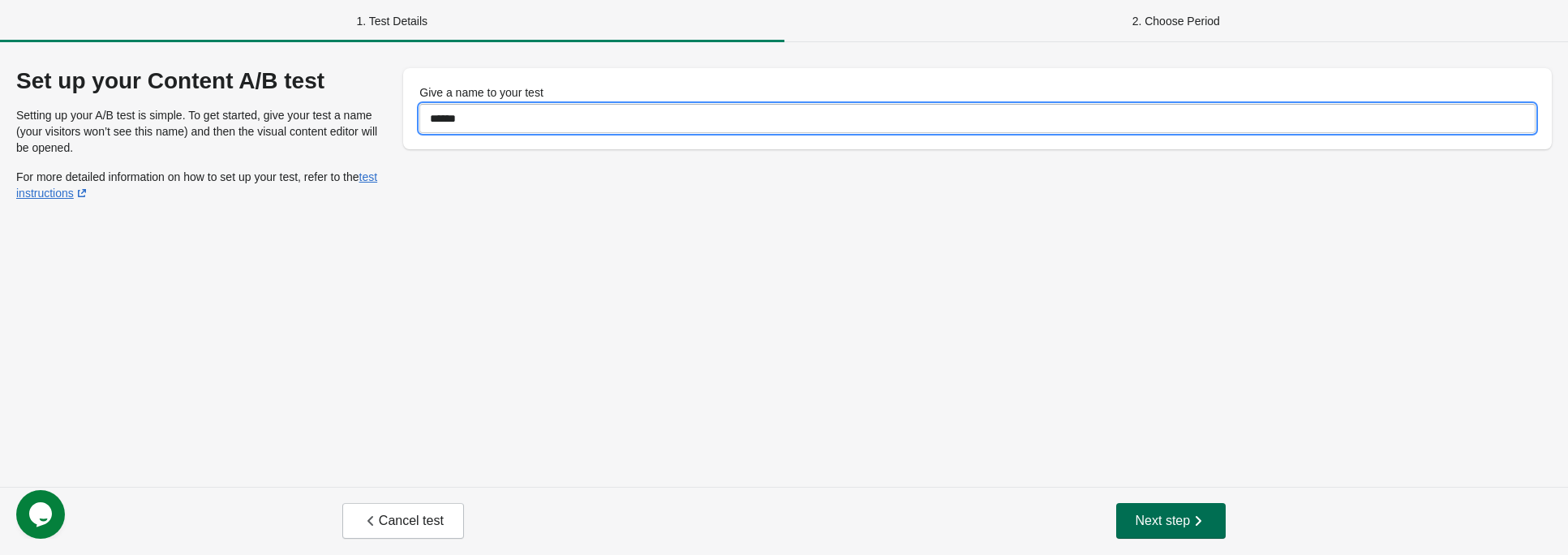 type on "******" 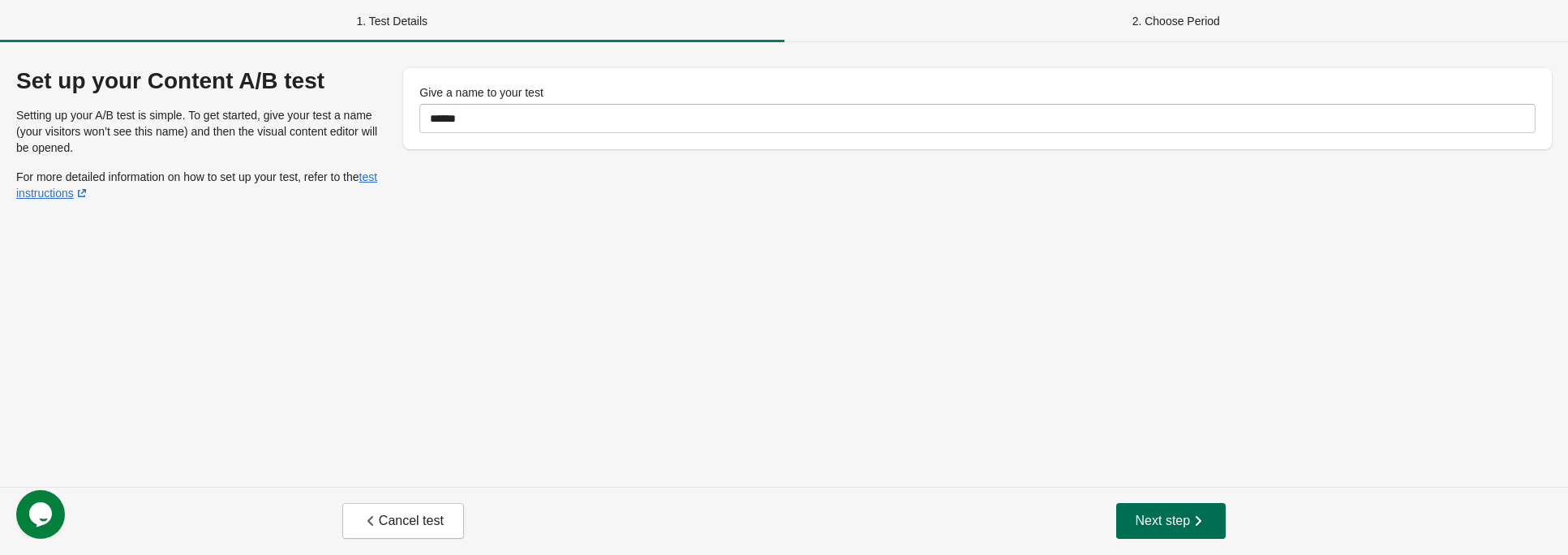 click on "Next step" at bounding box center (1171, 521) 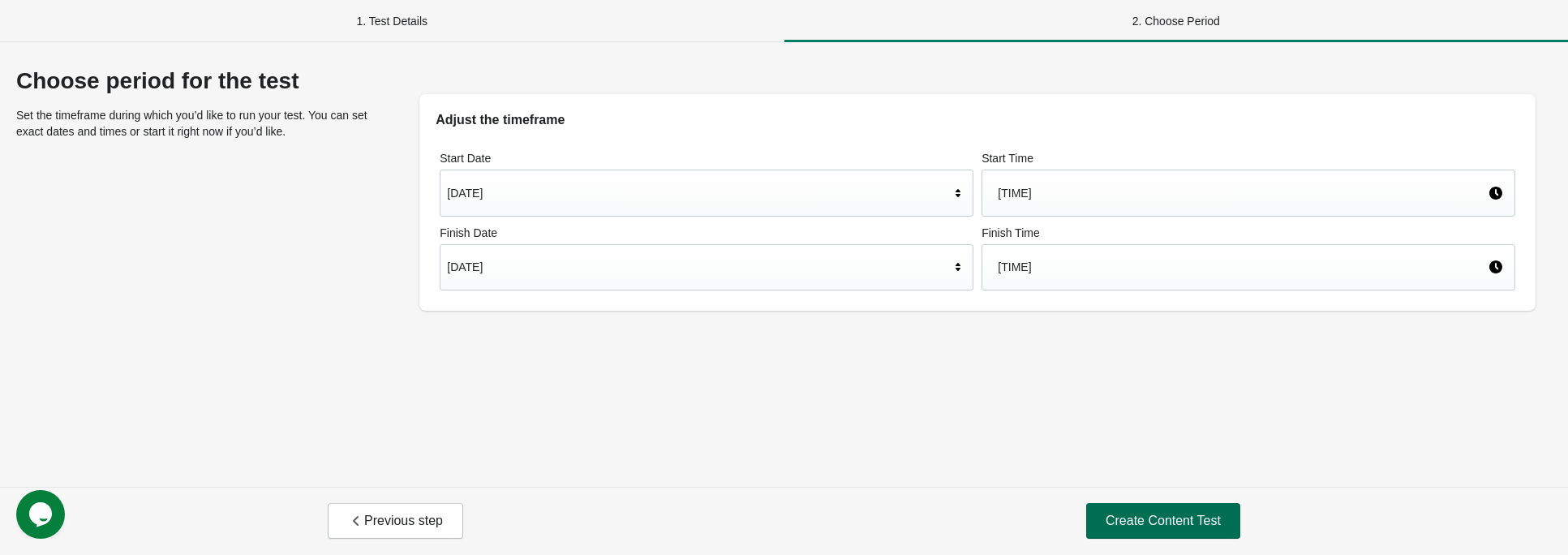 click on "Create Content Test" at bounding box center (1163, 521) 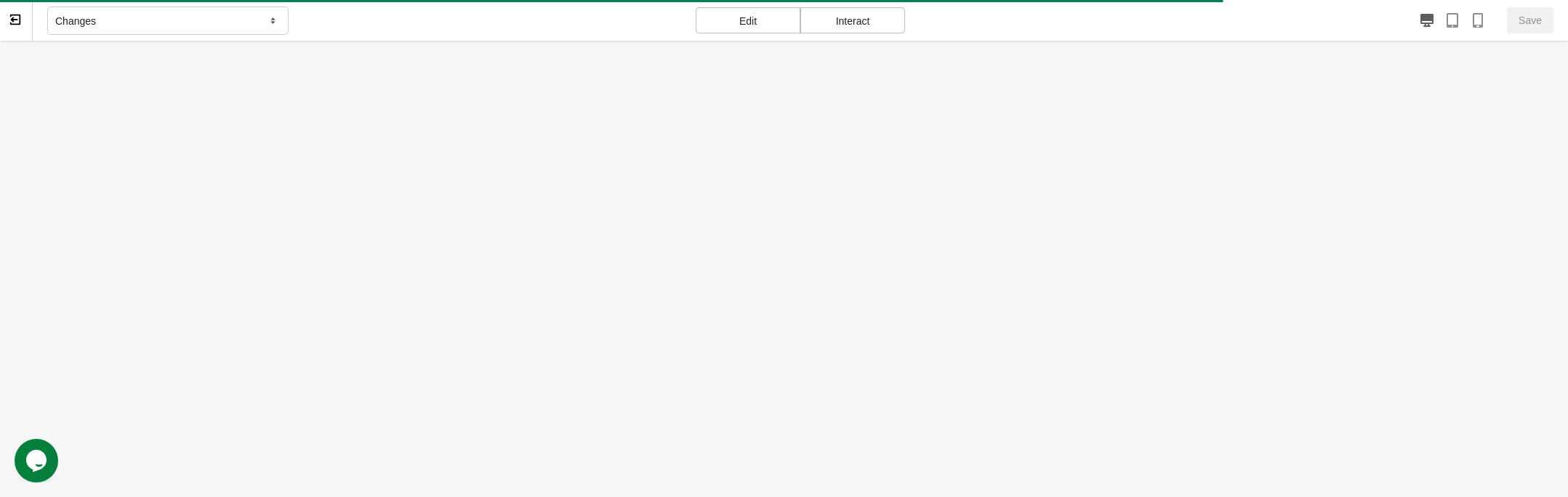 scroll, scrollTop: 0, scrollLeft: 0, axis: both 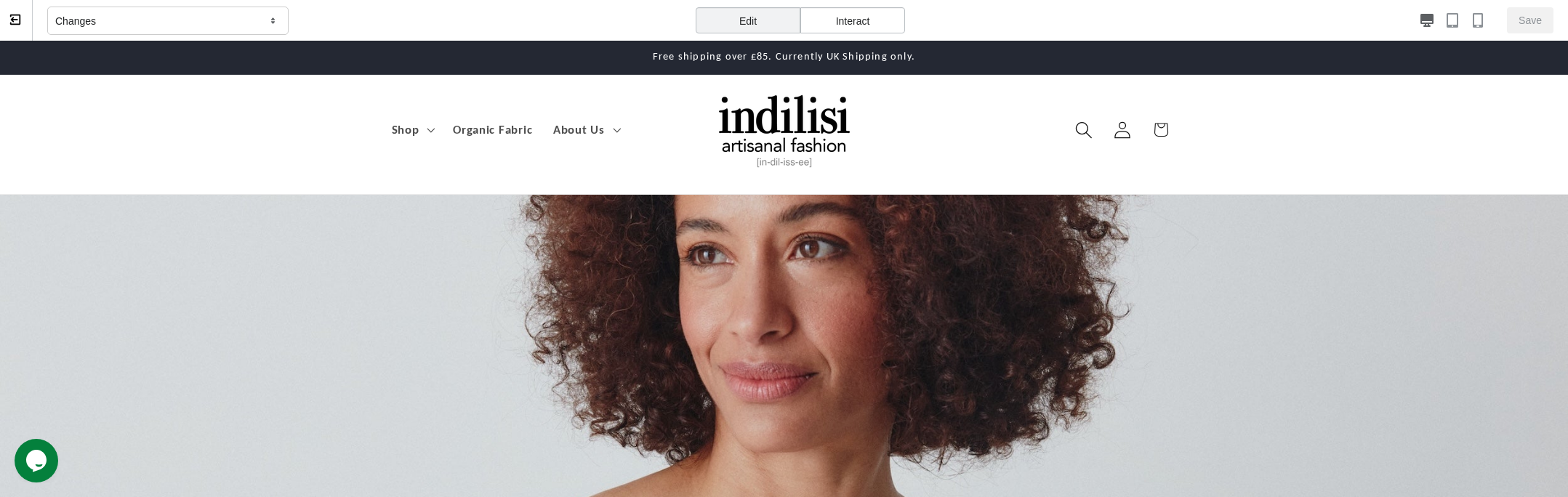 click on "Interact" at bounding box center (853, 20) 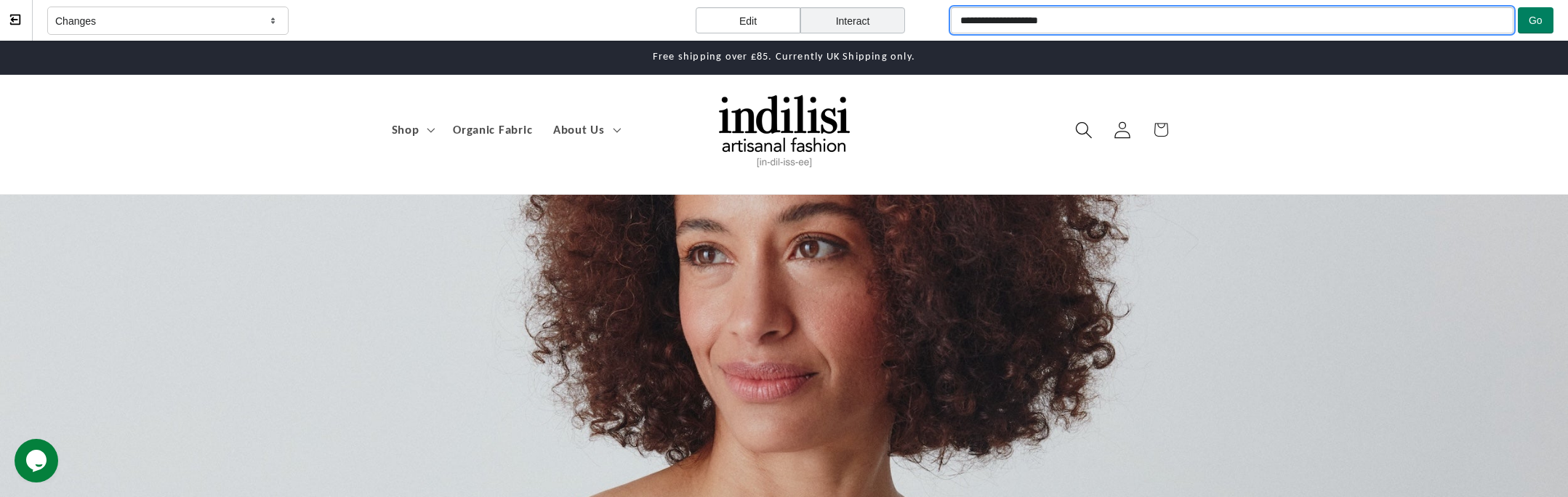 click on "**********" at bounding box center [1231, 20] 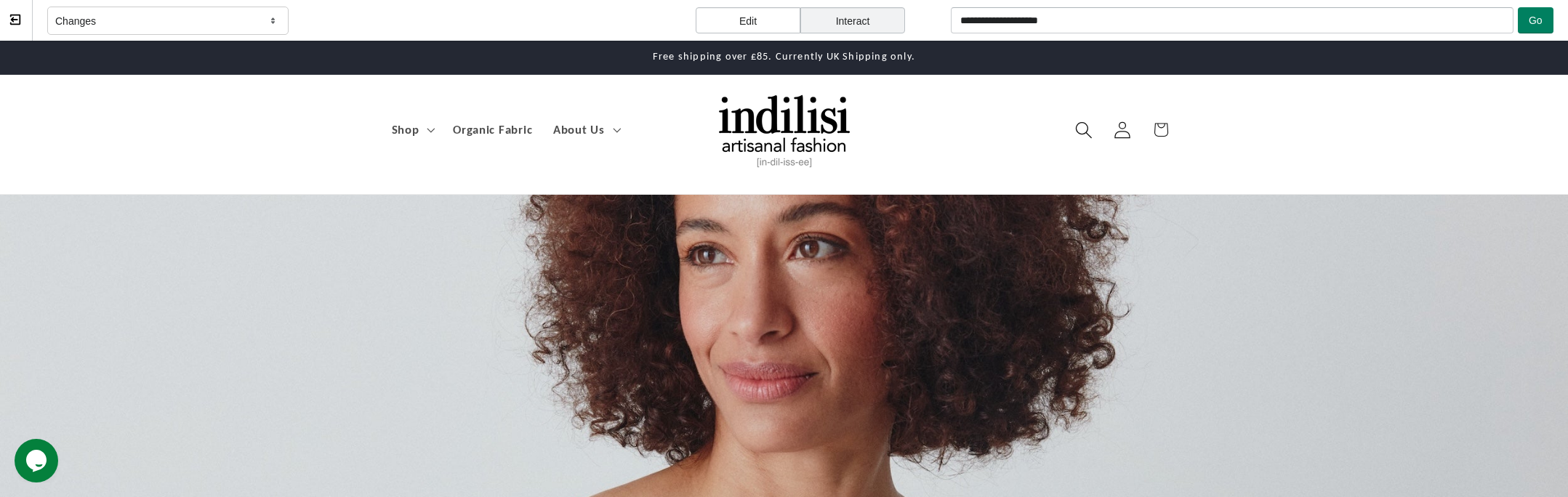 click on "Edit" at bounding box center (748, 20) 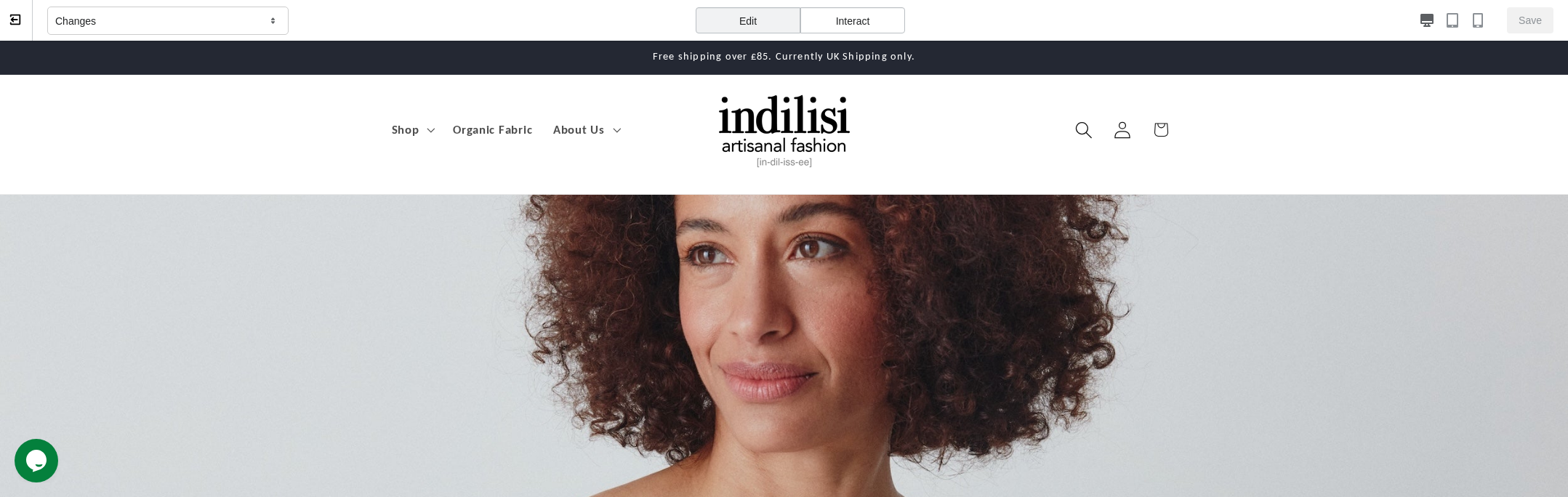 click on "Interact" at bounding box center (853, 20) 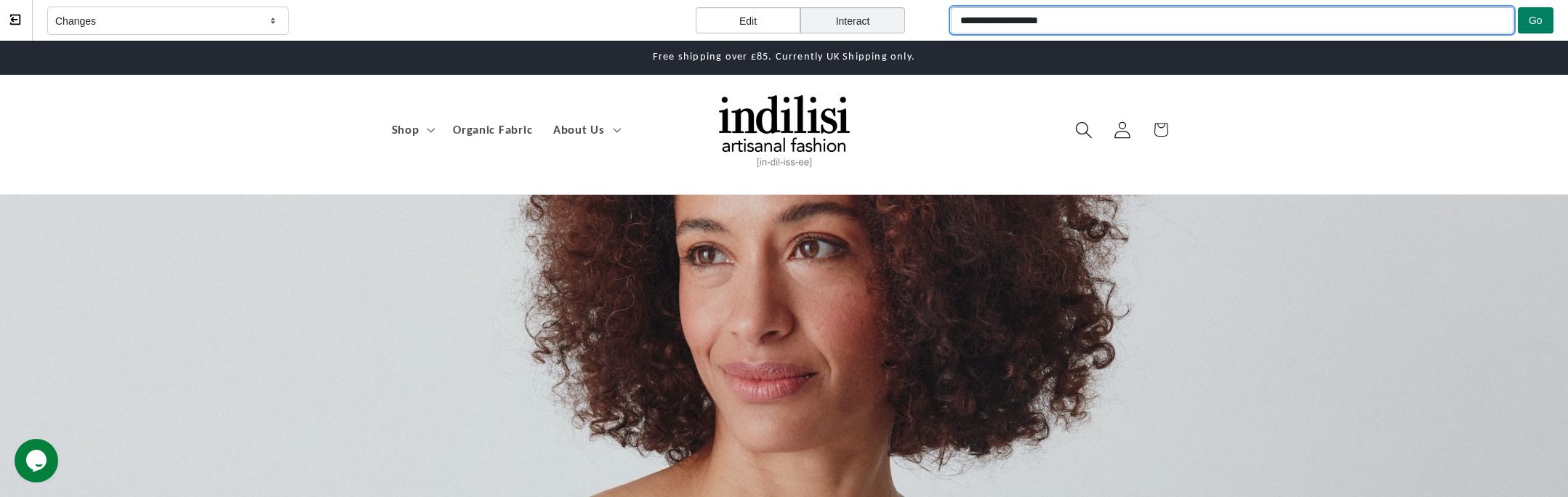 click on "**********" at bounding box center [1231, 20] 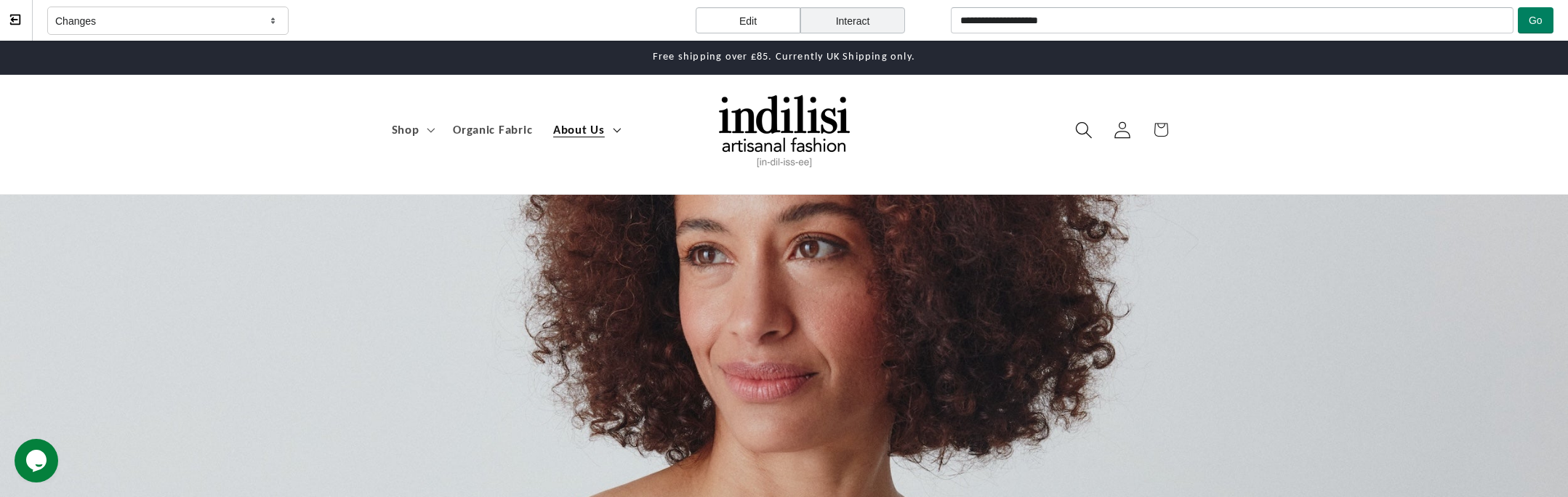 click on "About Us" at bounding box center [579, 129] 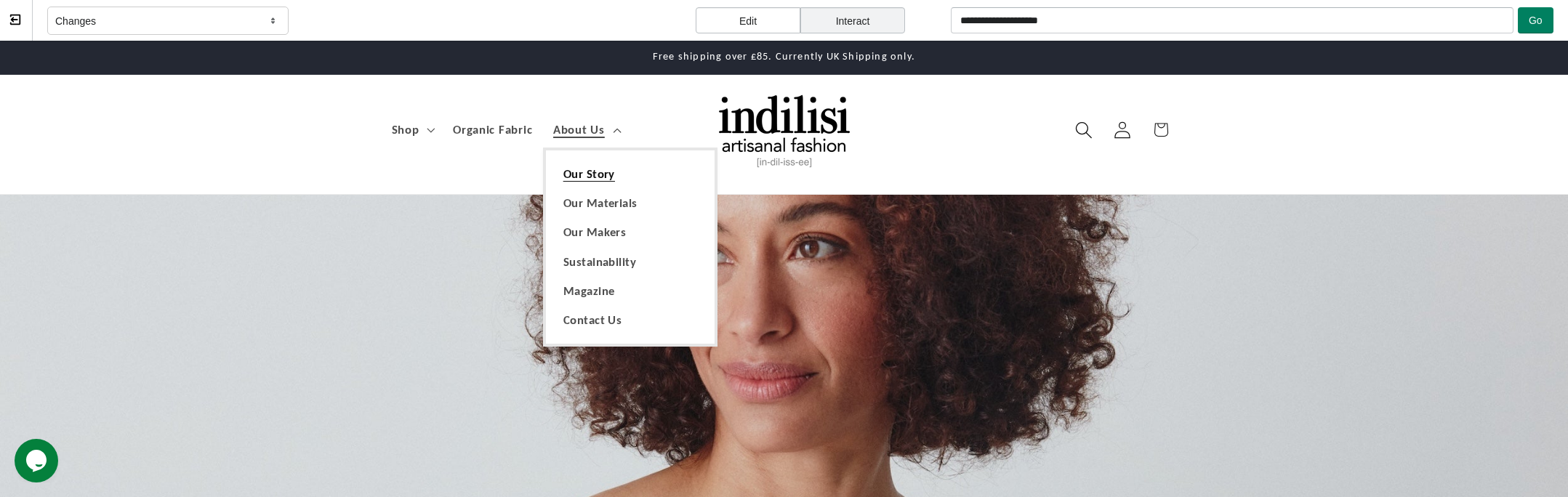 click on "Our Story" at bounding box center (630, 174) 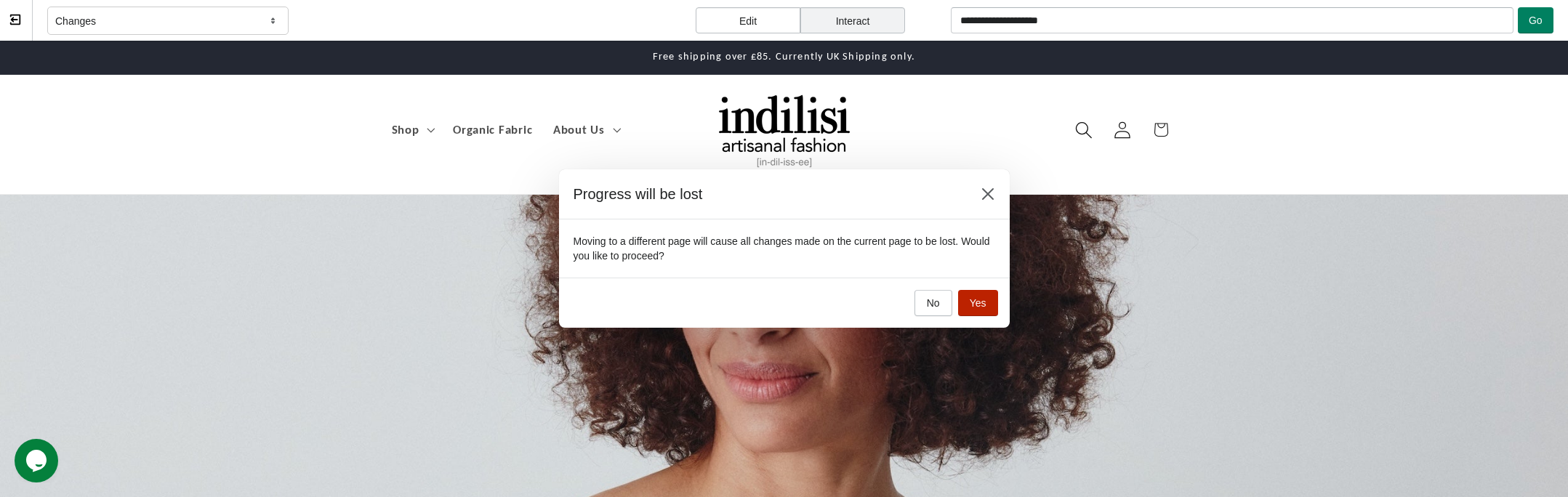 click on "Yes" at bounding box center (978, 303) 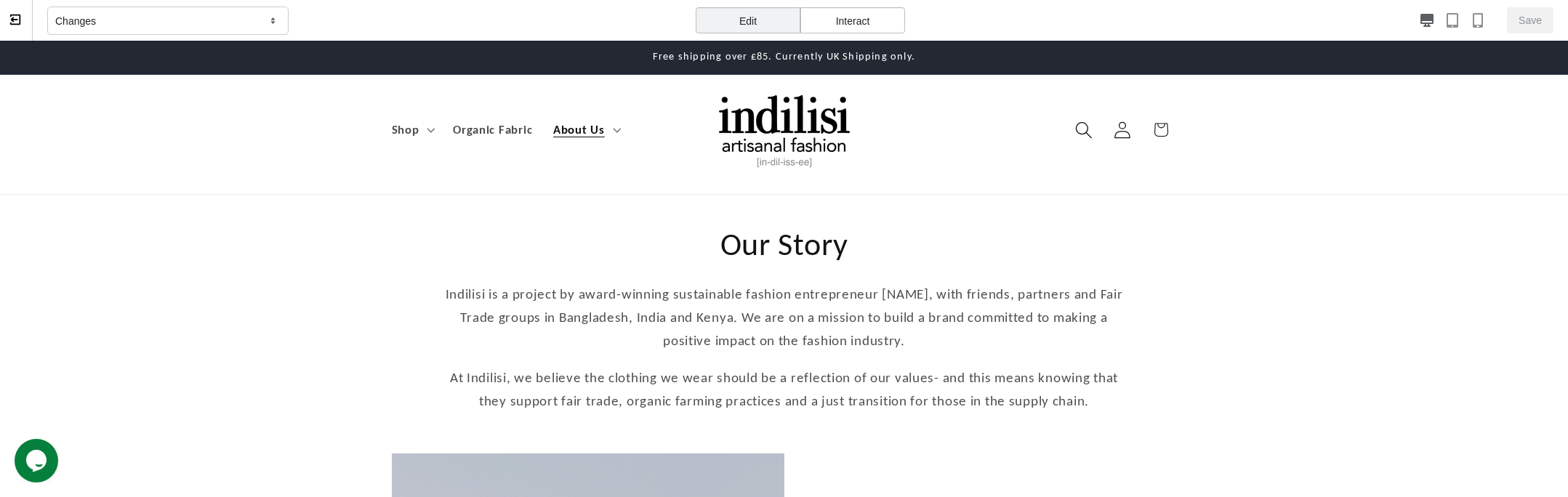 scroll, scrollTop: 0, scrollLeft: 0, axis: both 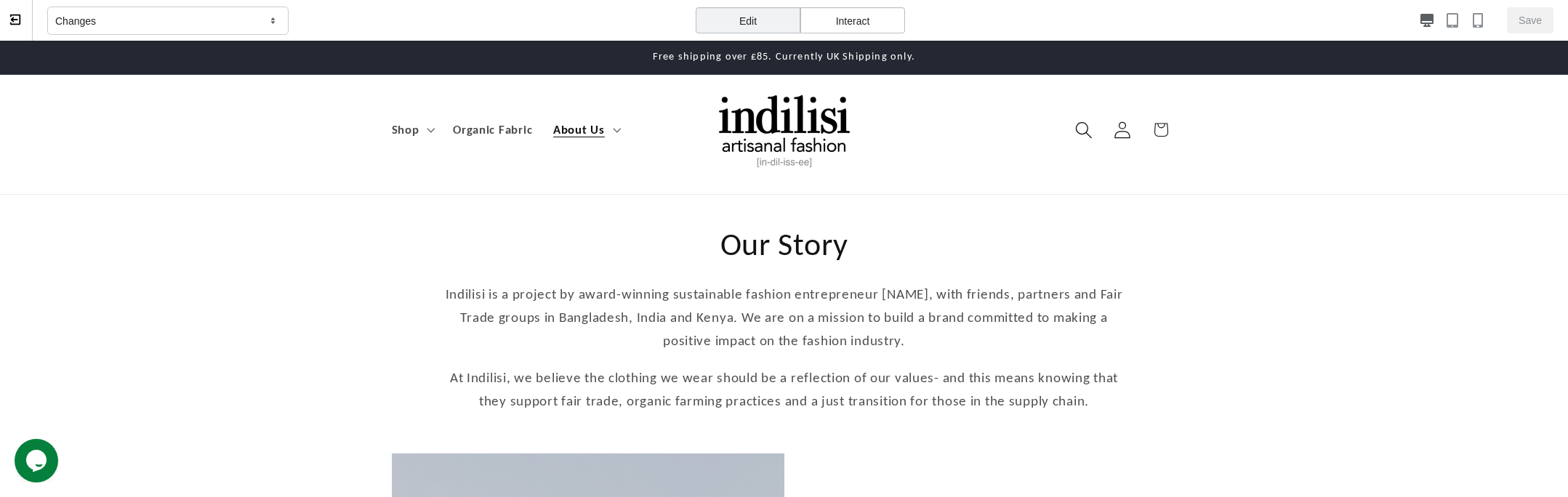 drag, startPoint x: 842, startPoint y: 252, endPoint x: 839, endPoint y: 280, distance: 28.160256 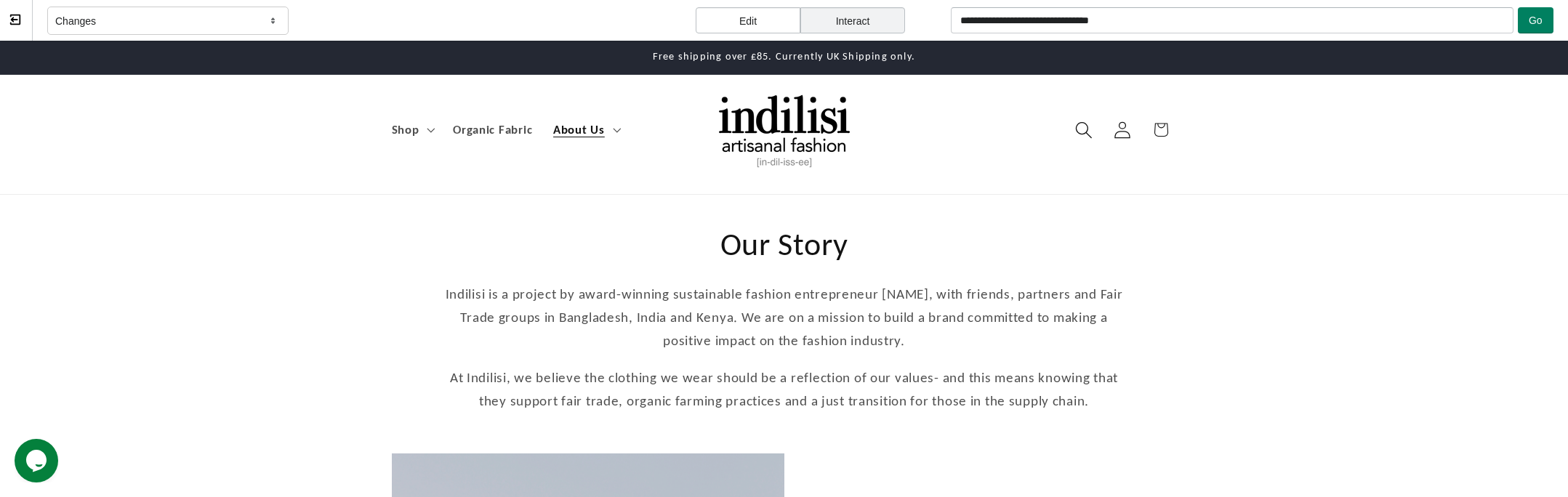 click on "Edit" at bounding box center (748, 20) 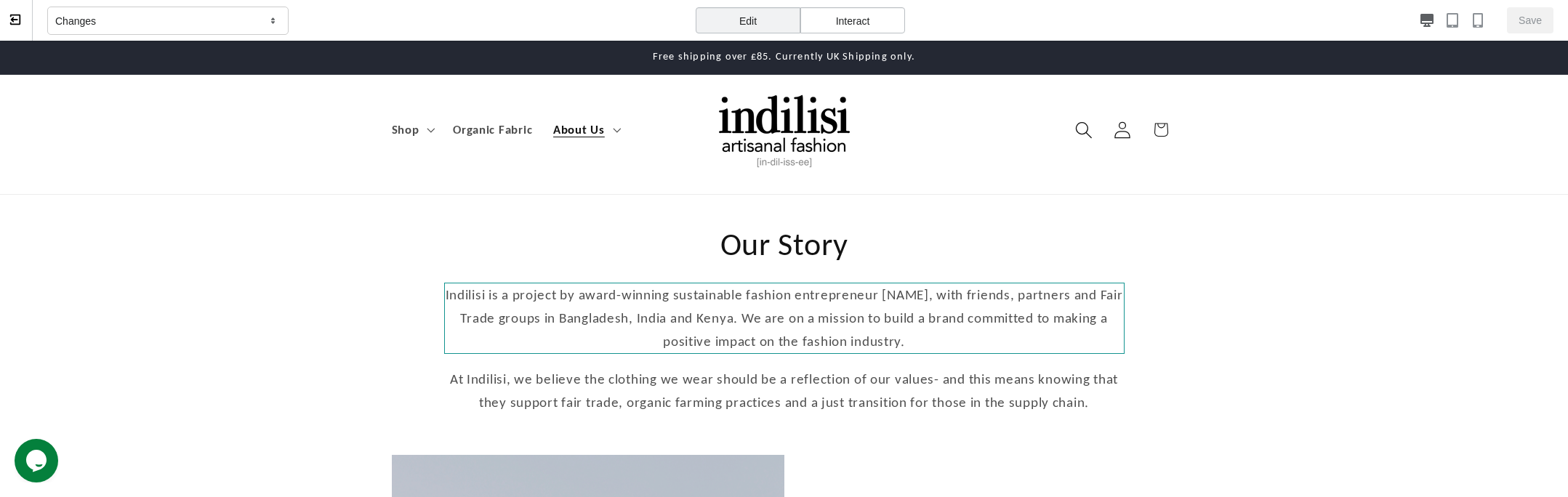 click on "Indilisi is a project by award-winning sustainable fashion entrepreneur [NAME], with friends, partners and Fair Trade groups in Bangladesh, India and Kenya. We are on a mission to build a brand committed to making a positive impact on the fashion industry." at bounding box center (784, 318) 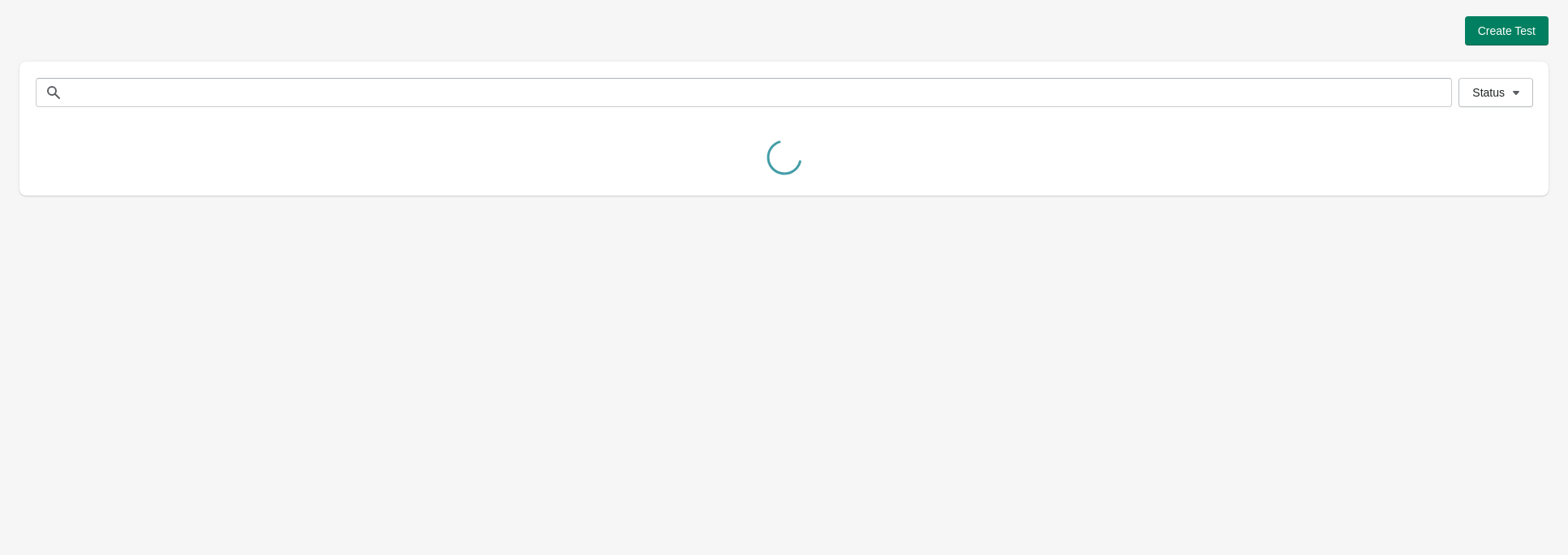scroll, scrollTop: 0, scrollLeft: 0, axis: both 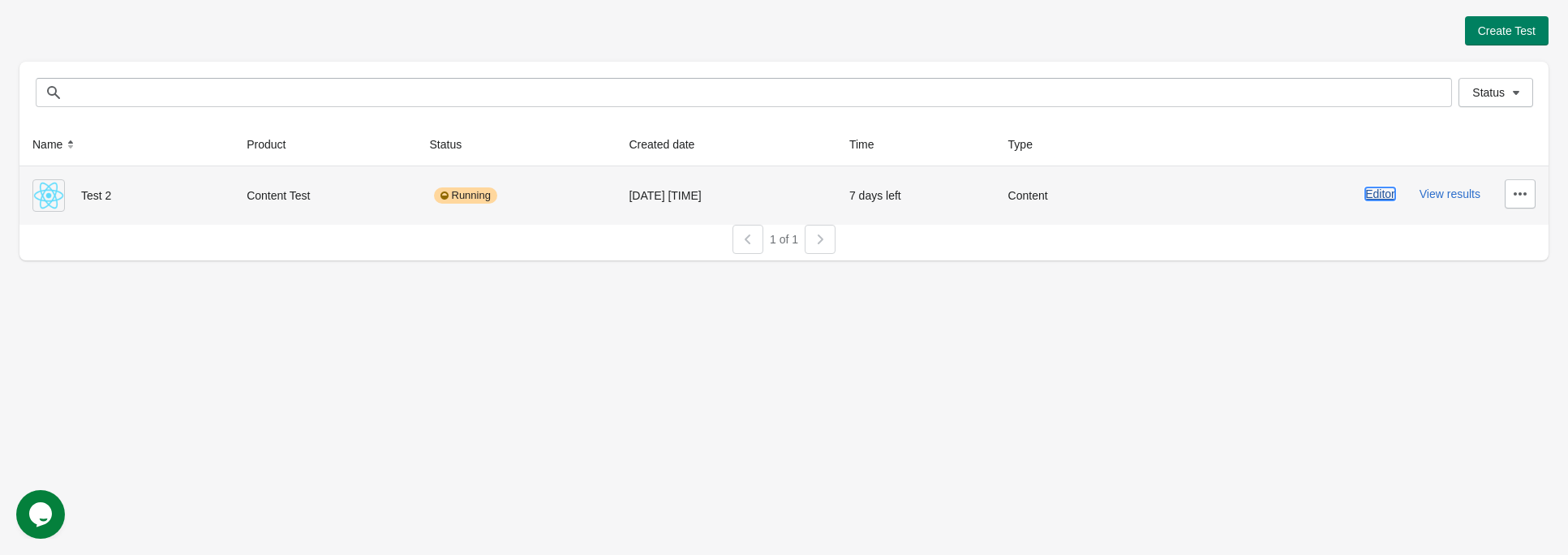 click on "Editor" at bounding box center [1380, 194] 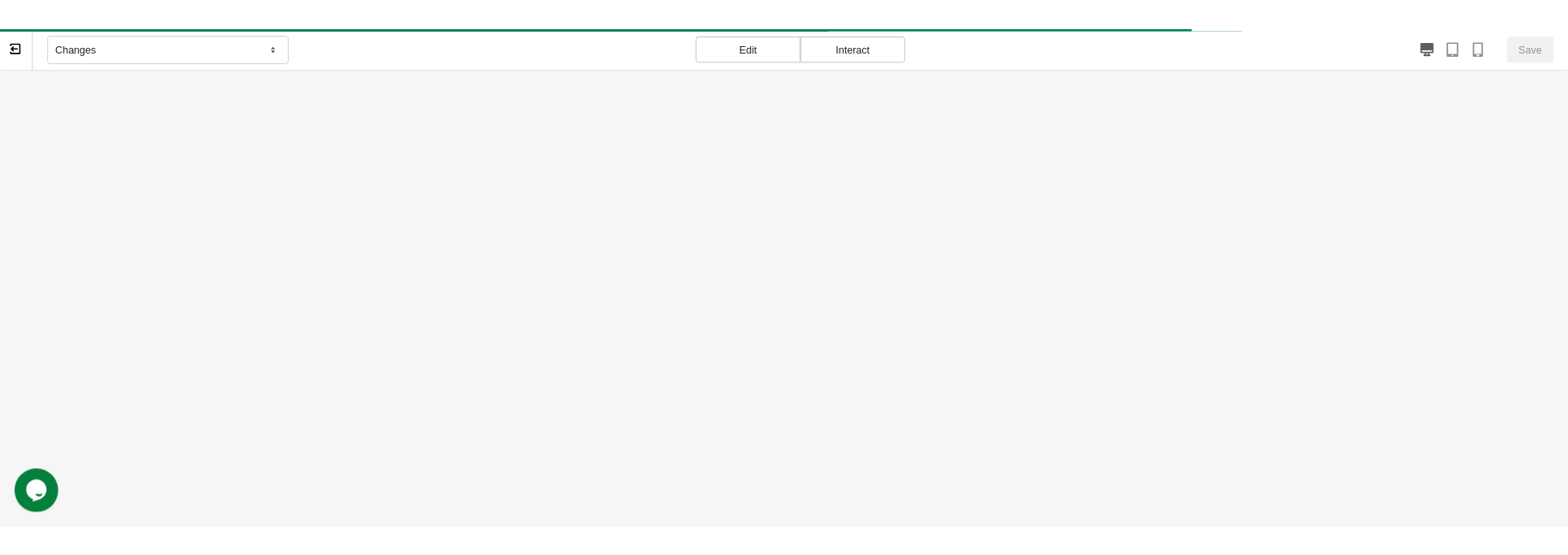 scroll, scrollTop: 0, scrollLeft: 0, axis: both 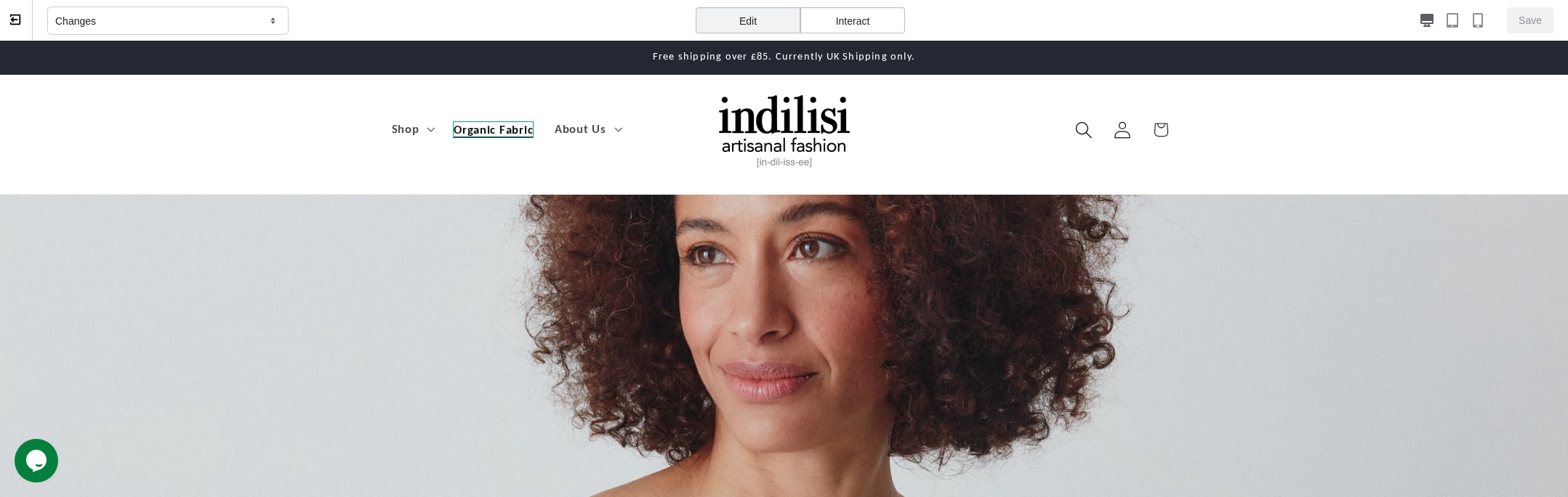 click on "Organic Fabric" at bounding box center (493, 129) 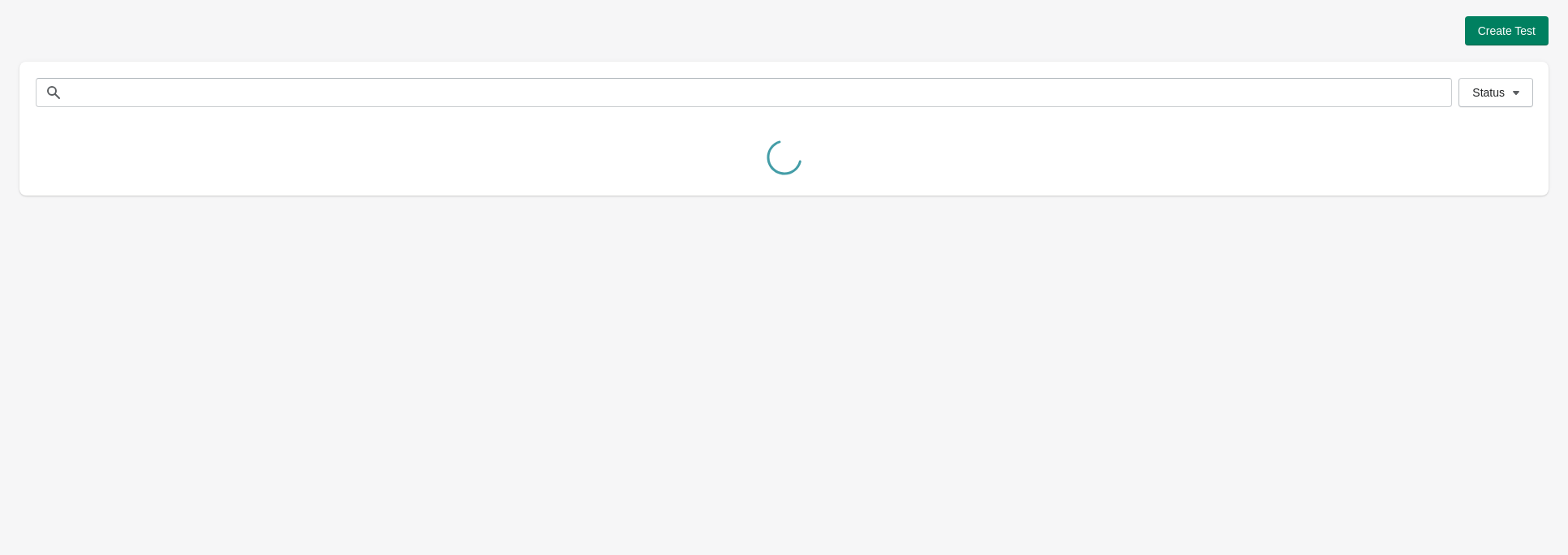 scroll, scrollTop: 0, scrollLeft: 0, axis: both 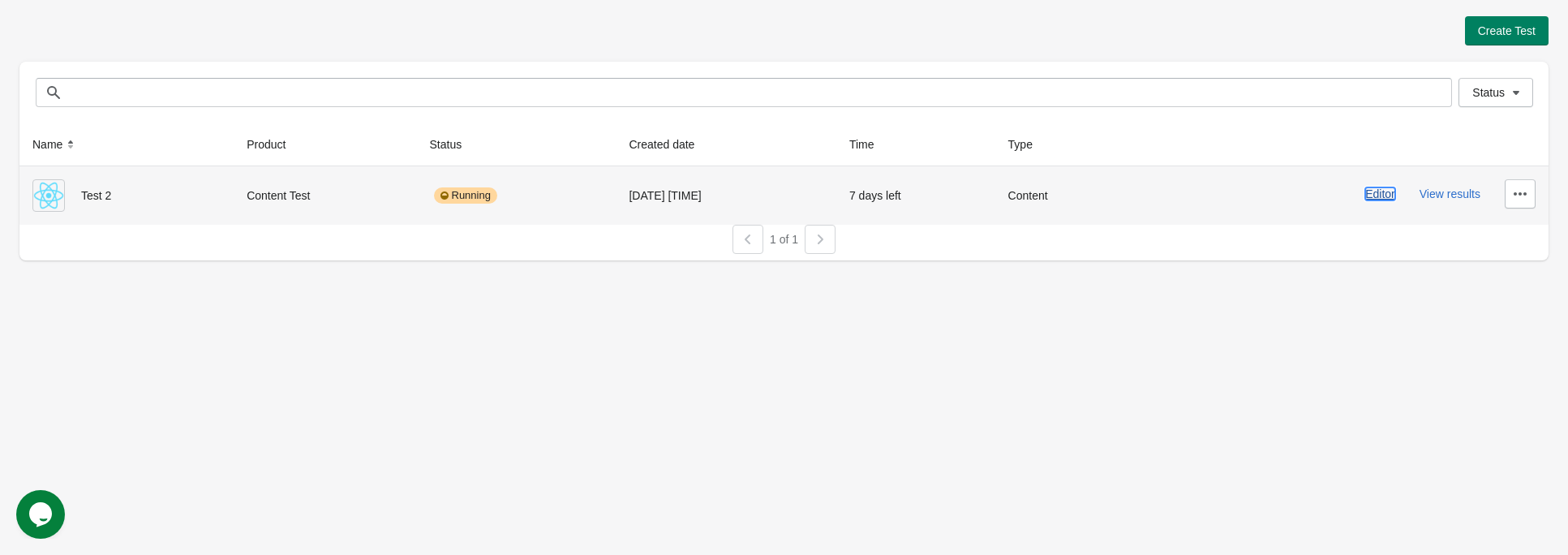 click on "Editor" at bounding box center (1380, 194) 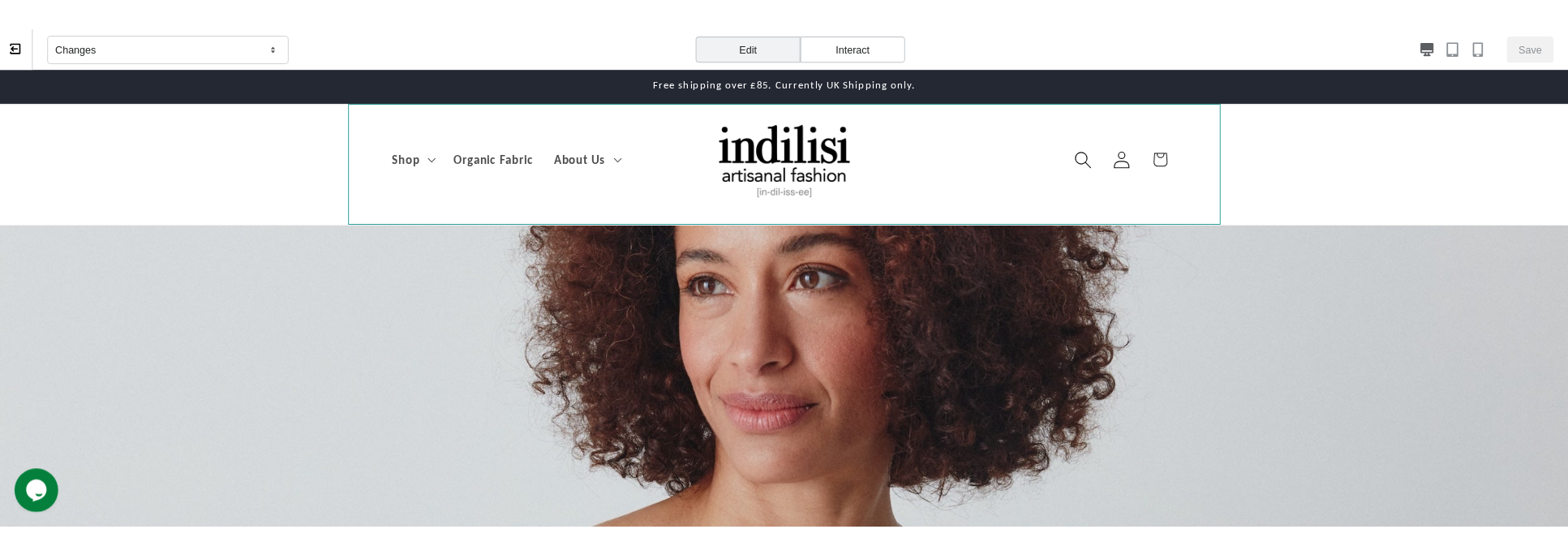 scroll, scrollTop: 0, scrollLeft: 0, axis: both 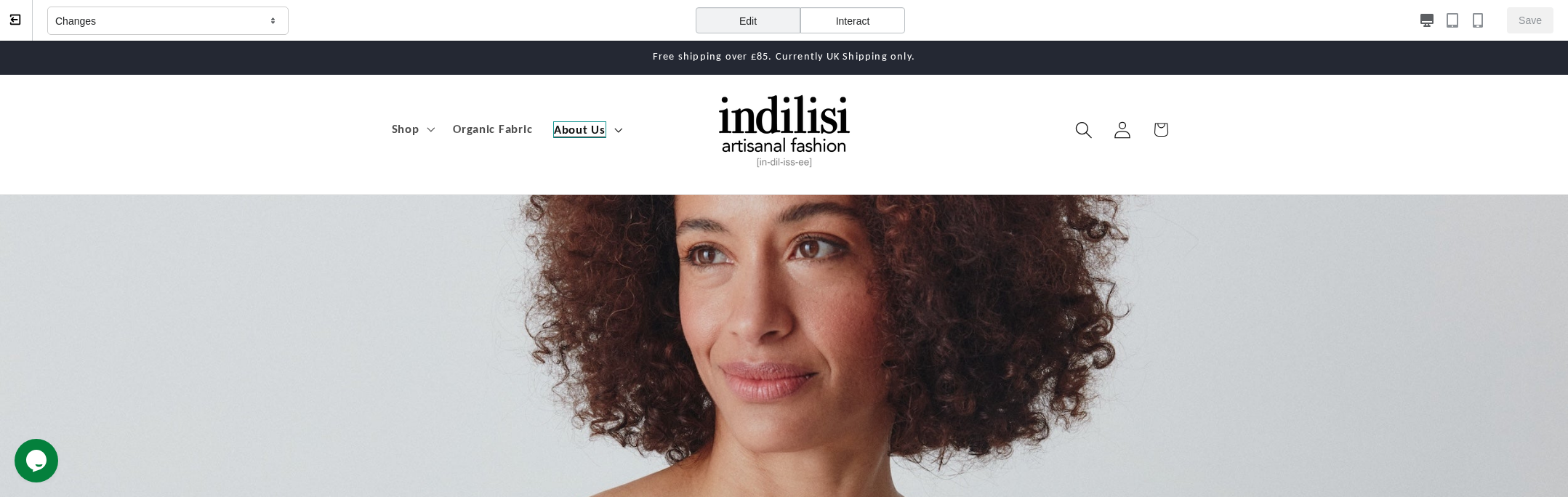 click on "About Us" at bounding box center [579, 129] 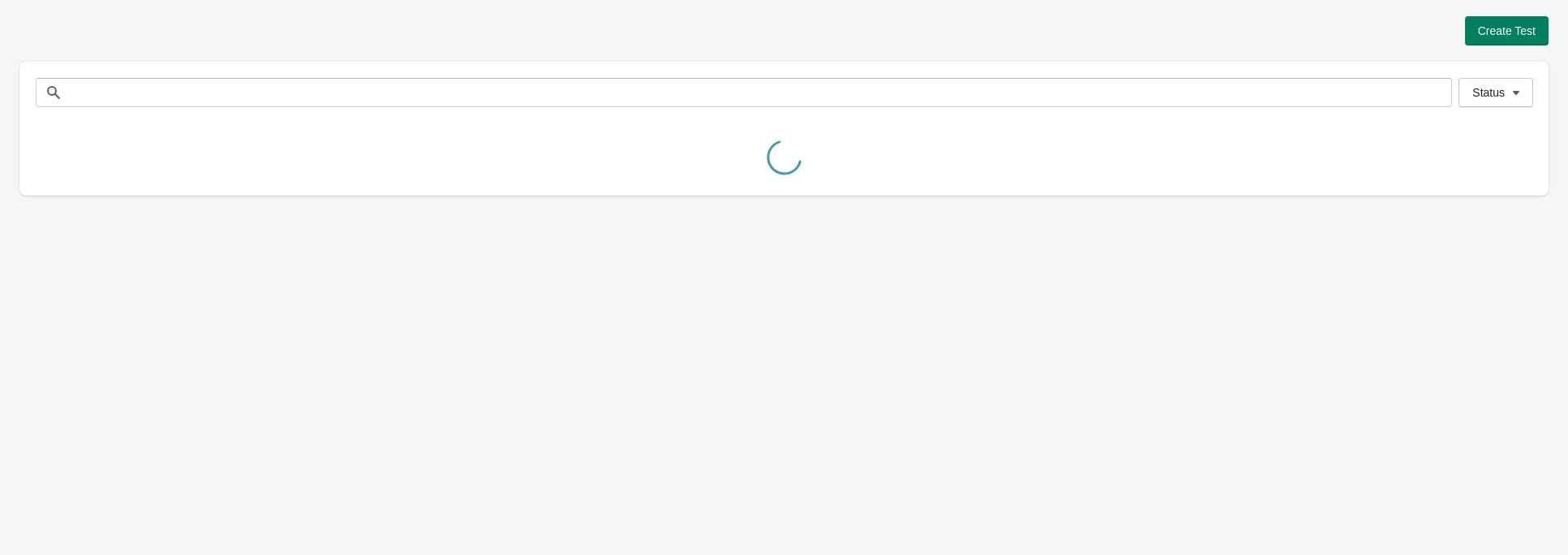 scroll, scrollTop: 0, scrollLeft: 0, axis: both 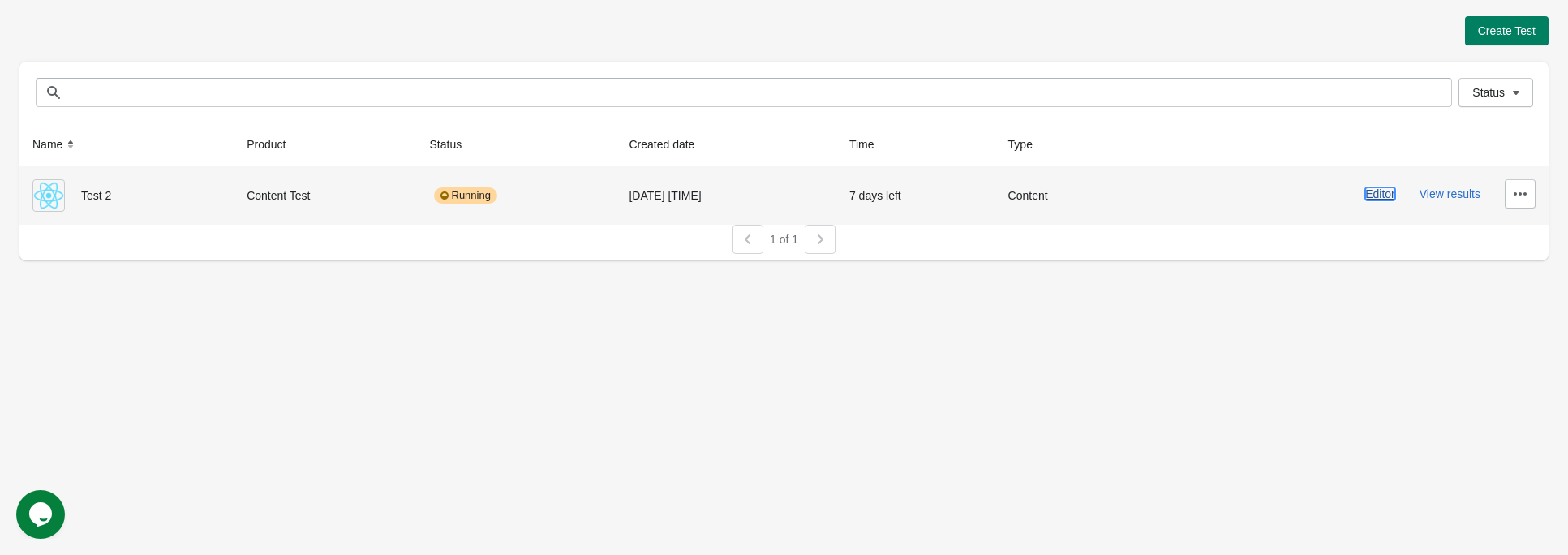 click on "Editor" at bounding box center [1380, 194] 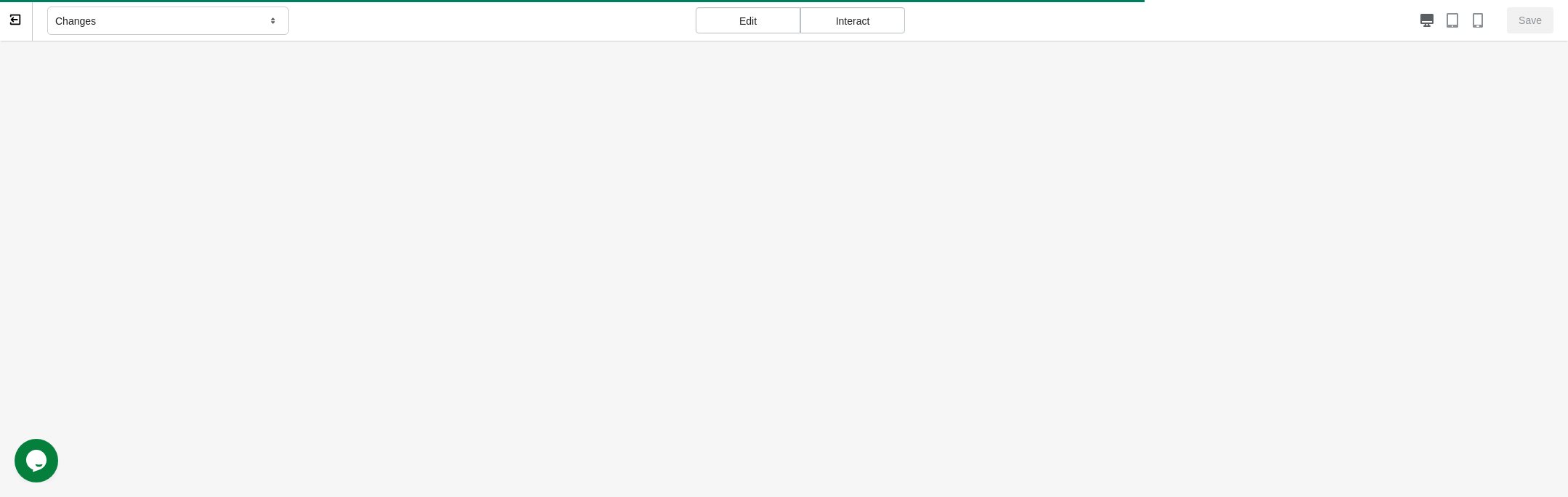 scroll, scrollTop: 0, scrollLeft: 0, axis: both 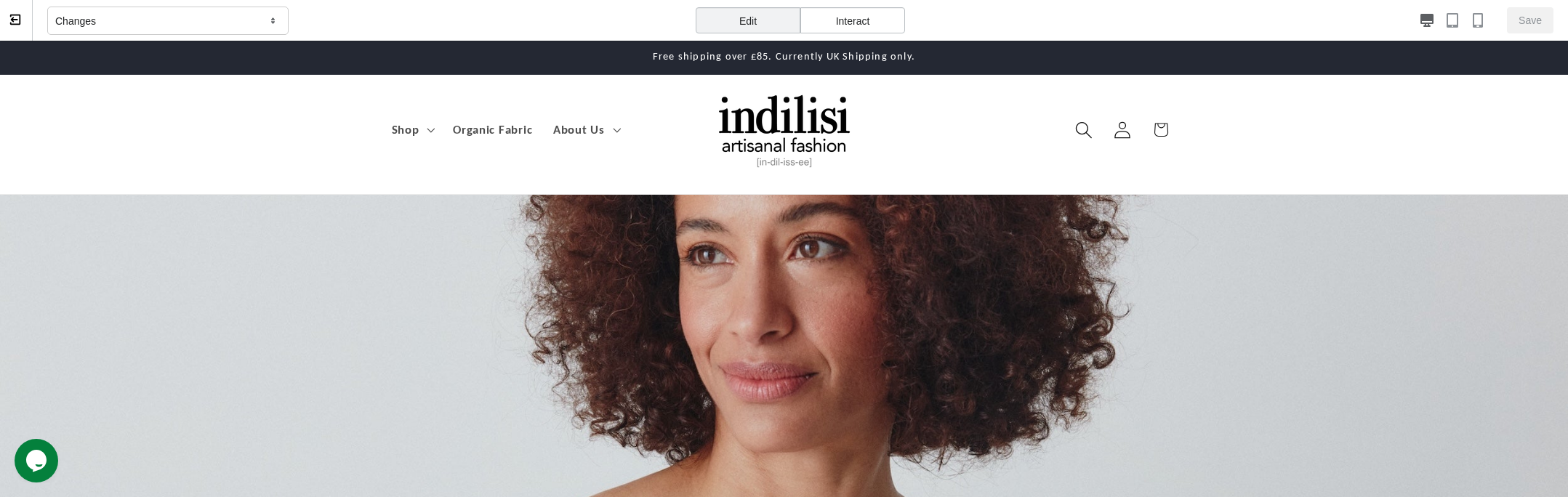 click on "Interact" at bounding box center [853, 20] 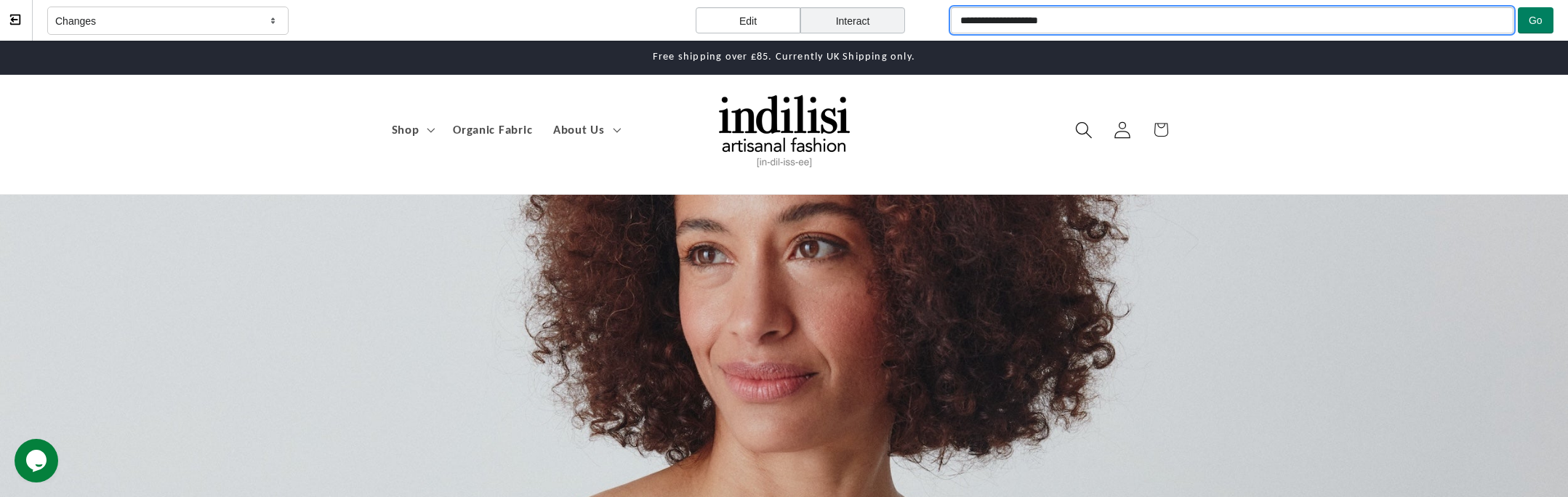 click on "**********" at bounding box center (1231, 20) 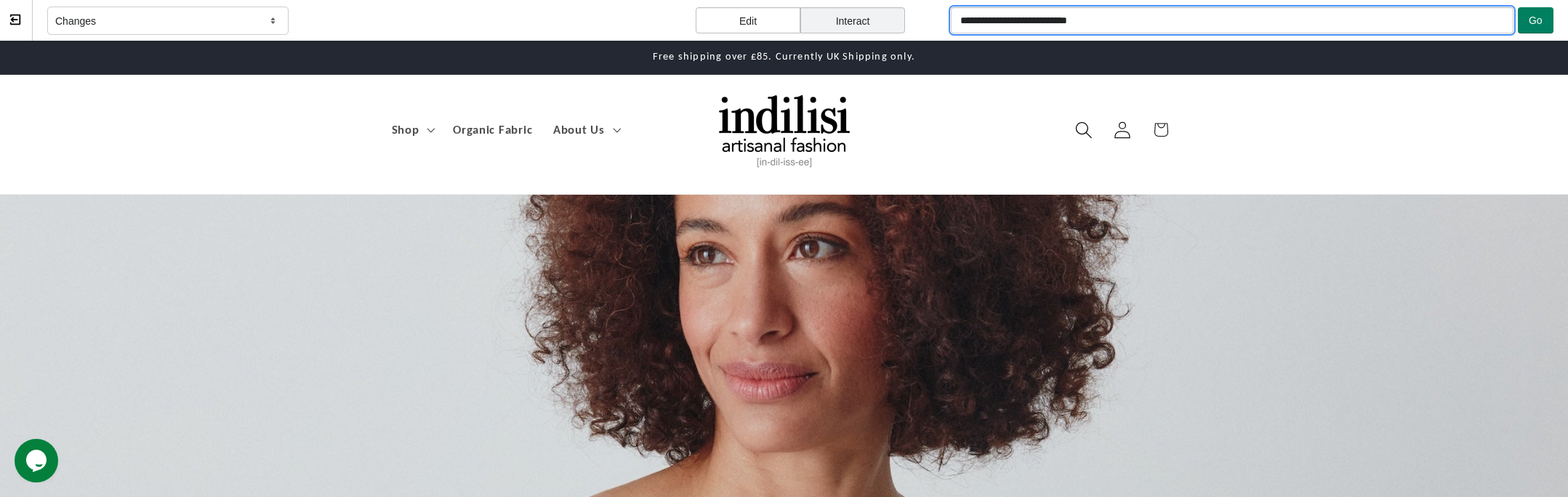 type on "**********" 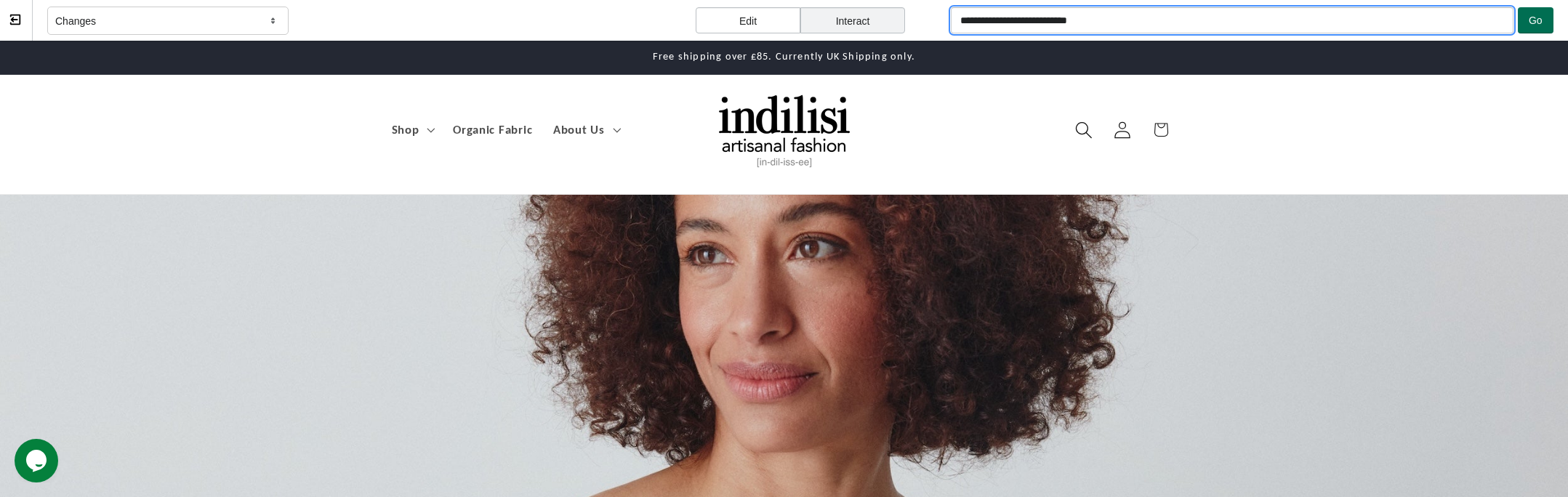 click on "Go" at bounding box center (1535, 20) 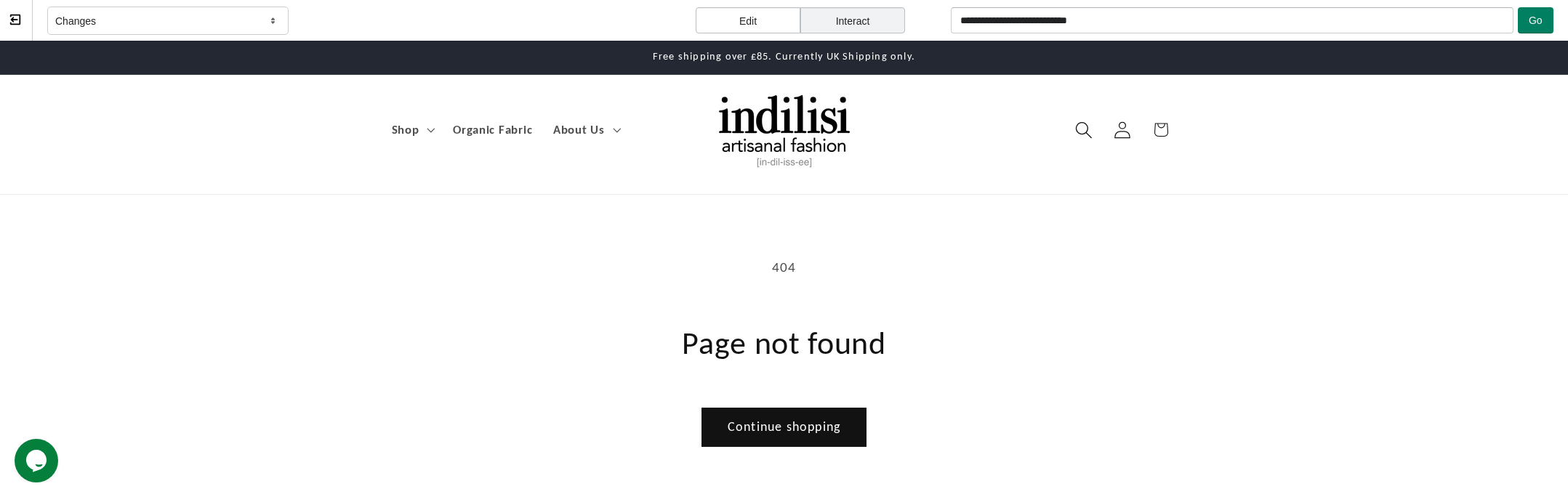 scroll, scrollTop: 0, scrollLeft: 0, axis: both 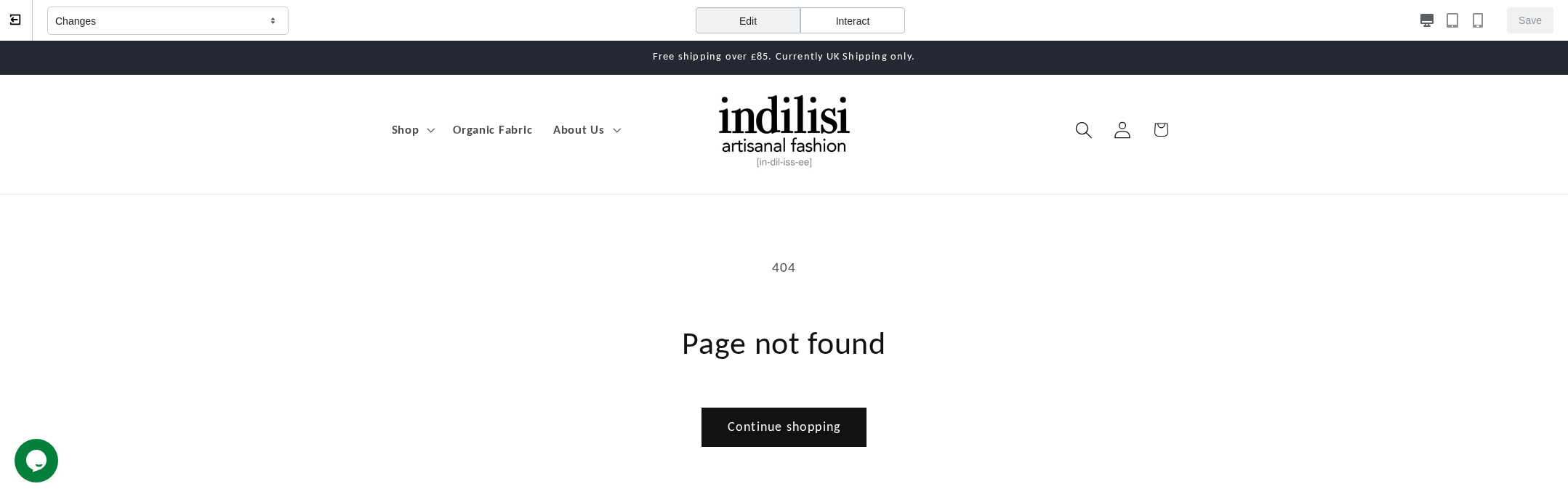 click on "Interact" at bounding box center [853, 20] 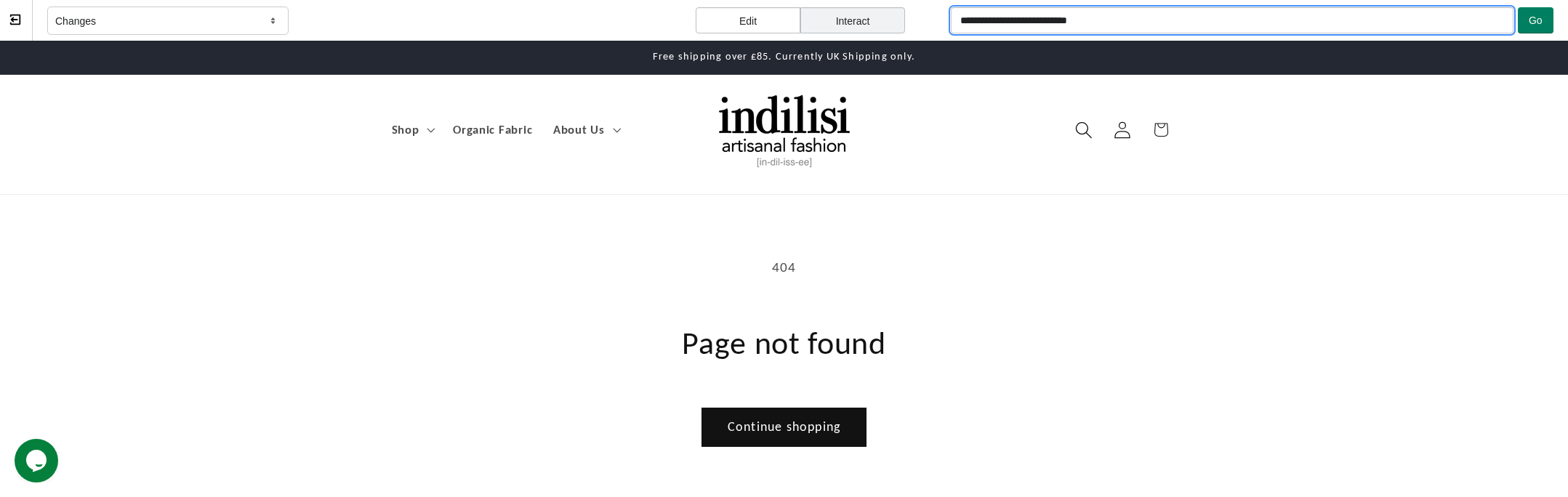 click on "**********" at bounding box center [1231, 20] 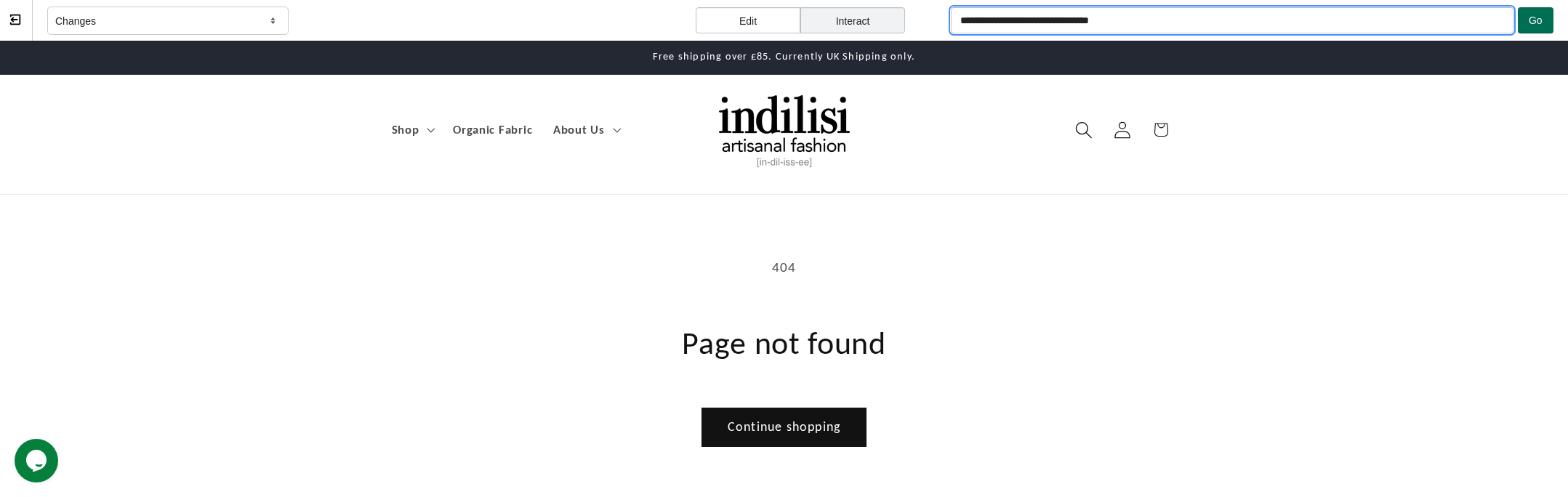 type on "**********" 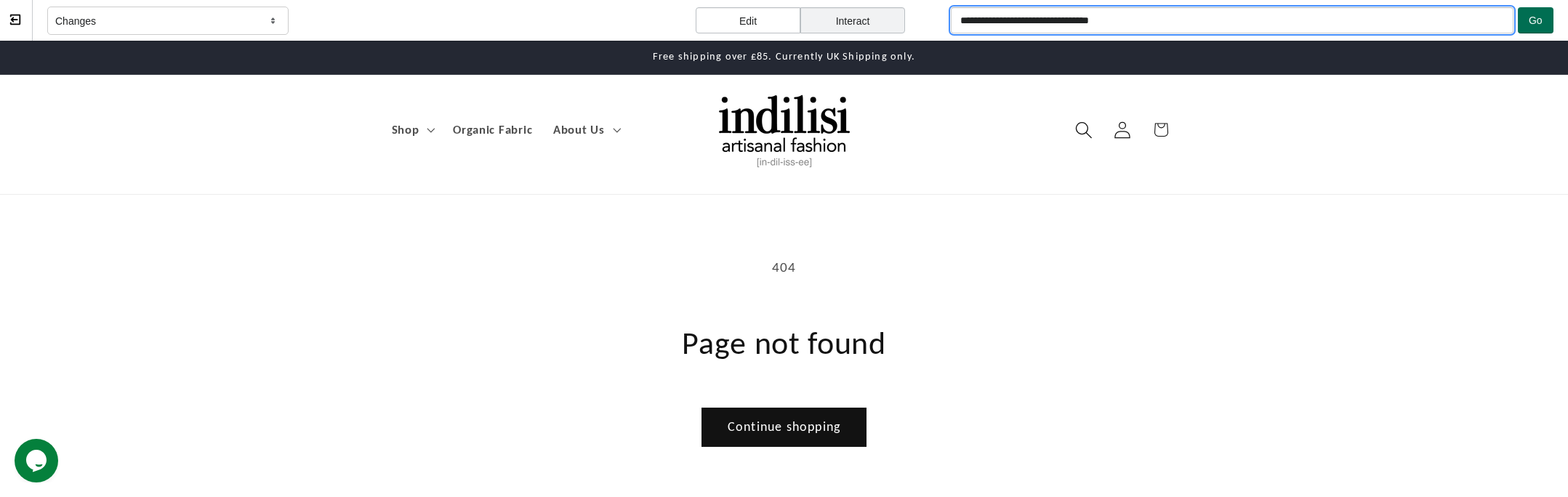 click on "Go" at bounding box center (1535, 20) 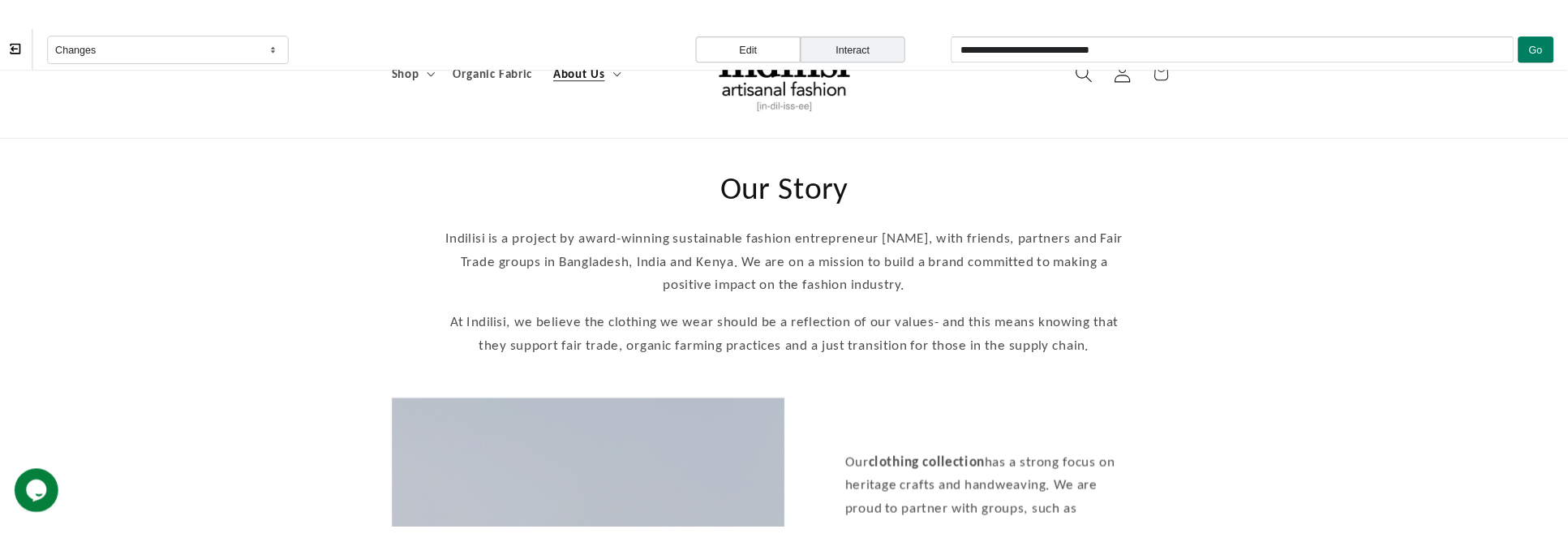 scroll, scrollTop: 97, scrollLeft: 0, axis: vertical 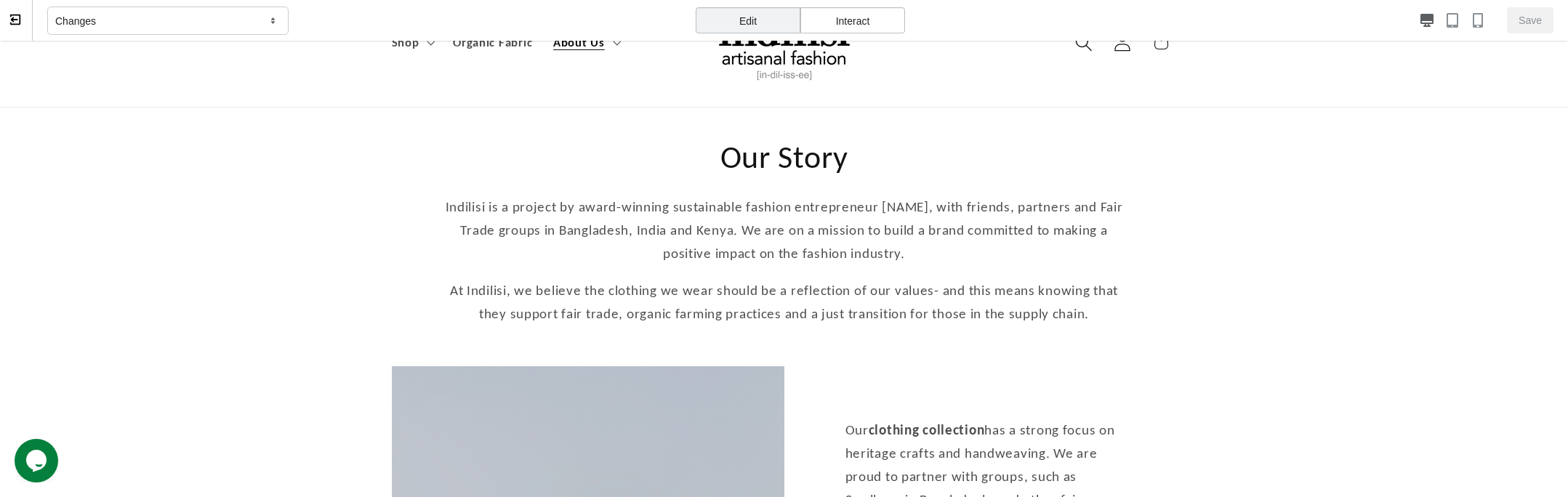 click on "Edit" at bounding box center [748, 20] 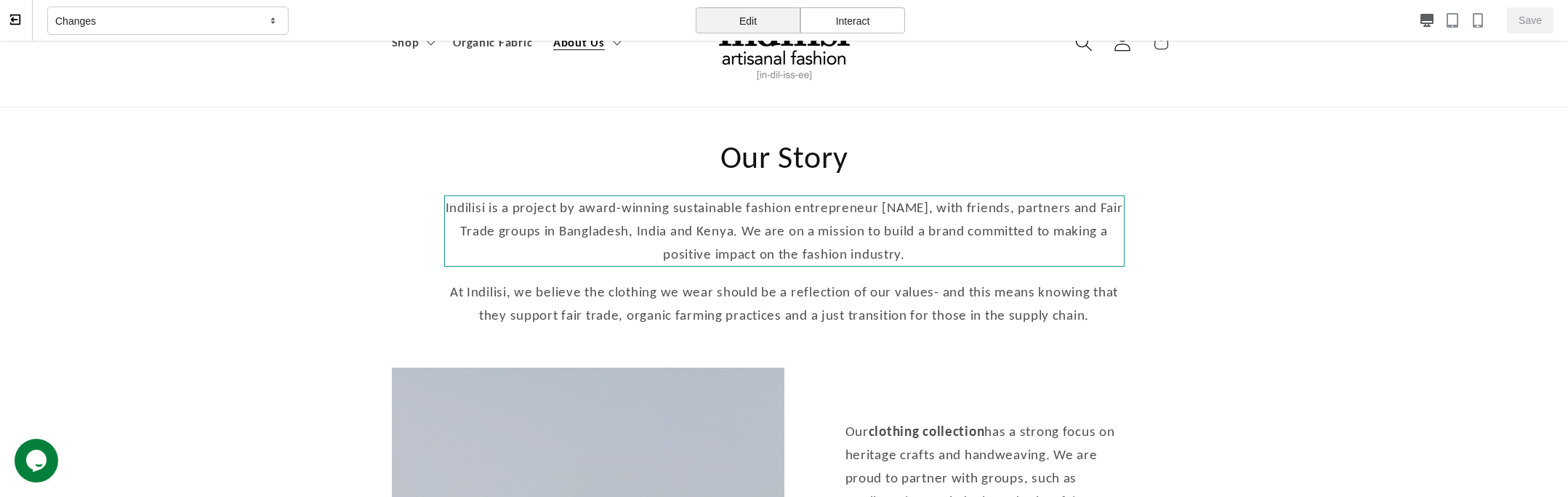 click on "Indilisi is a project by award-winning sustainable fashion entrepreneur [NAME], with friends, partners and Fair Trade groups in Bangladesh, India and Kenya. We are on a mission to build a brand committed to making a positive impact on the fashion industry." at bounding box center [784, 231] 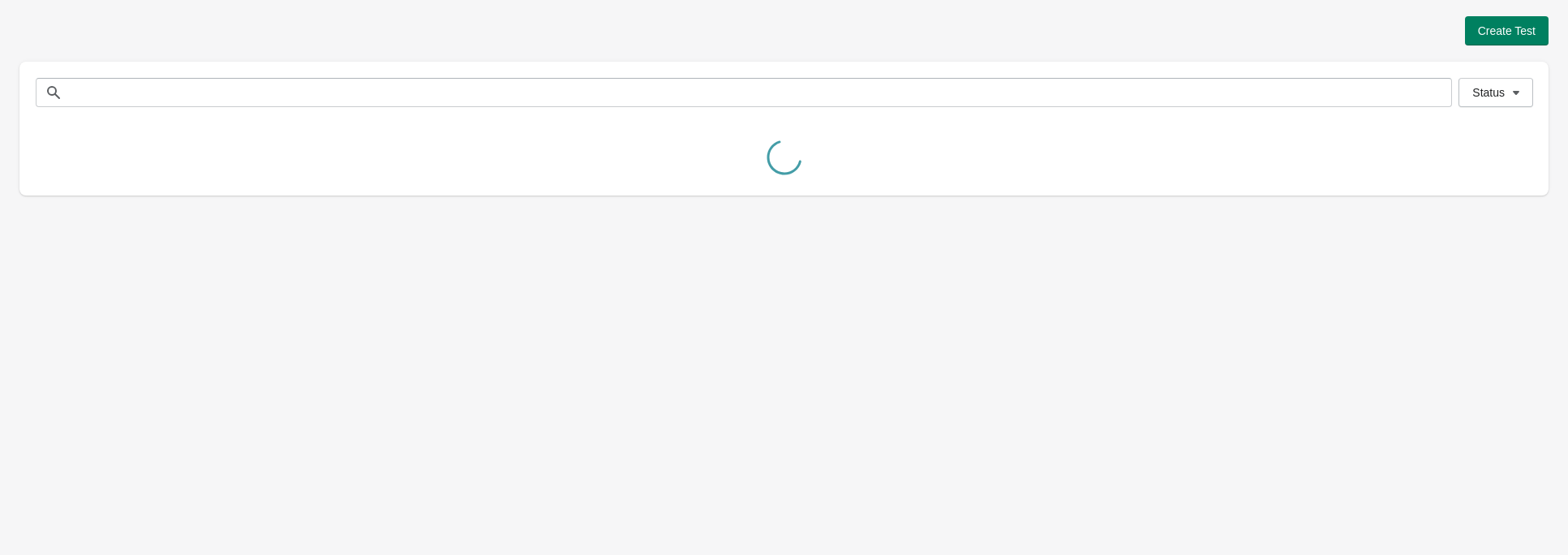 scroll, scrollTop: 0, scrollLeft: 0, axis: both 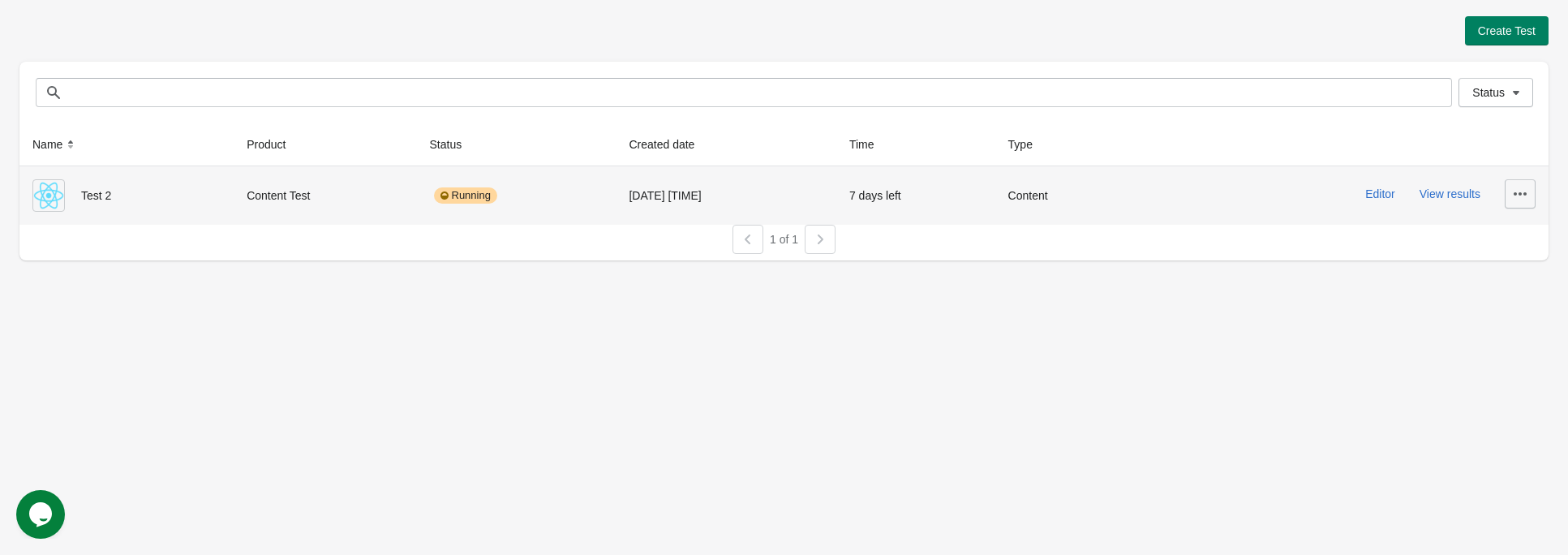 click 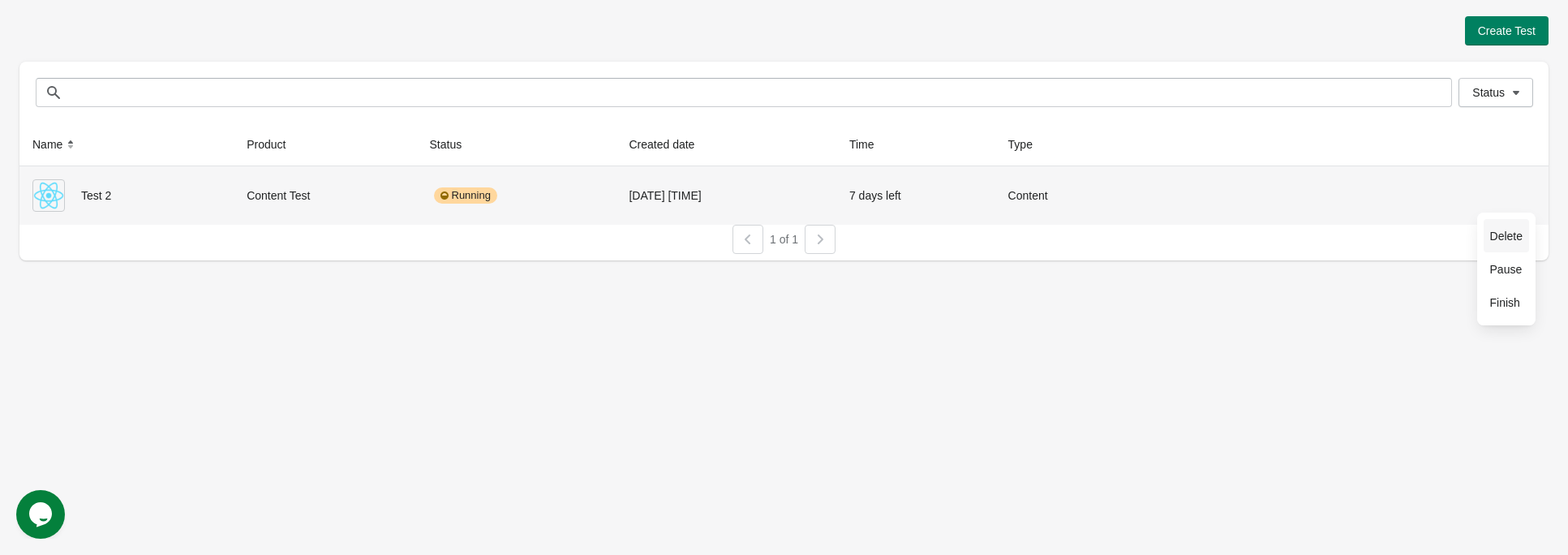 click on "Delete" at bounding box center [1506, 236] 